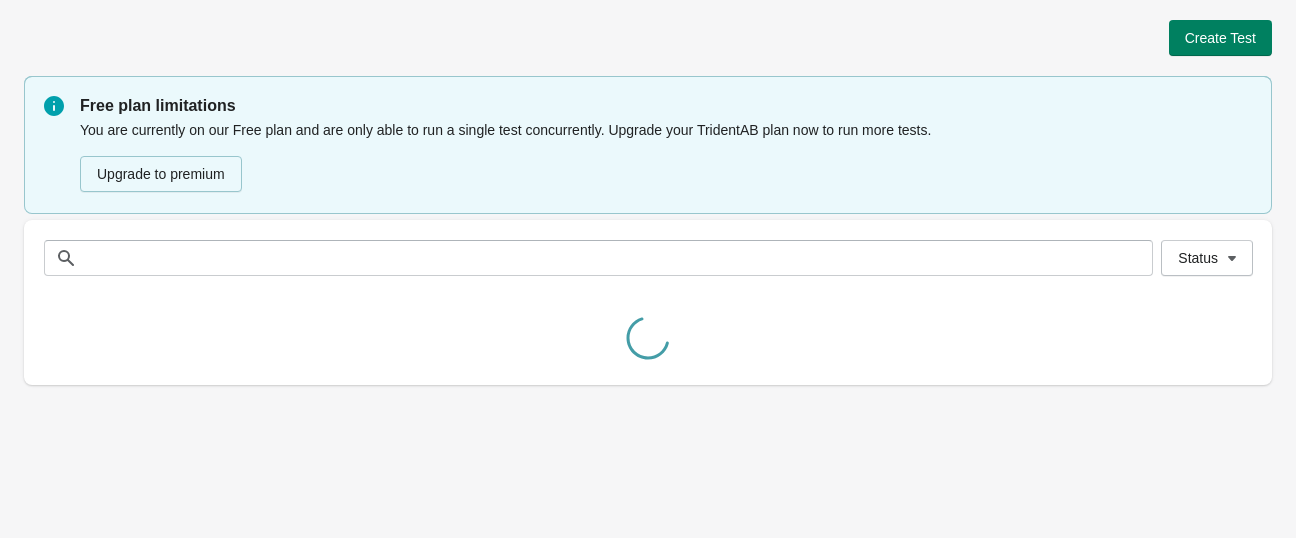 scroll, scrollTop: 0, scrollLeft: 0, axis: both 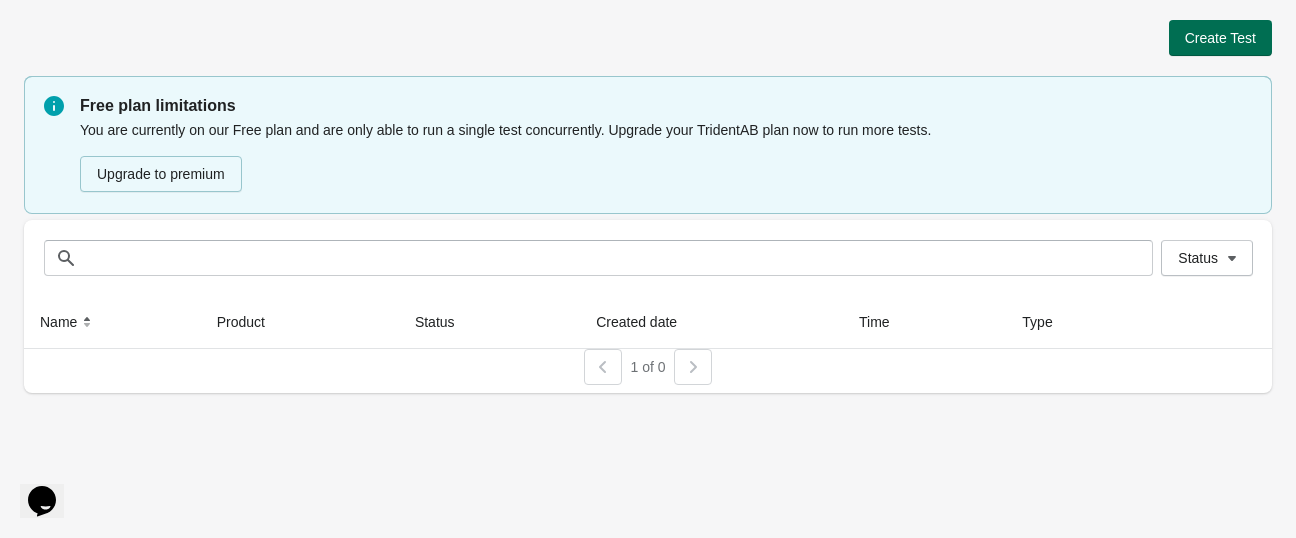 click on "Create Test" at bounding box center (1220, 38) 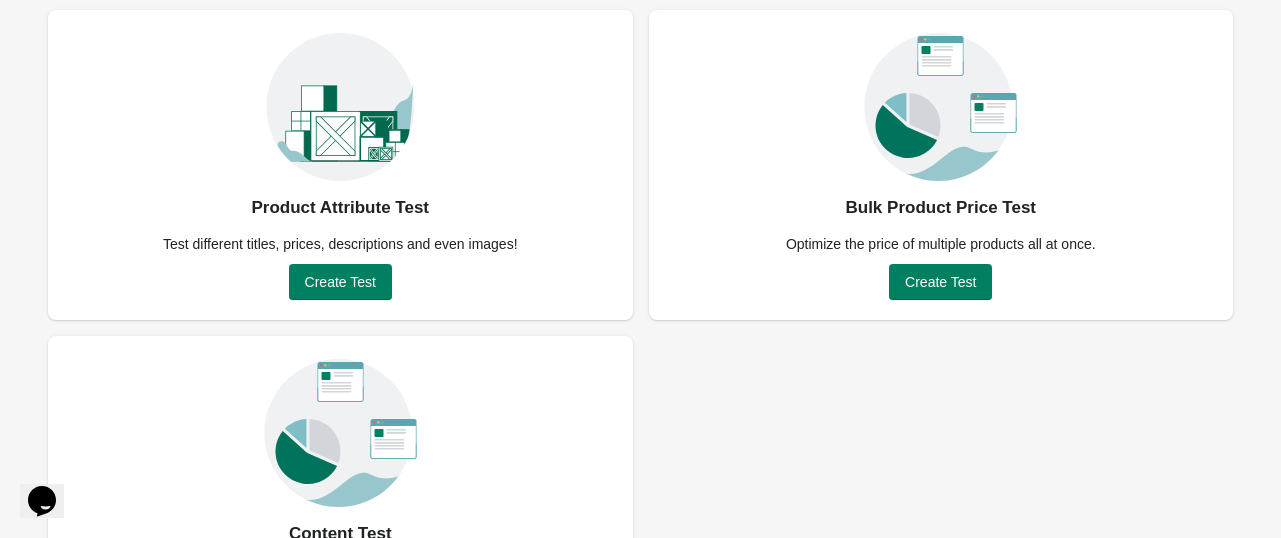 scroll, scrollTop: 200, scrollLeft: 0, axis: vertical 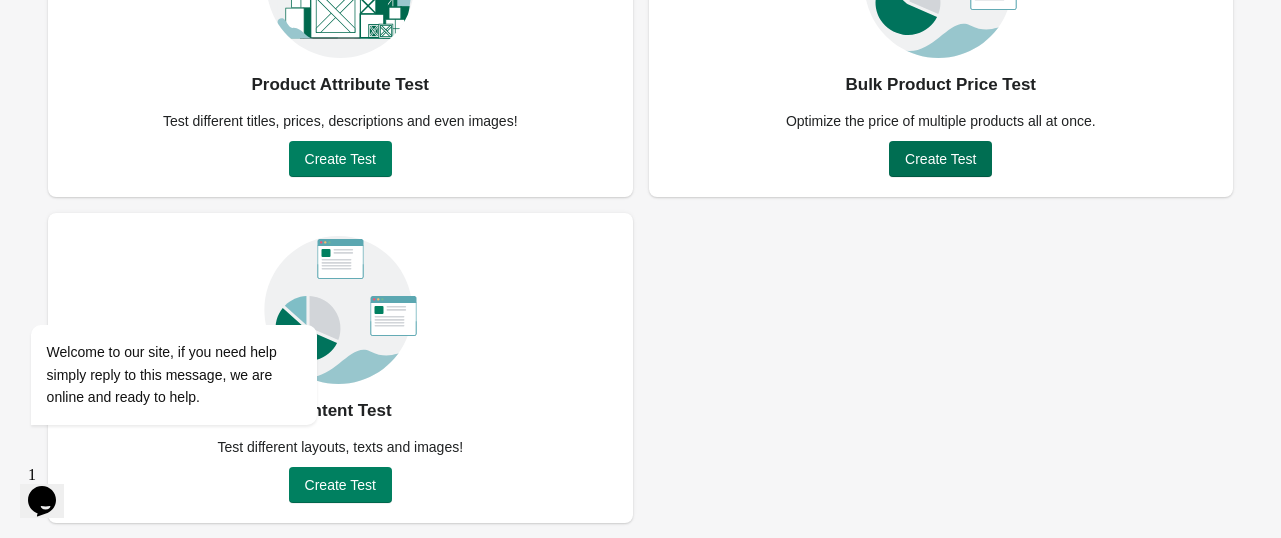 click on "Create Test" at bounding box center (940, 159) 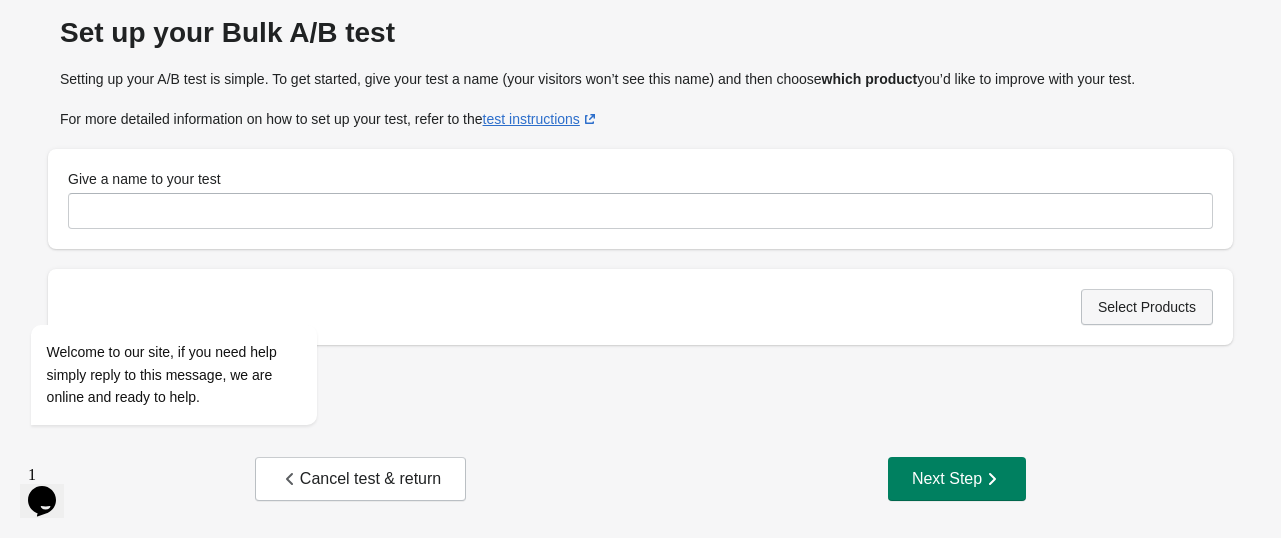click on "Select Products" at bounding box center [1147, 307] 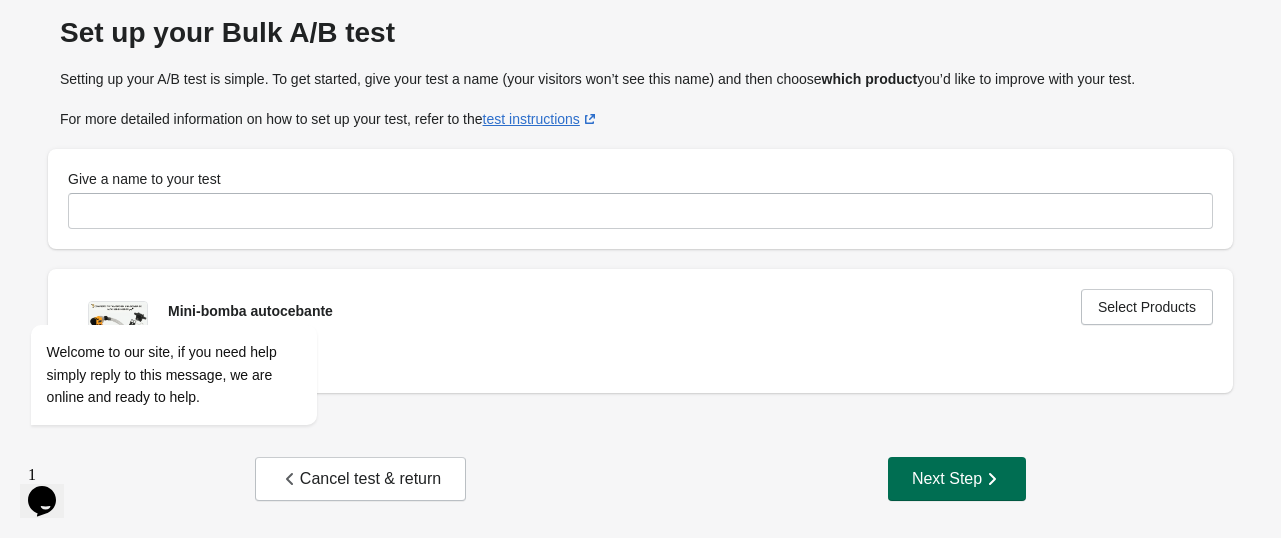 click 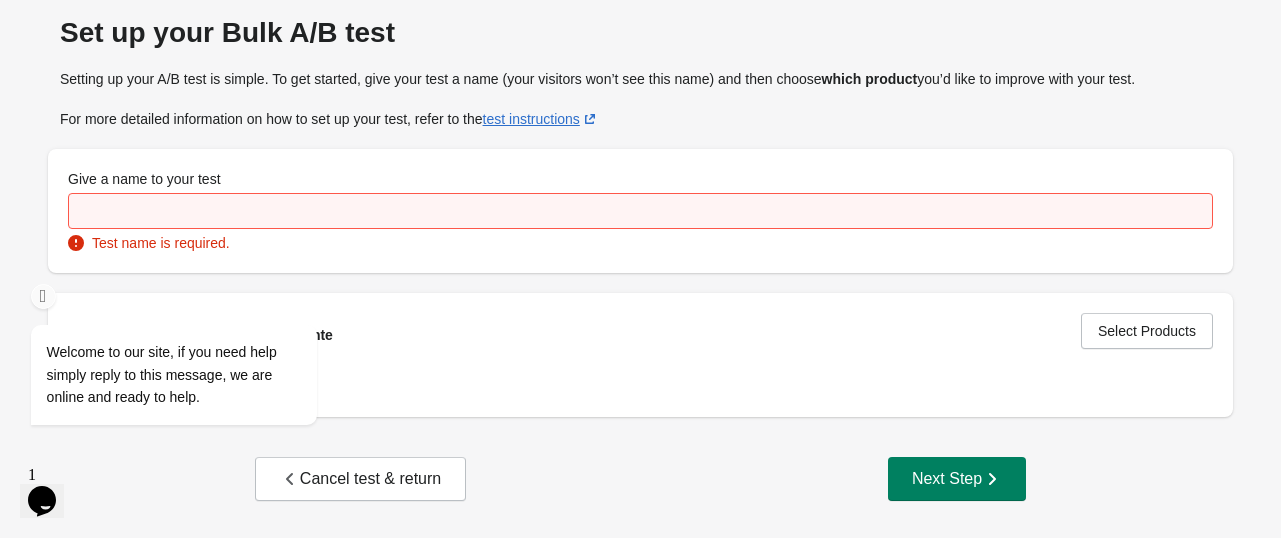 click on "Welcome to our site, if you need help simply reply to this message, we are online and ready to help." at bounding box center [200, 292] 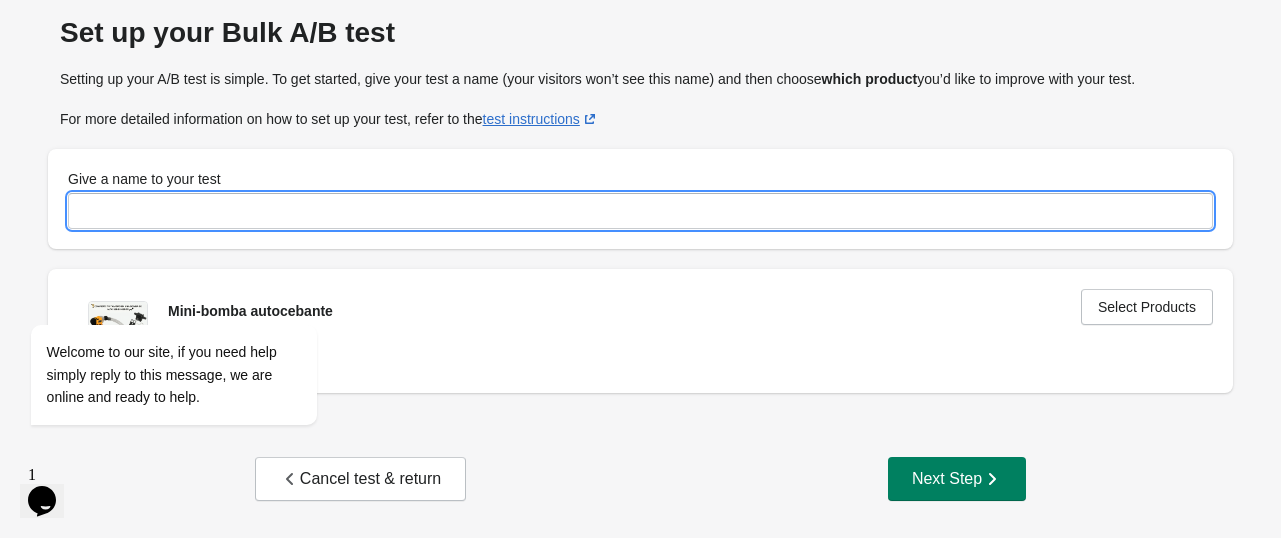 click on "Give a name to your test" at bounding box center [640, 211] 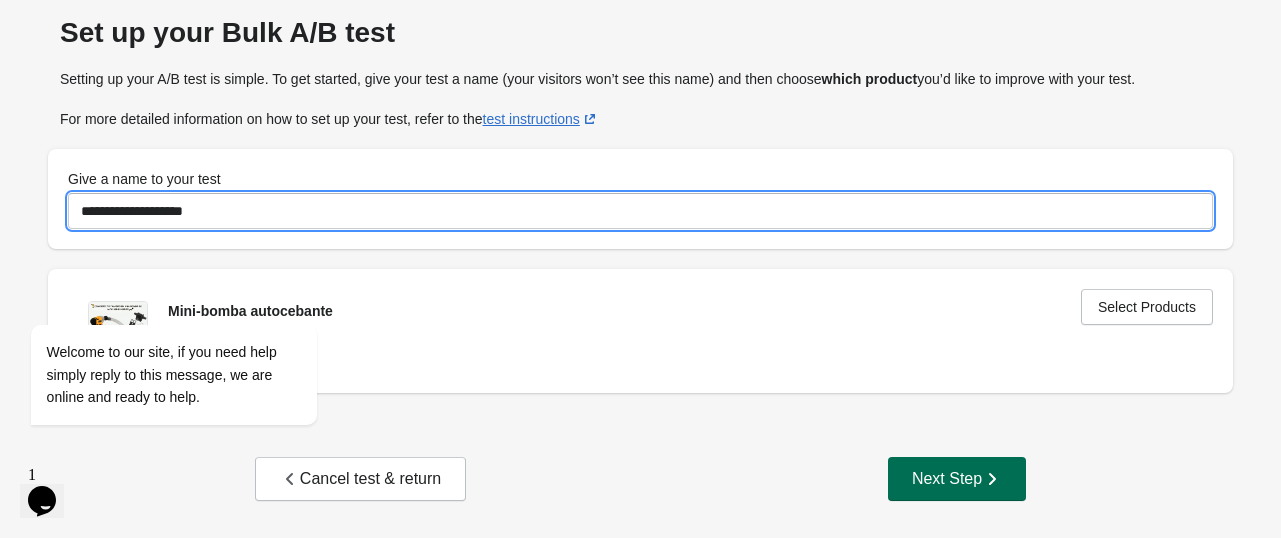 type on "**********" 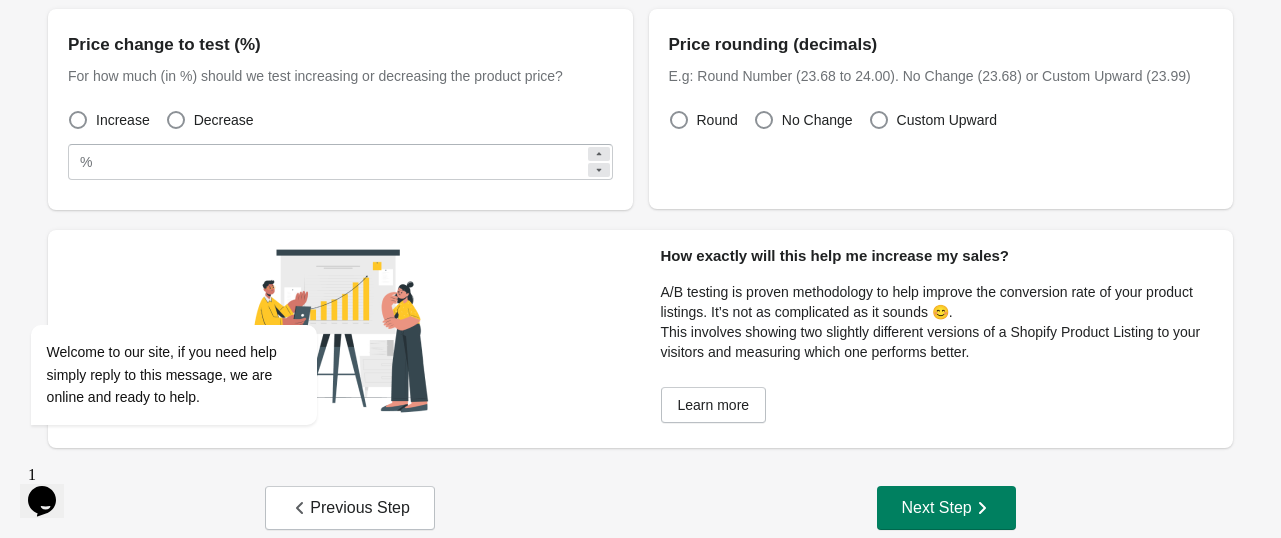 scroll, scrollTop: 165, scrollLeft: 0, axis: vertical 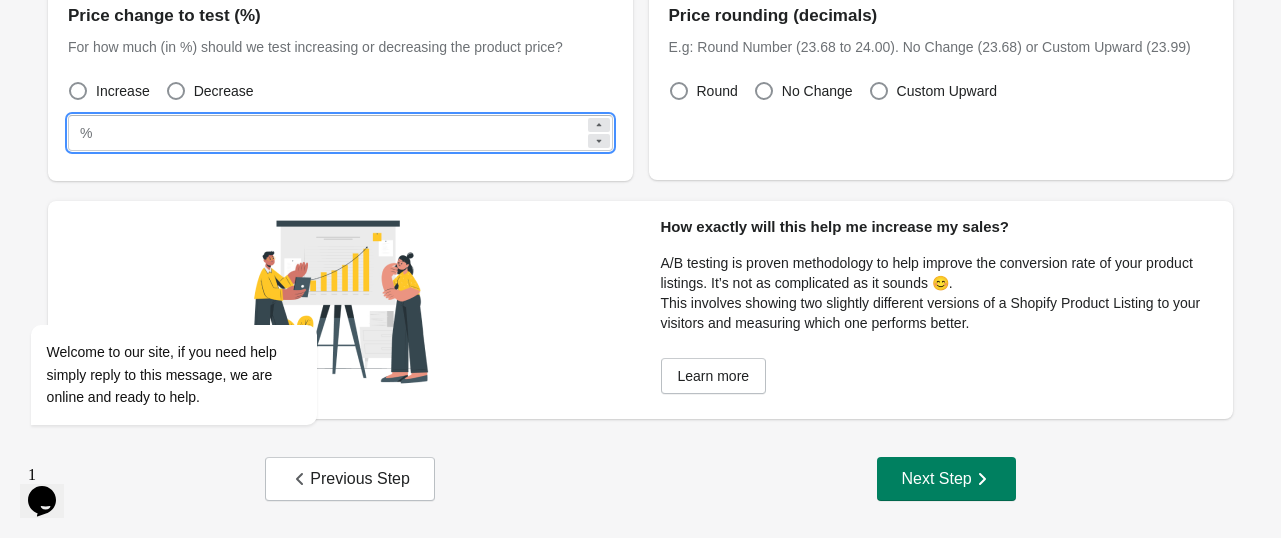 click on "**" at bounding box center [342, 133] 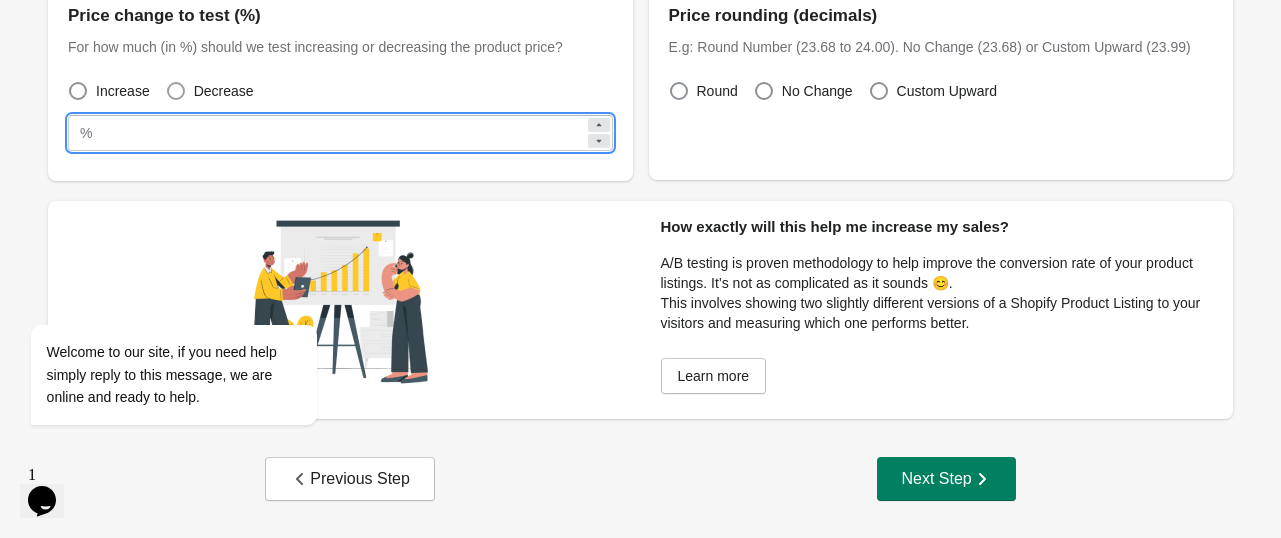 type on "*" 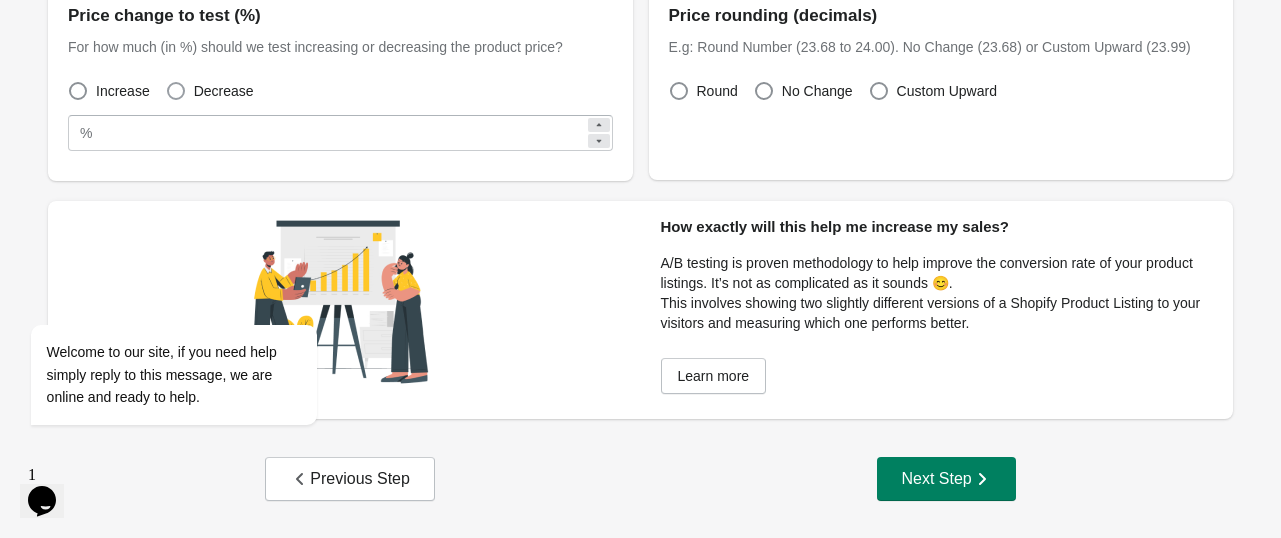 click at bounding box center (176, 91) 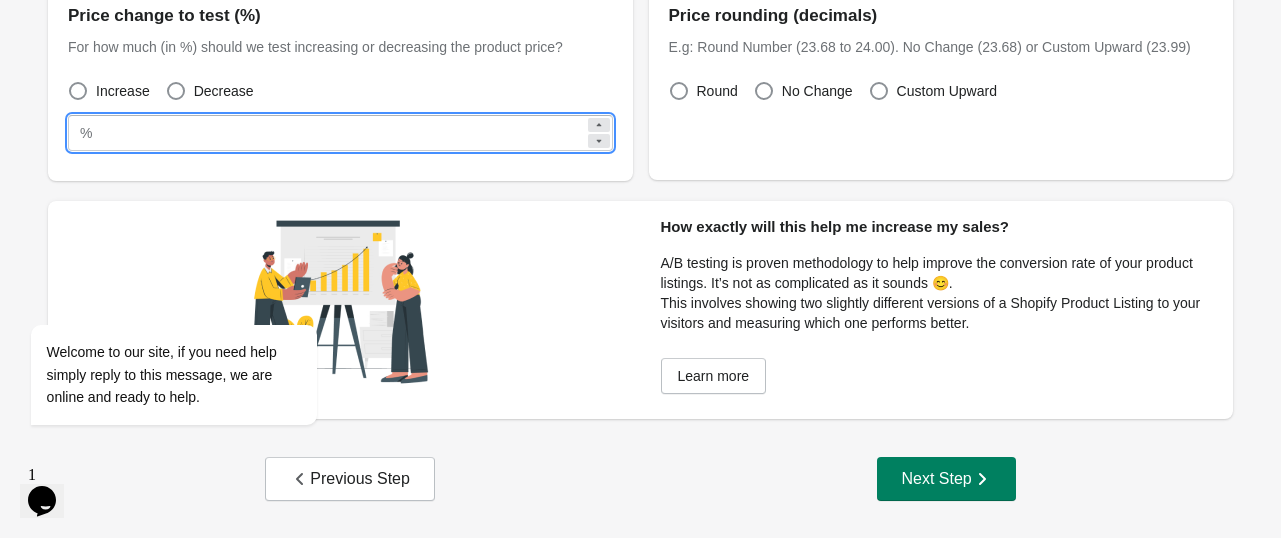 click on "*" at bounding box center [342, 133] 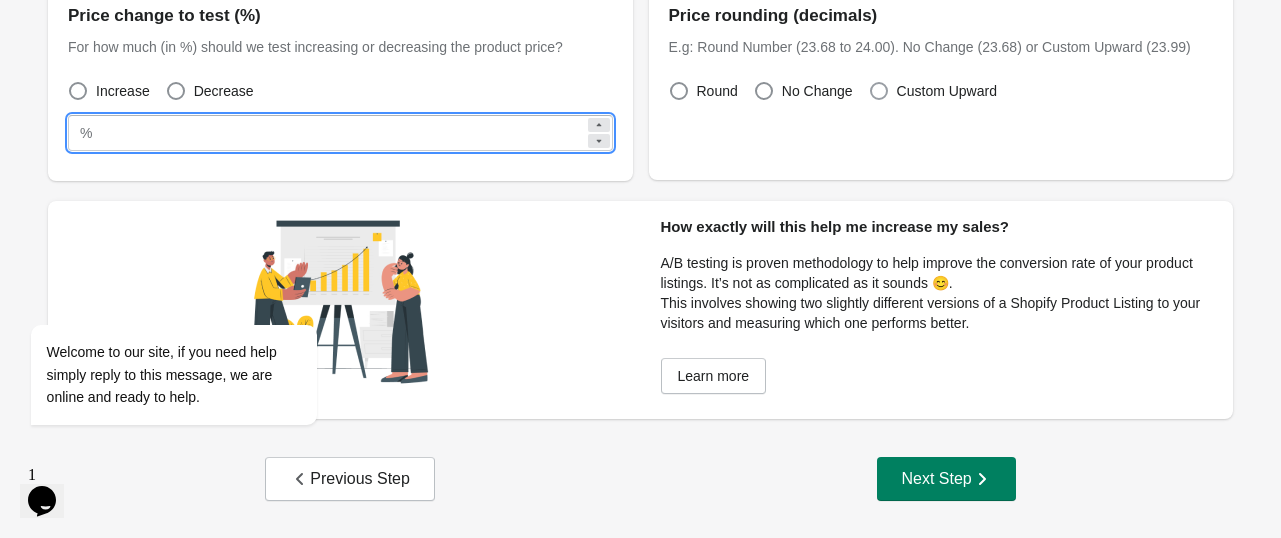 click at bounding box center (879, 91) 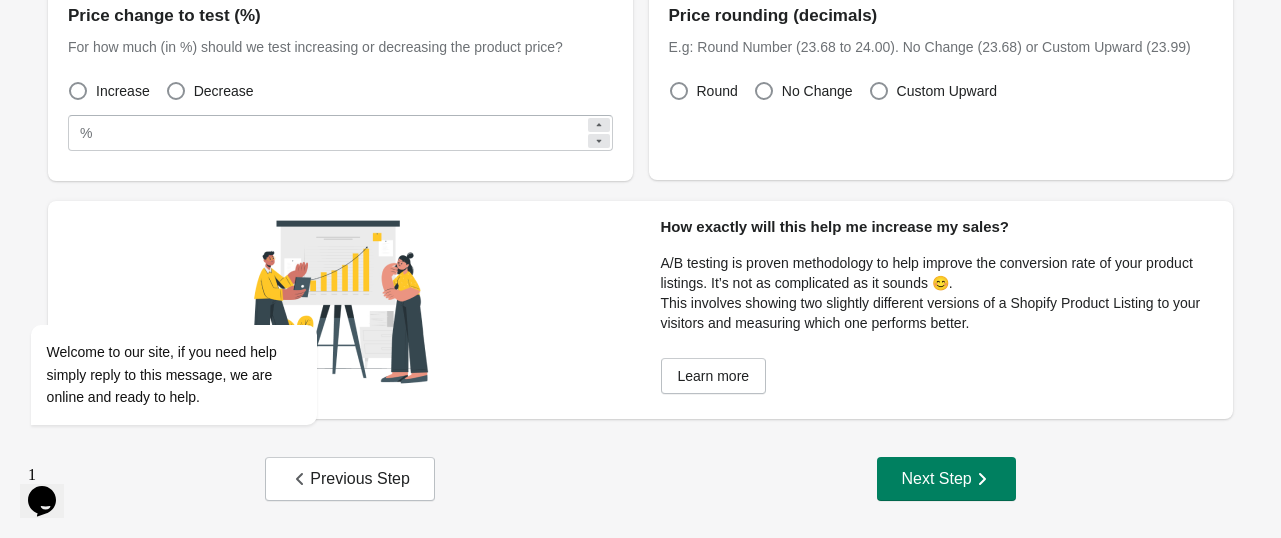 click 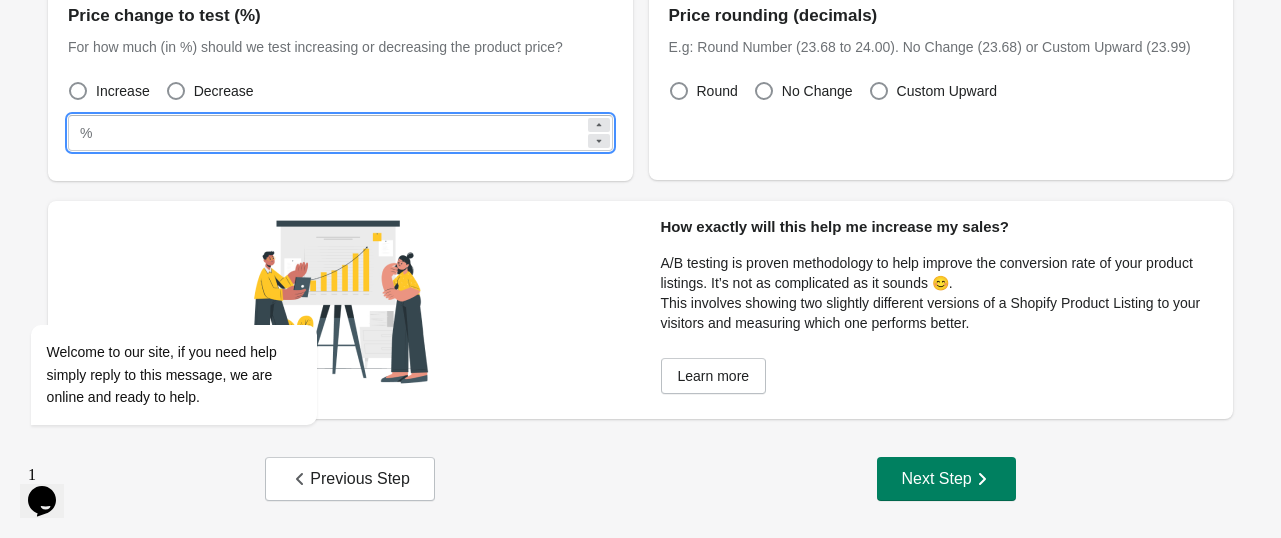 click 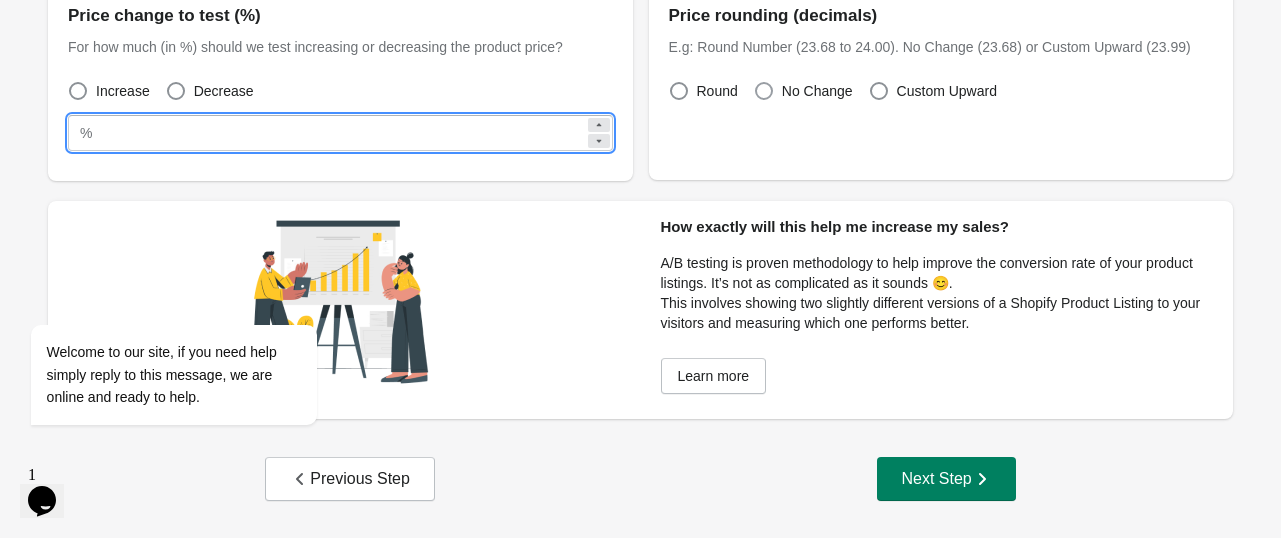 click at bounding box center [764, 91] 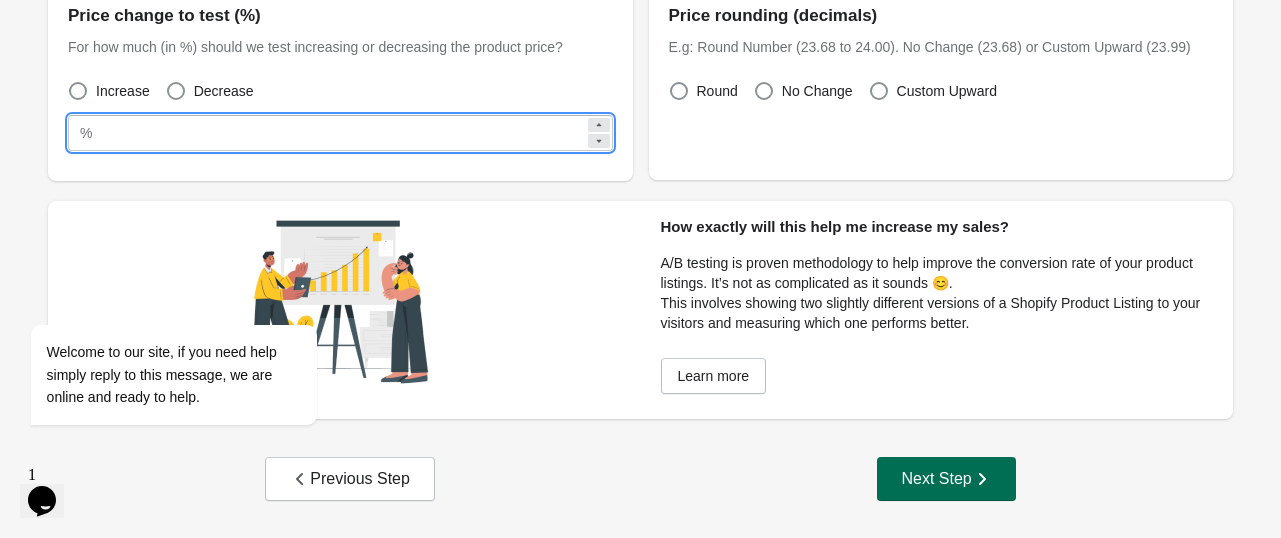 click 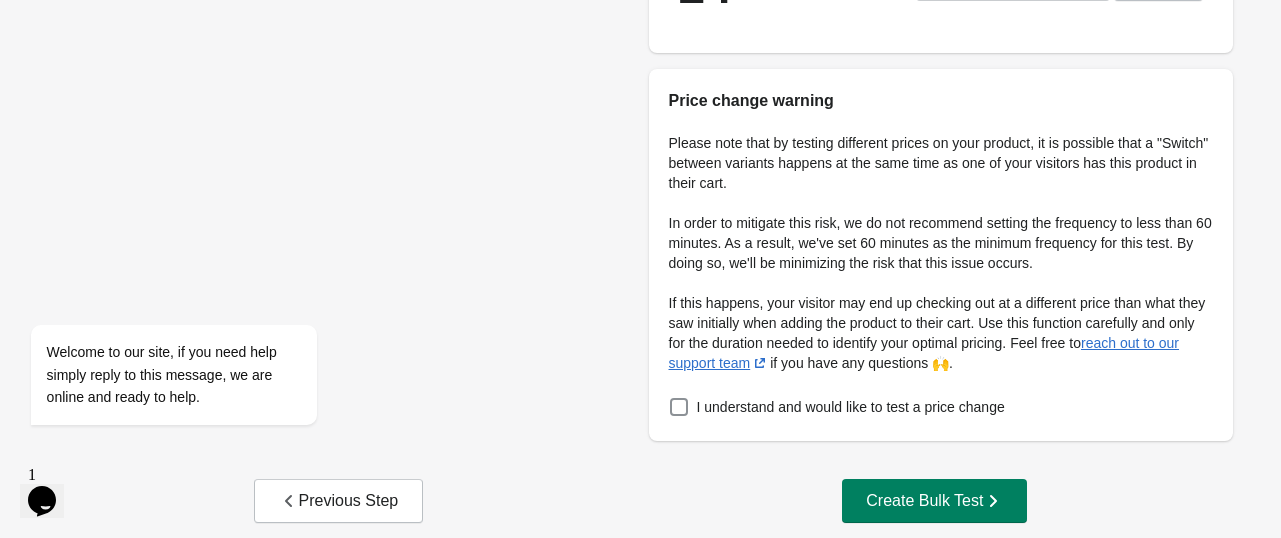 scroll, scrollTop: 466, scrollLeft: 0, axis: vertical 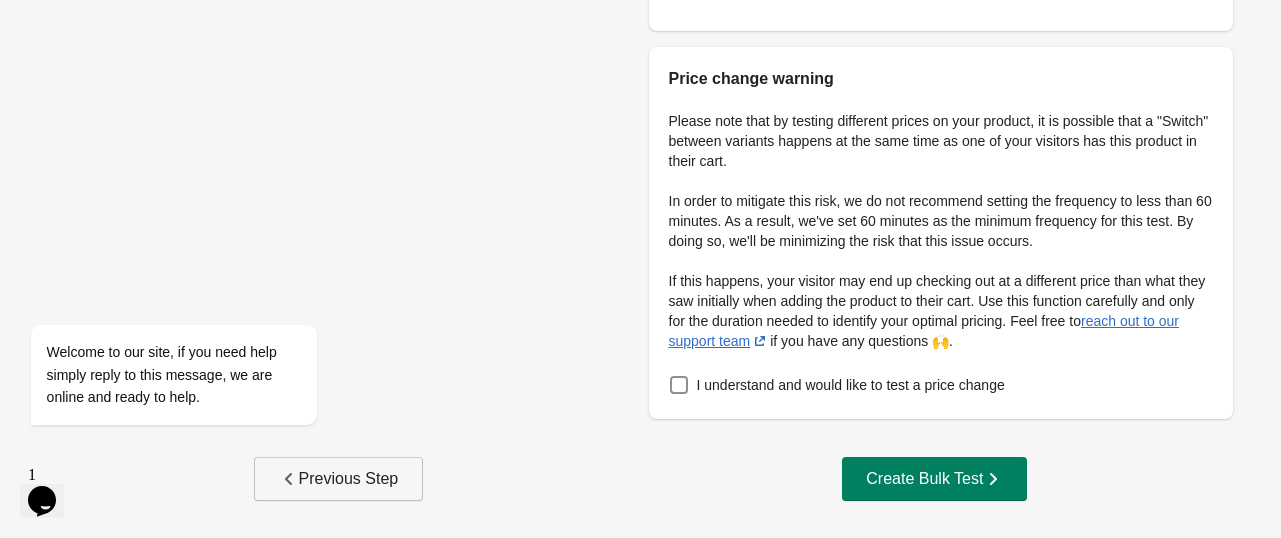 click on "Previous Step" at bounding box center [339, 479] 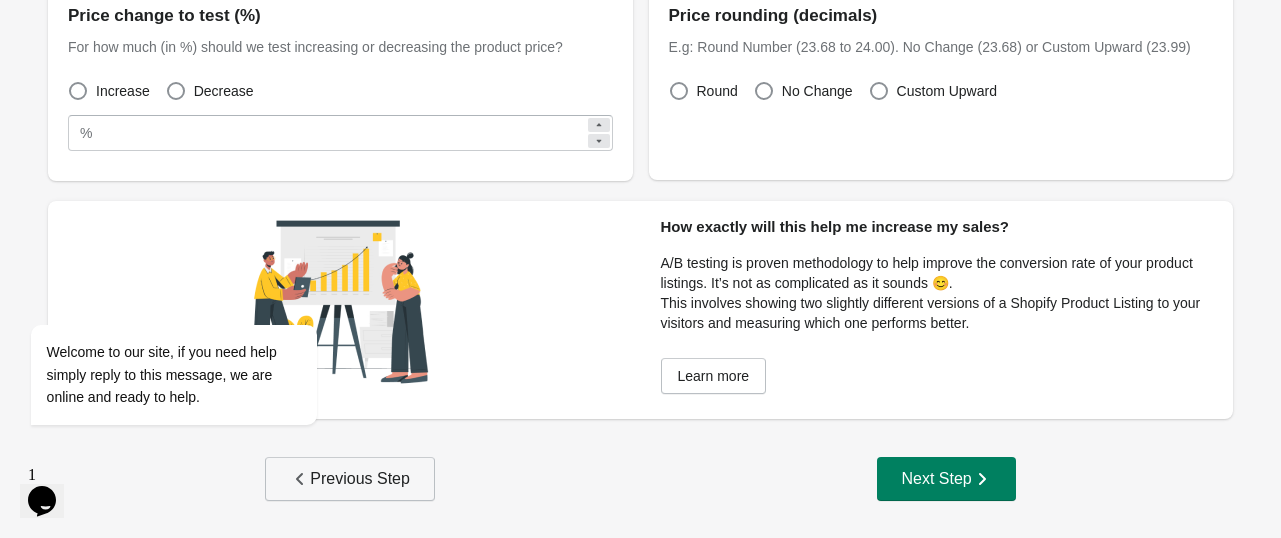 click on "Previous Step" at bounding box center (350, 479) 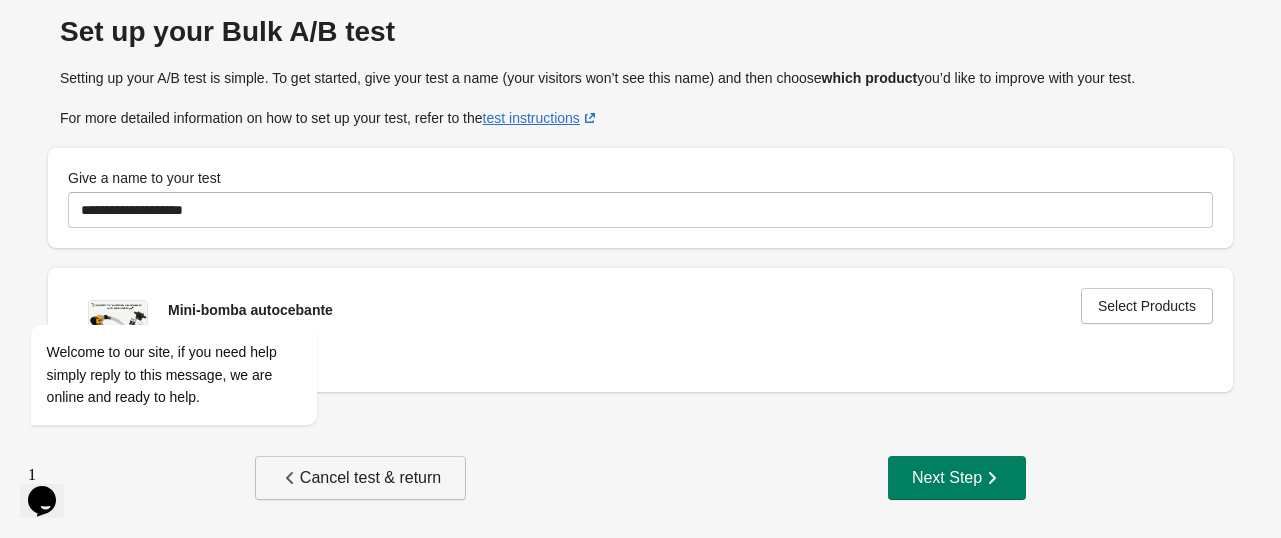 scroll, scrollTop: 76, scrollLeft: 0, axis: vertical 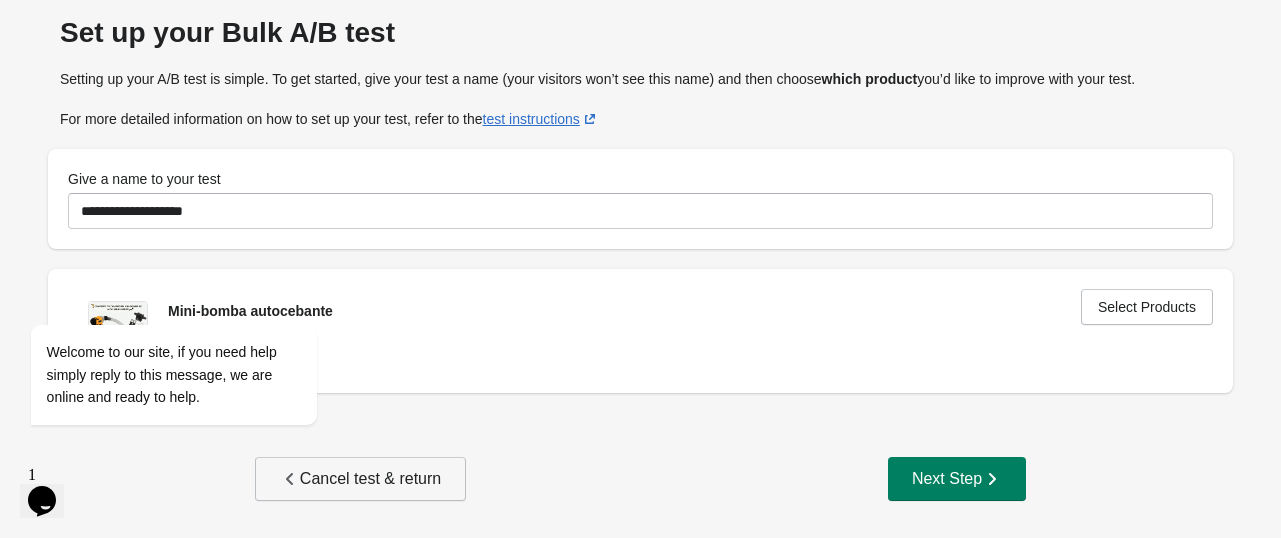 click on "Cancel test & return" at bounding box center [360, 479] 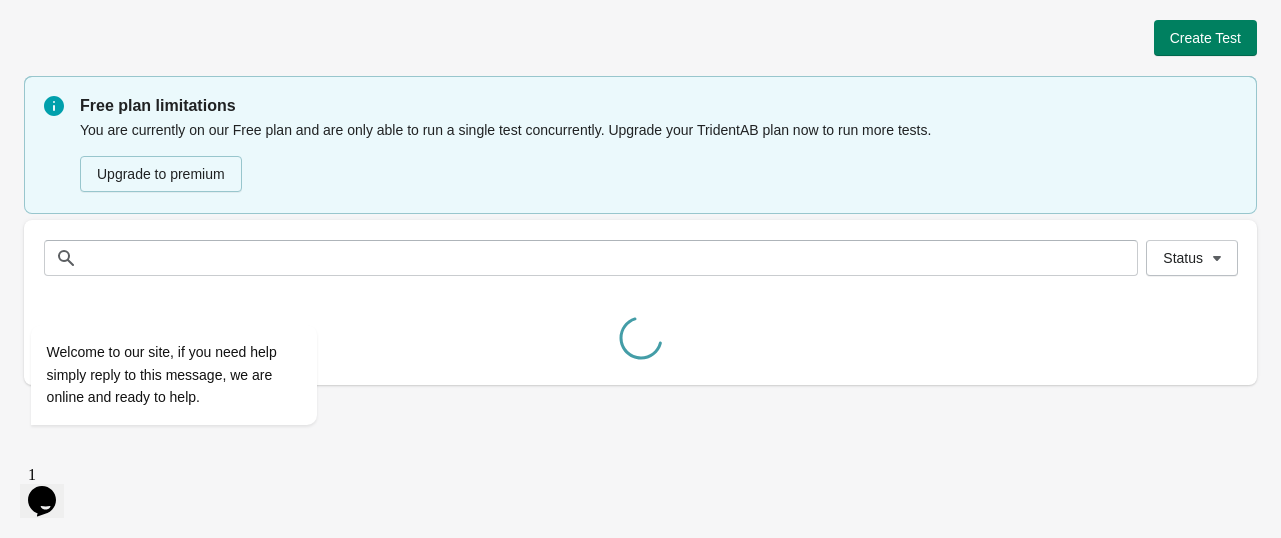 scroll, scrollTop: 0, scrollLeft: 0, axis: both 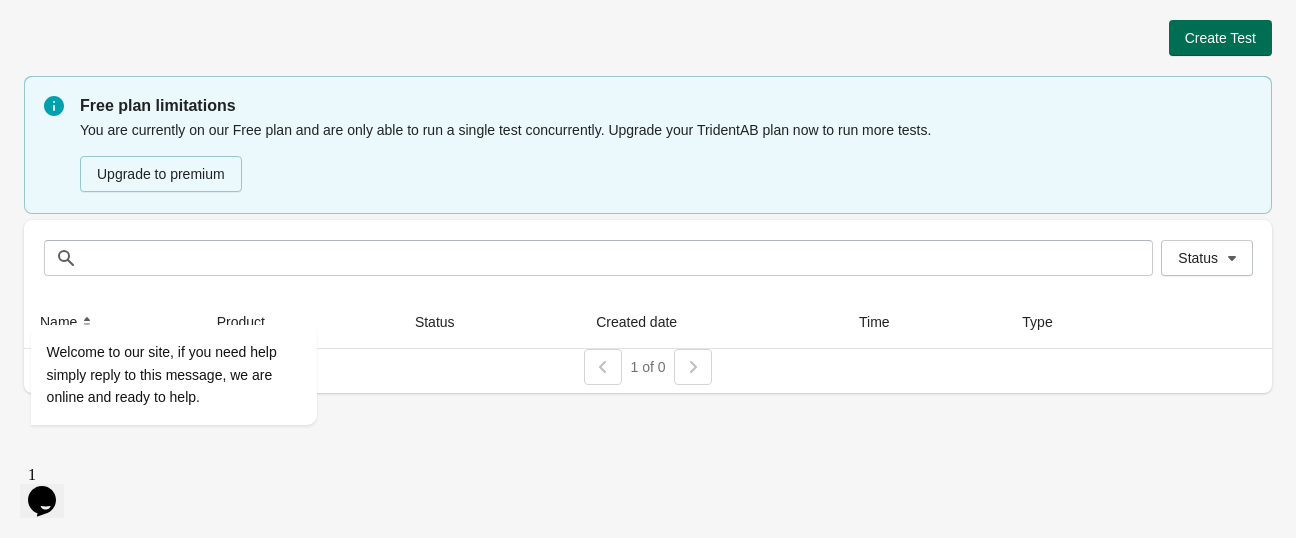 click on "Create Test" at bounding box center [1220, 38] 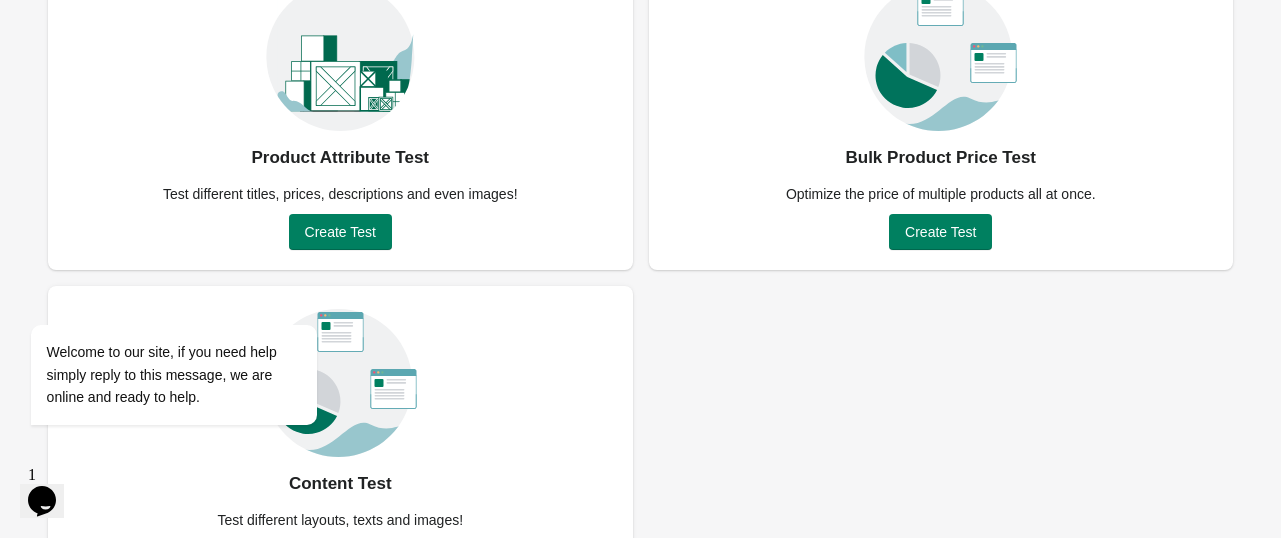 scroll, scrollTop: 200, scrollLeft: 0, axis: vertical 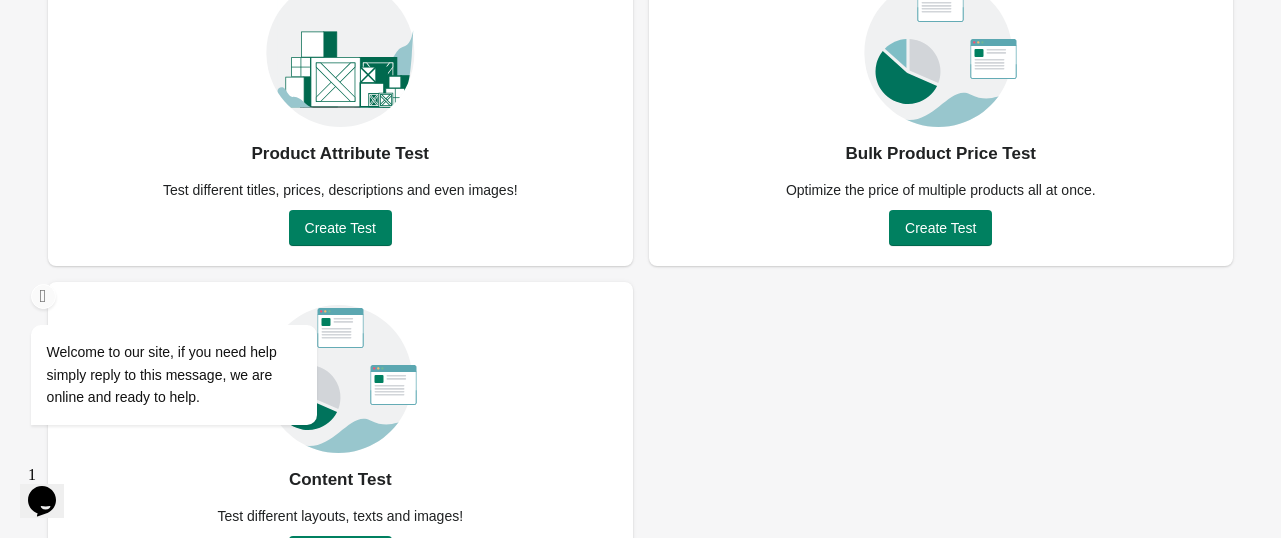 click on "Welcome to our site, if you need help simply reply to this message, we are online and ready to help." at bounding box center [200, 292] 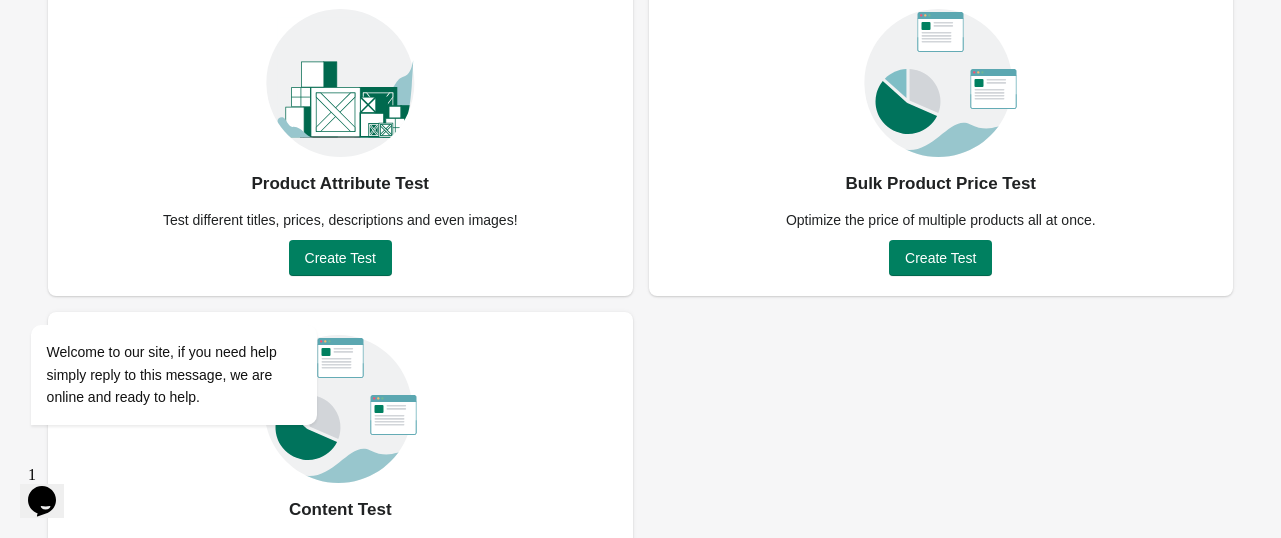 scroll, scrollTop: 0, scrollLeft: 0, axis: both 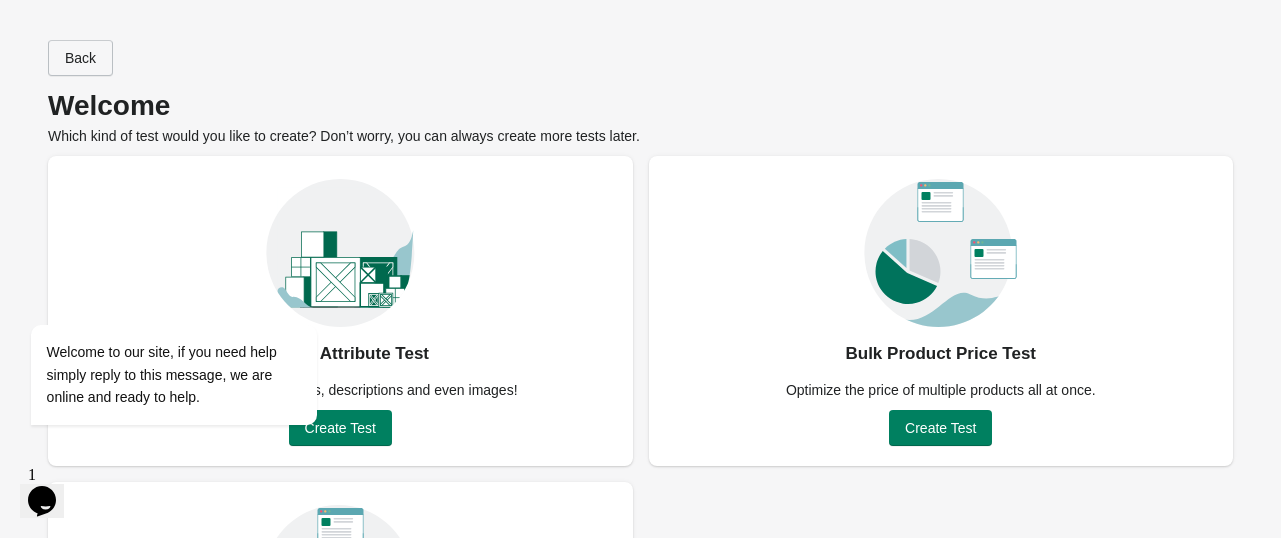 click on "Back" at bounding box center (80, 58) 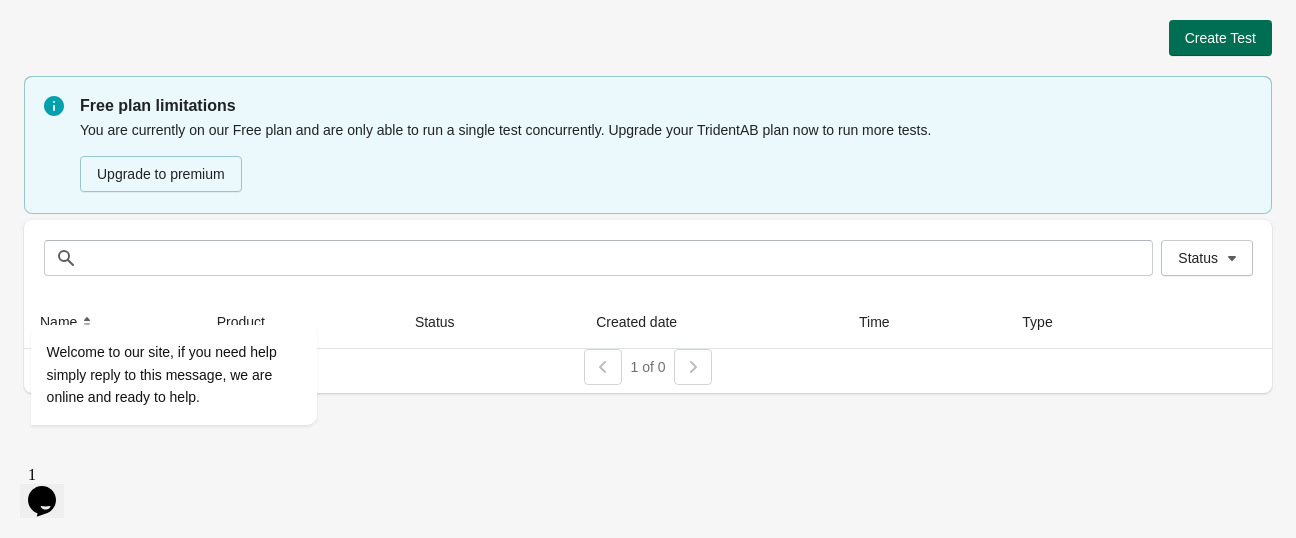 click on "Create Test" at bounding box center [1220, 38] 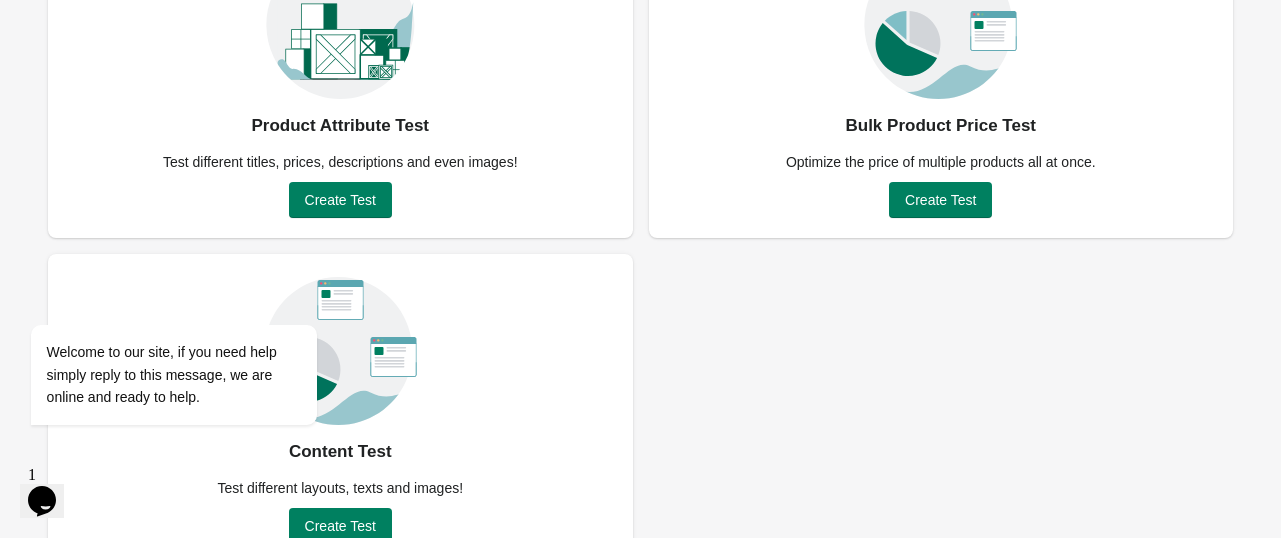 scroll, scrollTop: 269, scrollLeft: 0, axis: vertical 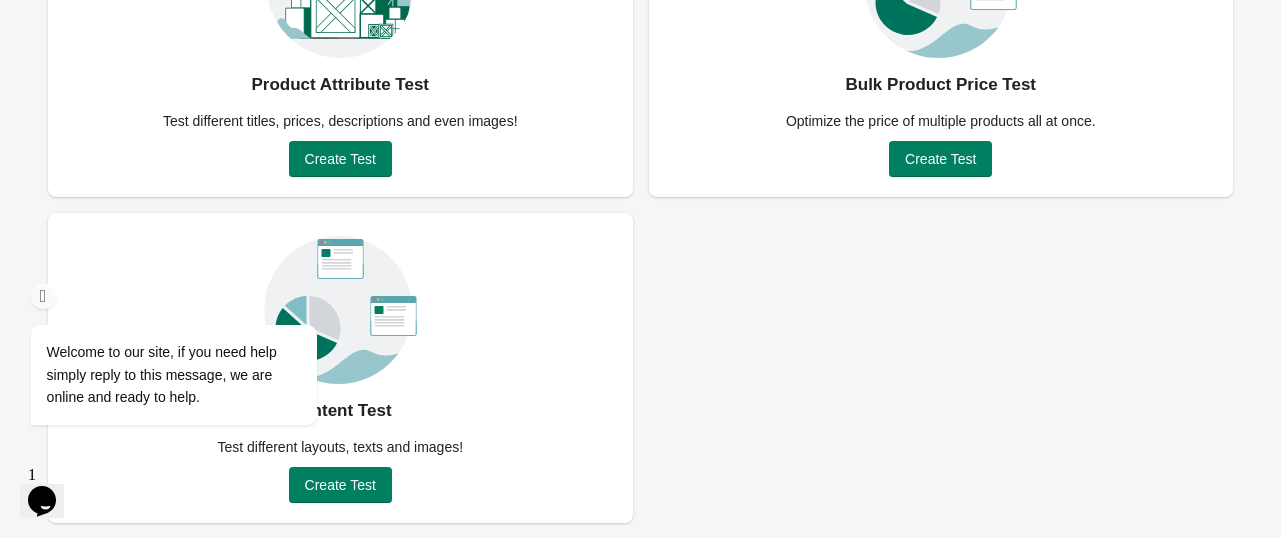 click on "Welcome to our site, if you need help simply reply to this message, we are online and ready to help." at bounding box center (200, 292) 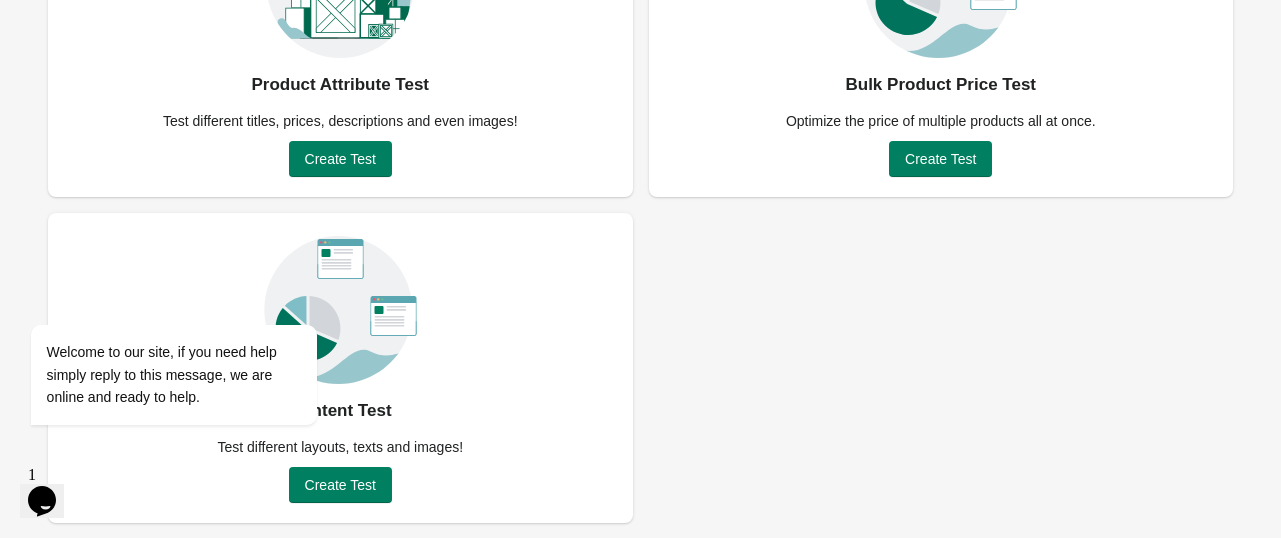click 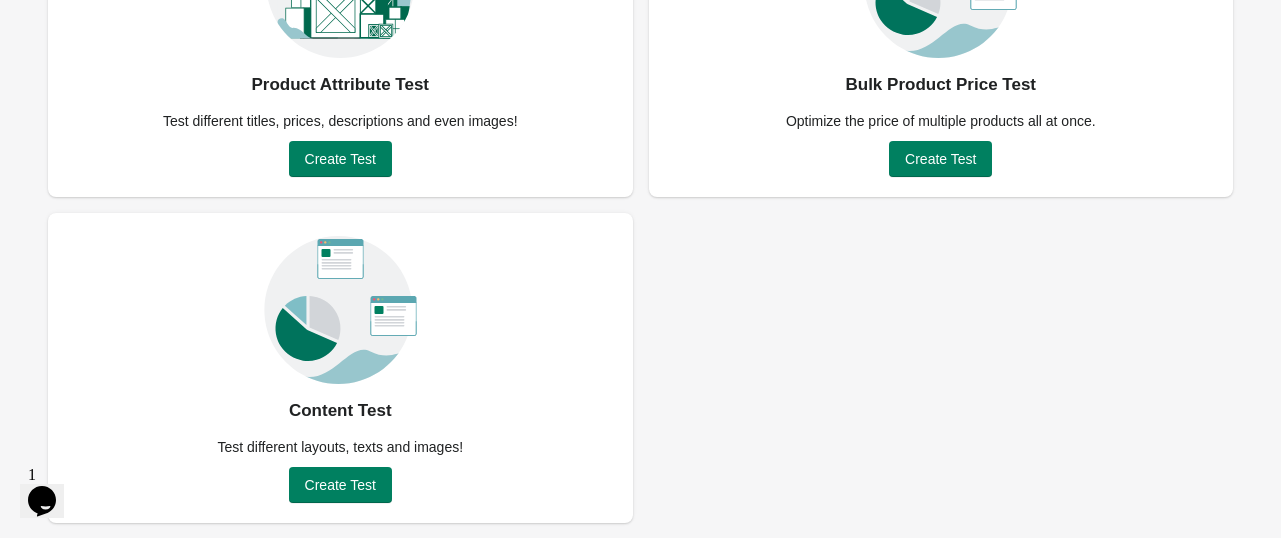 scroll, scrollTop: 0, scrollLeft: 0, axis: both 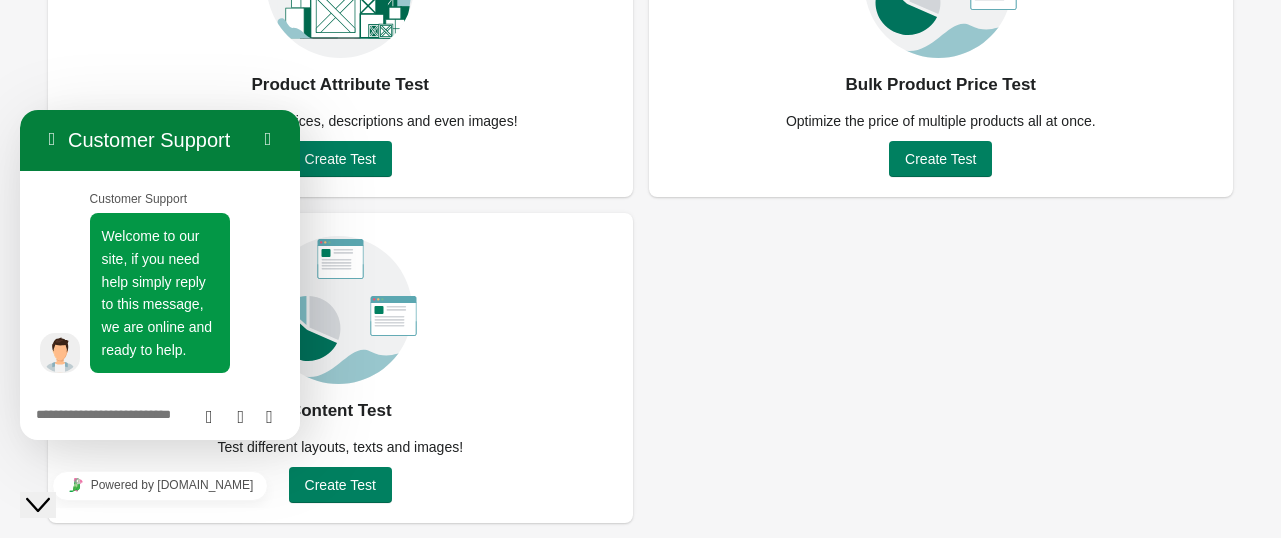click on "Close Chat This icon closes the chat window." 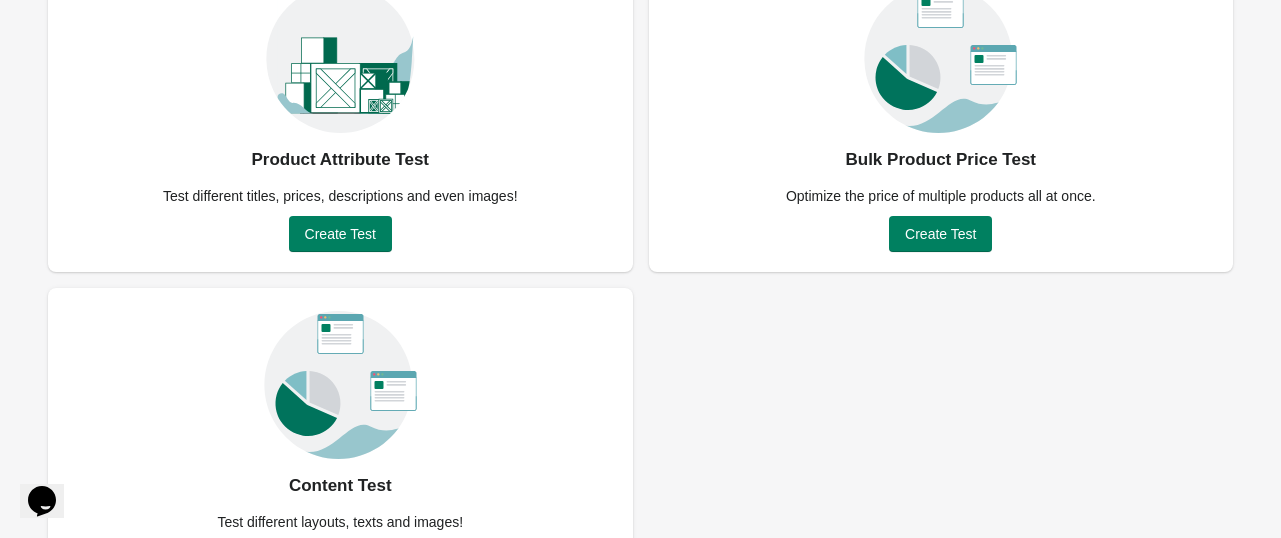 scroll, scrollTop: 0, scrollLeft: 0, axis: both 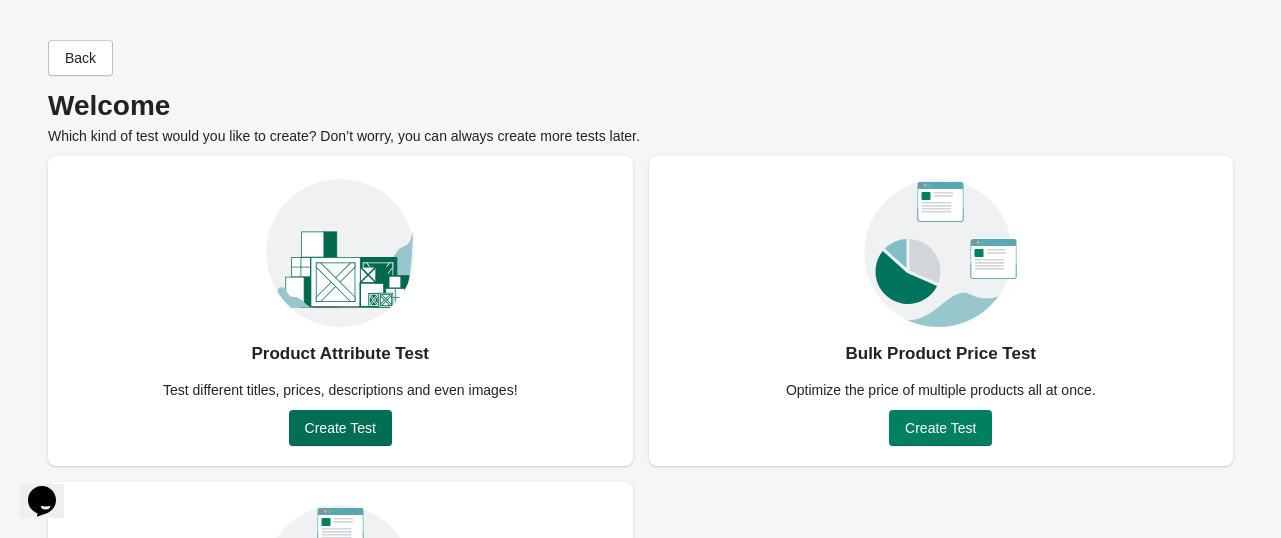 click on "Create Test" at bounding box center (340, 428) 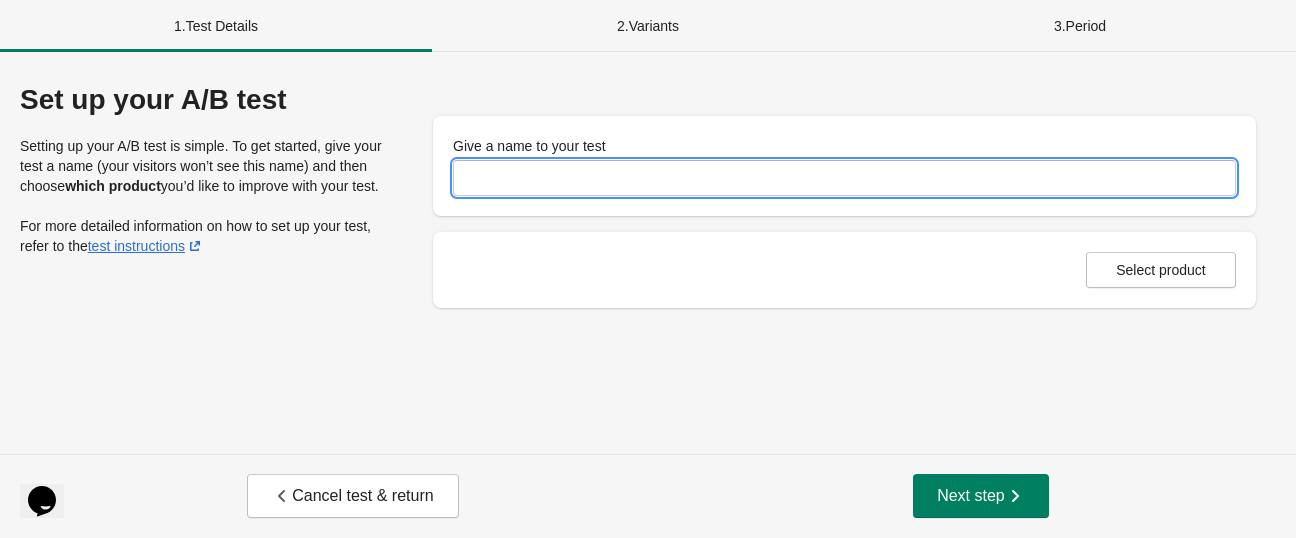 click on "Give a name to your test" at bounding box center (844, 178) 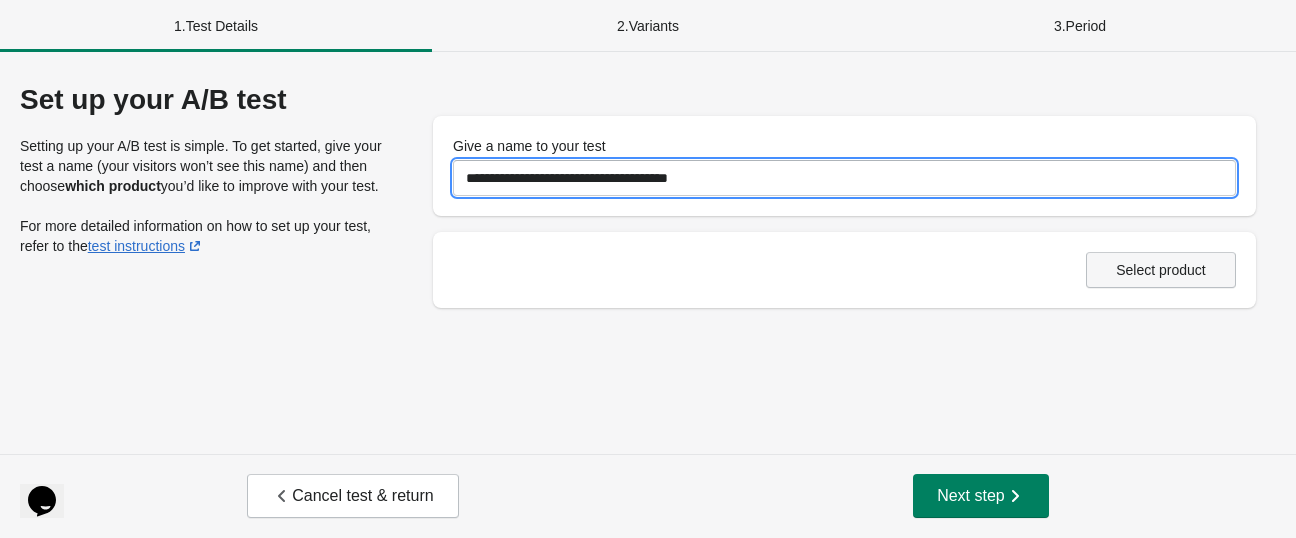 type on "**********" 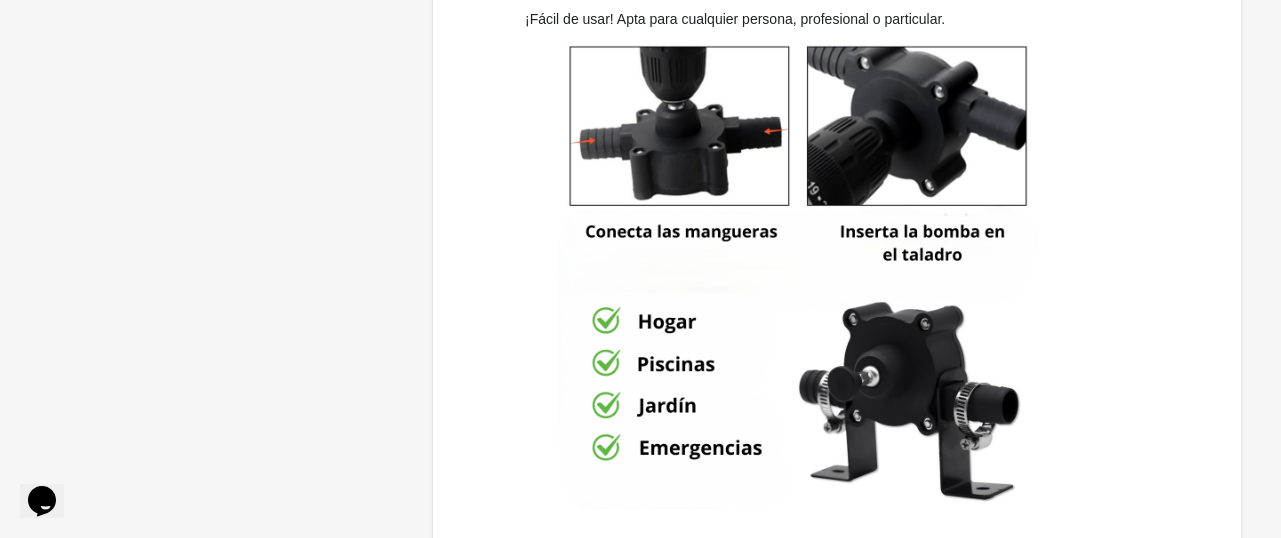 scroll, scrollTop: 2100, scrollLeft: 0, axis: vertical 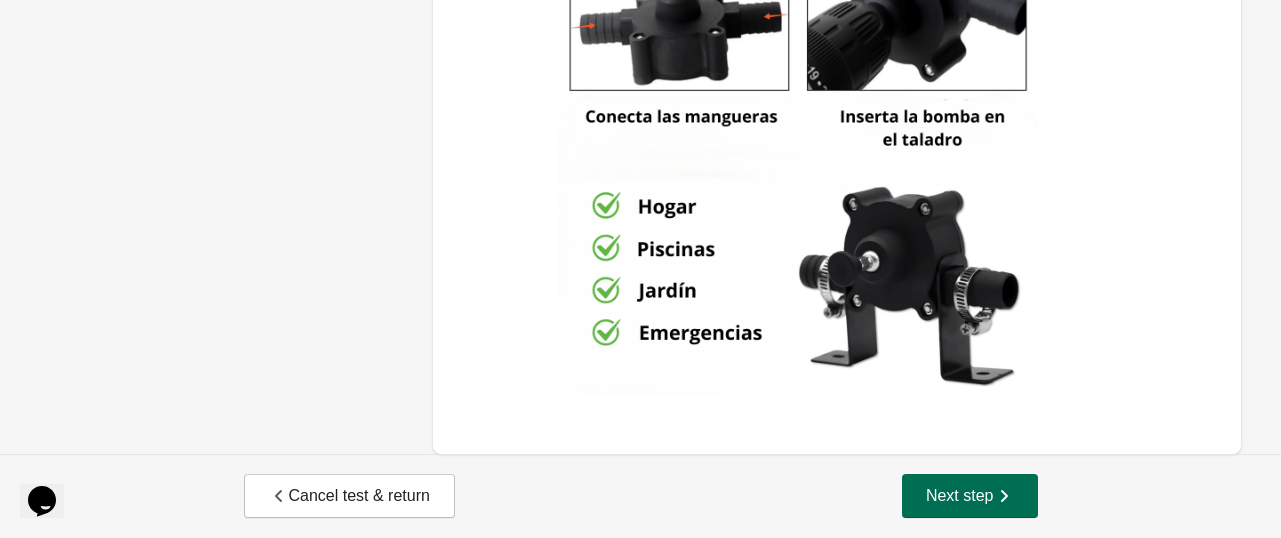click on "Next step" at bounding box center (970, 496) 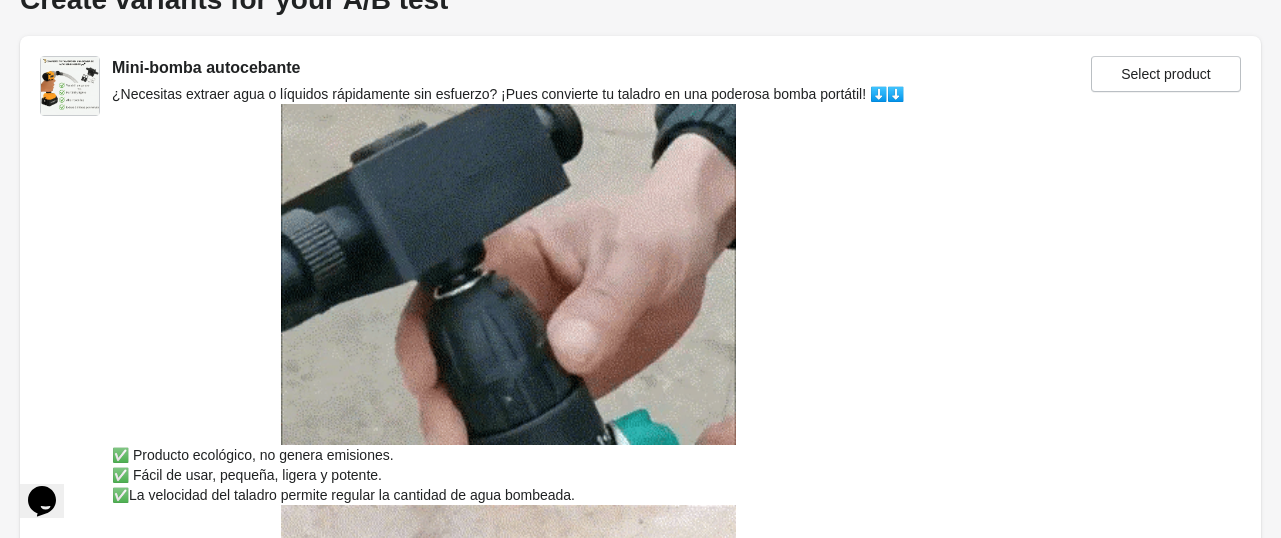 scroll, scrollTop: 0, scrollLeft: 0, axis: both 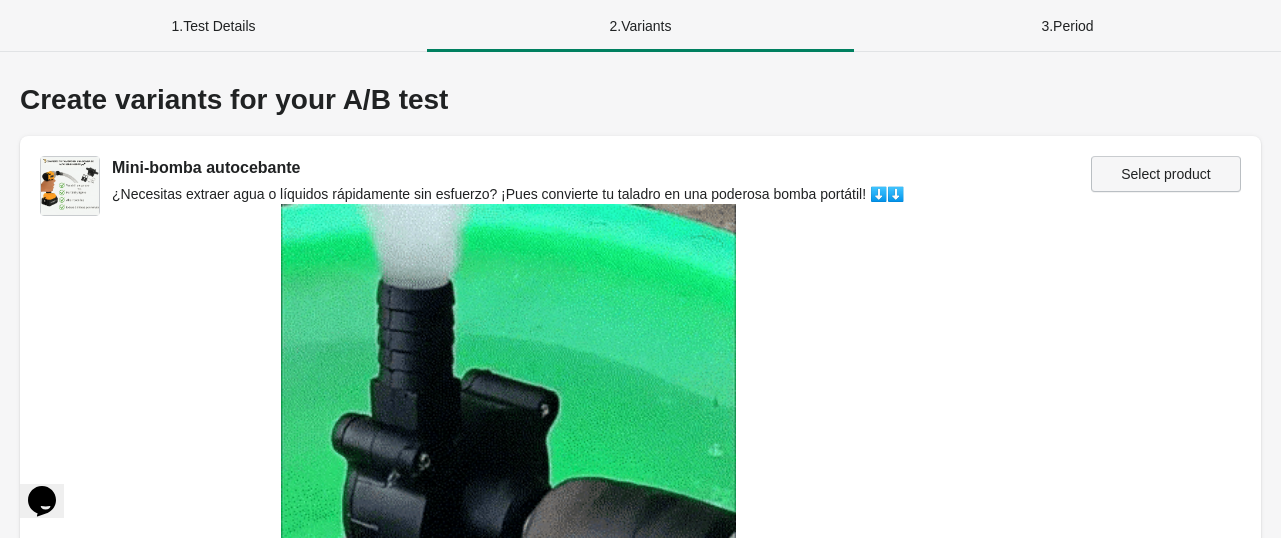 click on "Select product" at bounding box center [1166, 174] 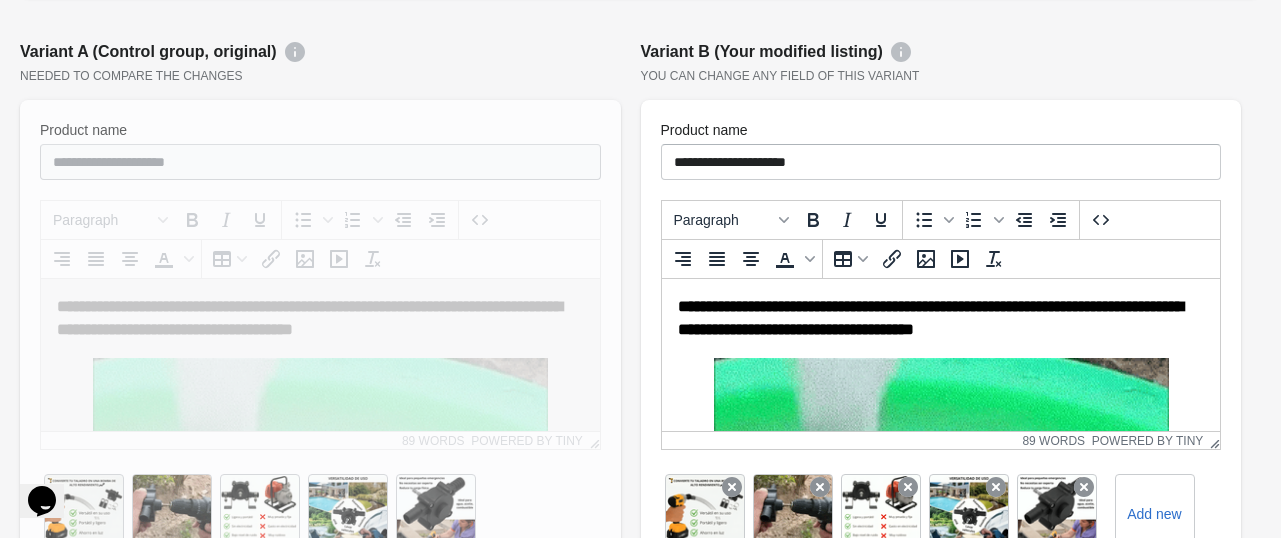 scroll, scrollTop: 2600, scrollLeft: 0, axis: vertical 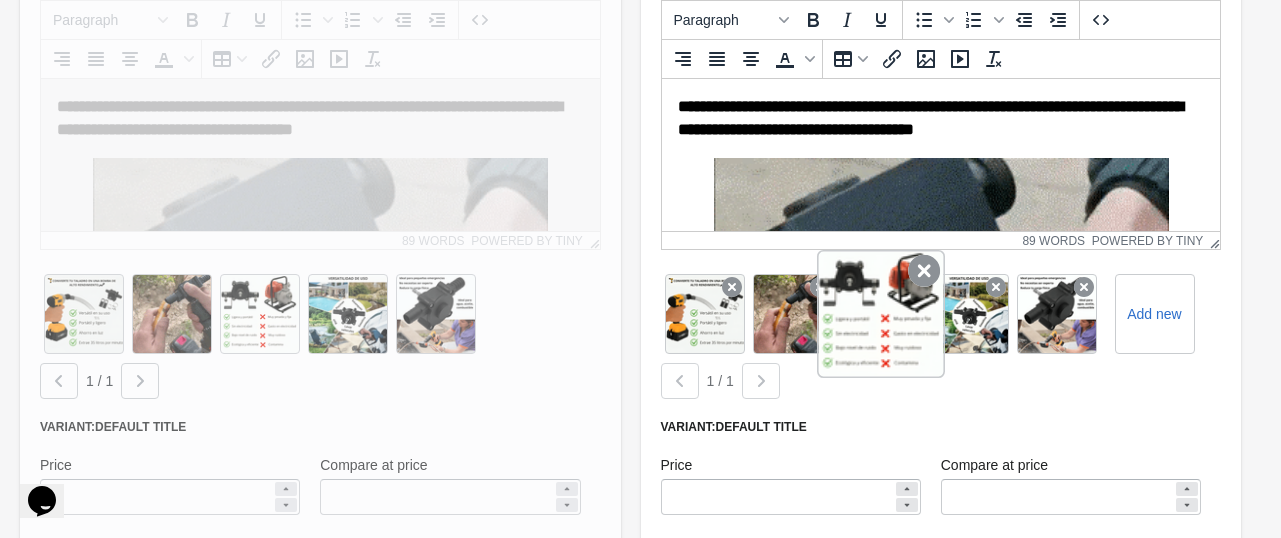 drag, startPoint x: 1053, startPoint y: 312, endPoint x: 844, endPoint y: 309, distance: 209.02153 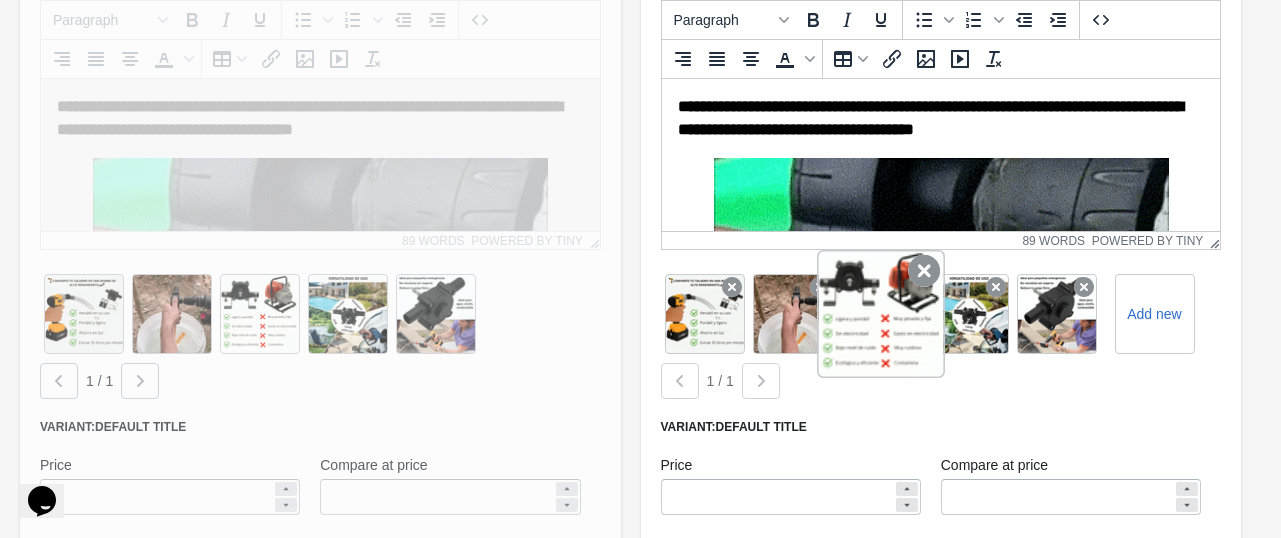 click on "Add new" at bounding box center (941, 314) 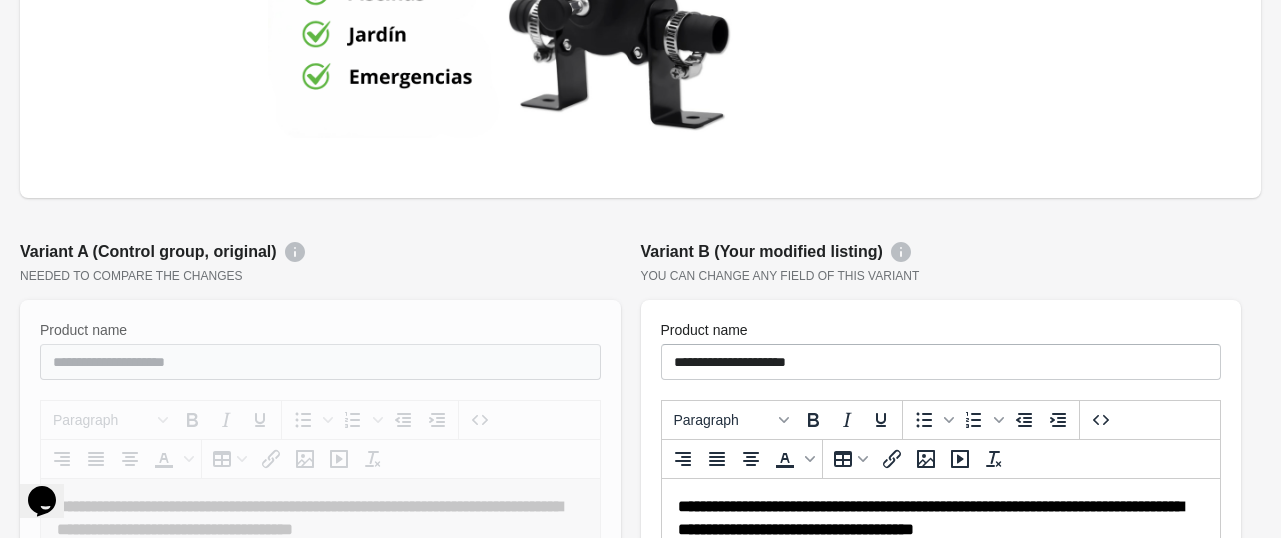 scroll, scrollTop: 2500, scrollLeft: 0, axis: vertical 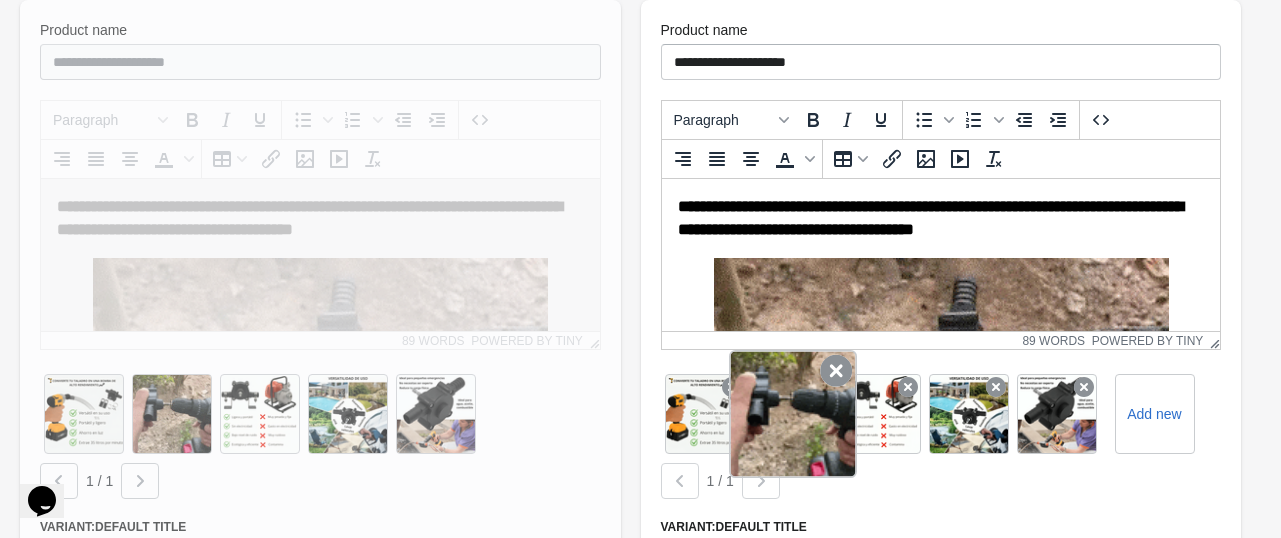 drag, startPoint x: 1076, startPoint y: 390, endPoint x: 729, endPoint y: 411, distance: 347.63486 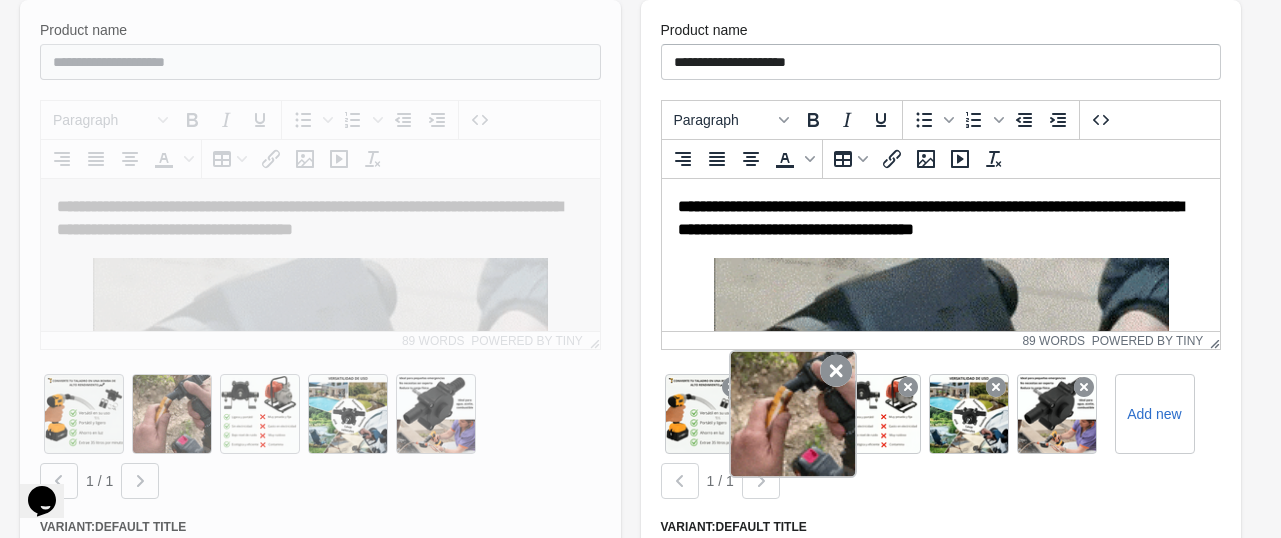 click on "Add new" at bounding box center (941, 414) 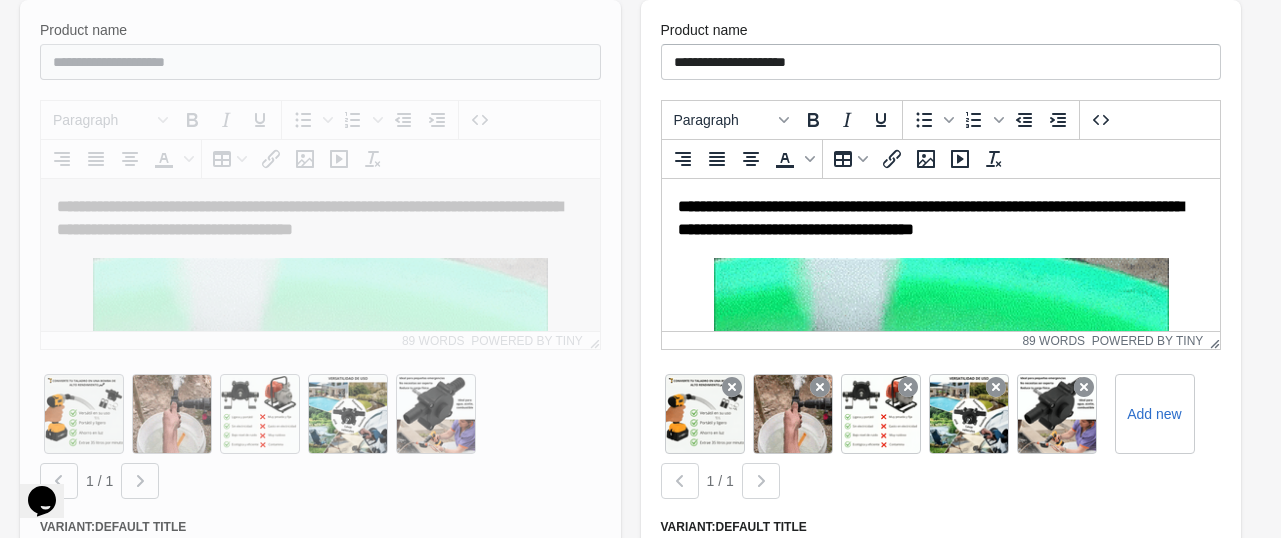 click at bounding box center [680, 481] 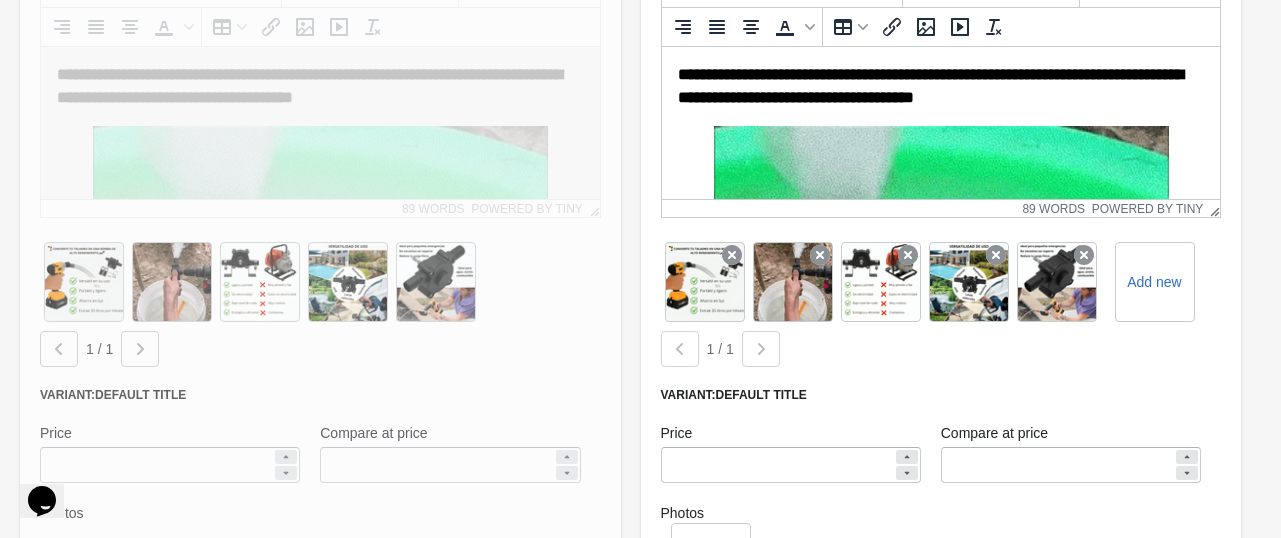 scroll, scrollTop: 2598, scrollLeft: 0, axis: vertical 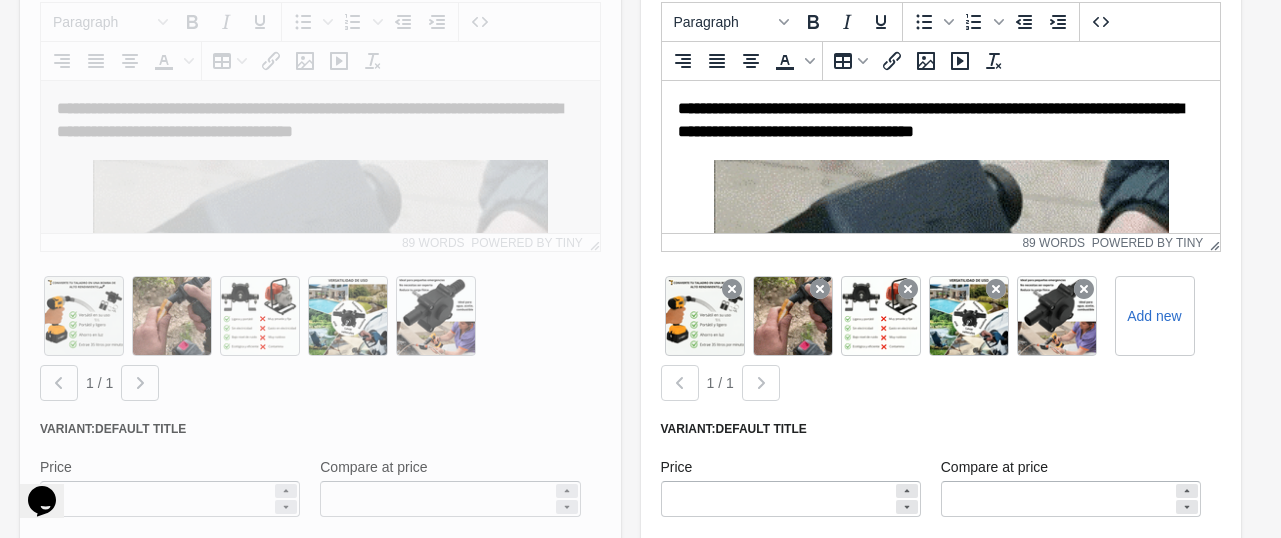 click 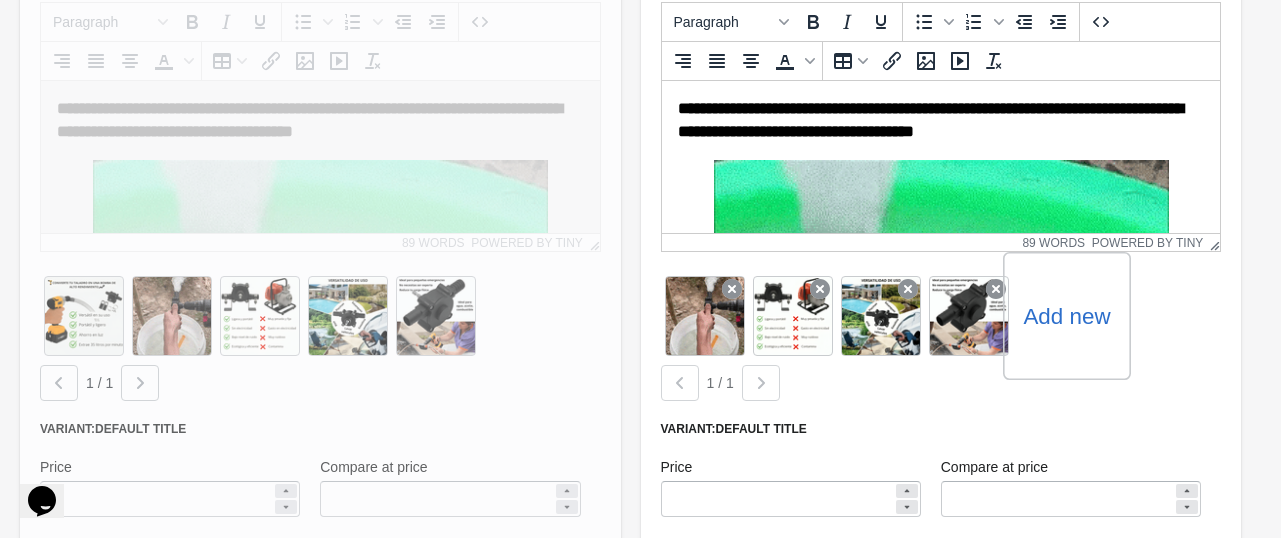 click on "Add new" at bounding box center [1066, 316] 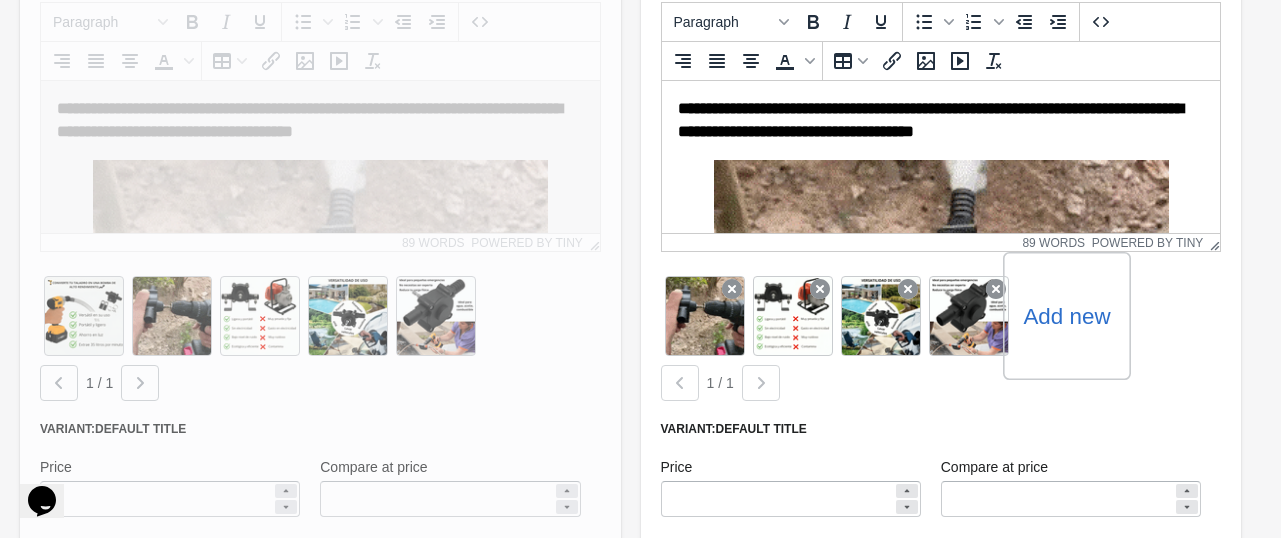 click on "Add new" at bounding box center [0, 0] 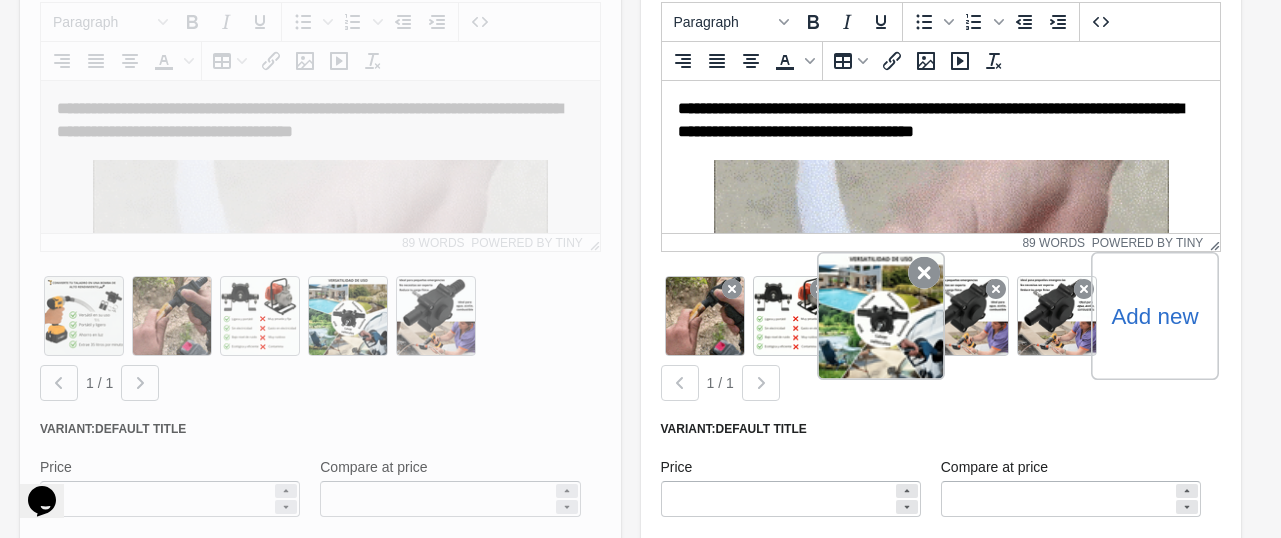drag, startPoint x: 1059, startPoint y: 323, endPoint x: 966, endPoint y: 321, distance: 93.0215 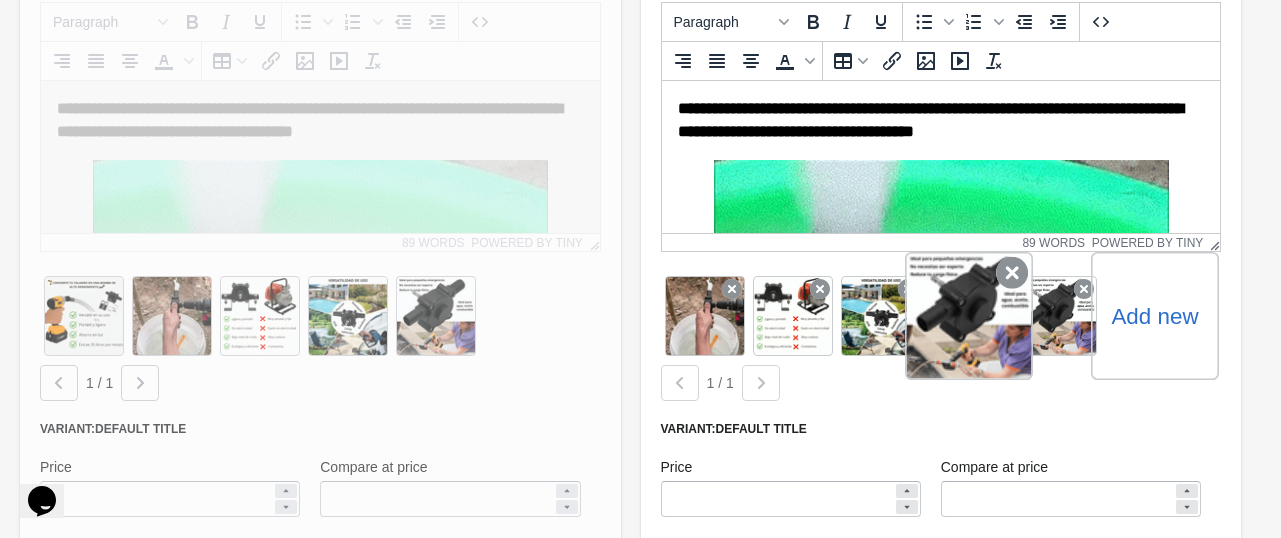 click on "Add new" at bounding box center [941, 316] 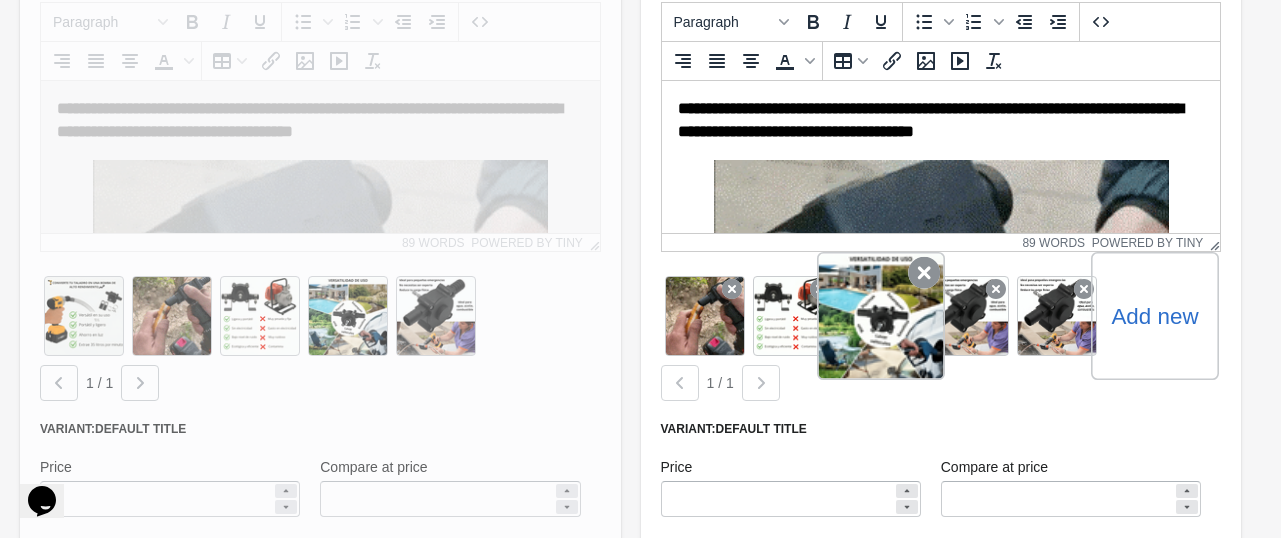 click 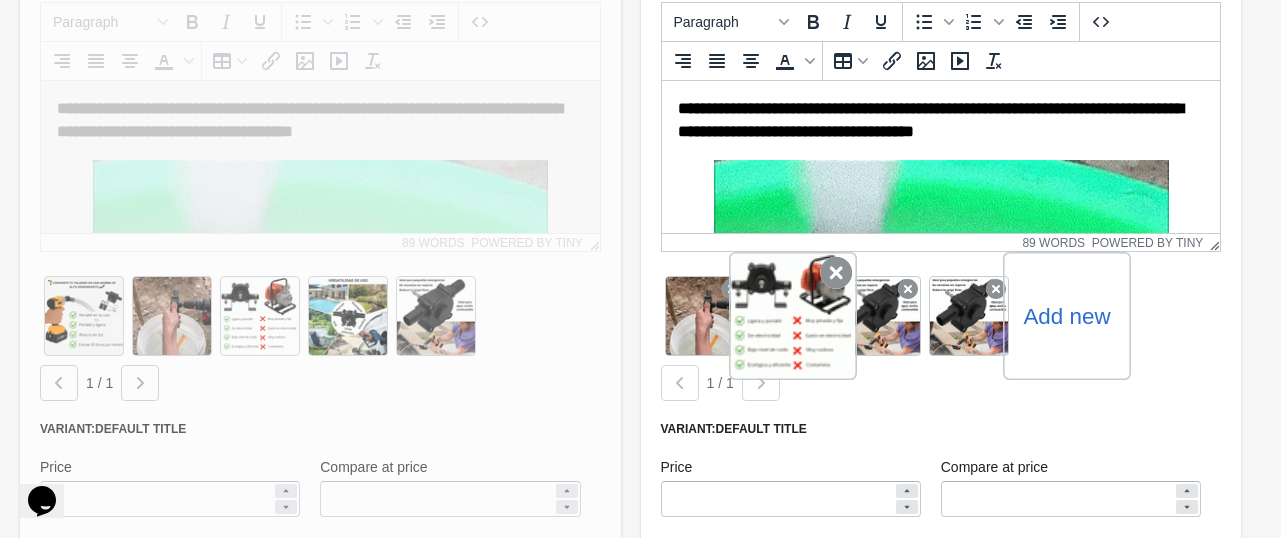 click 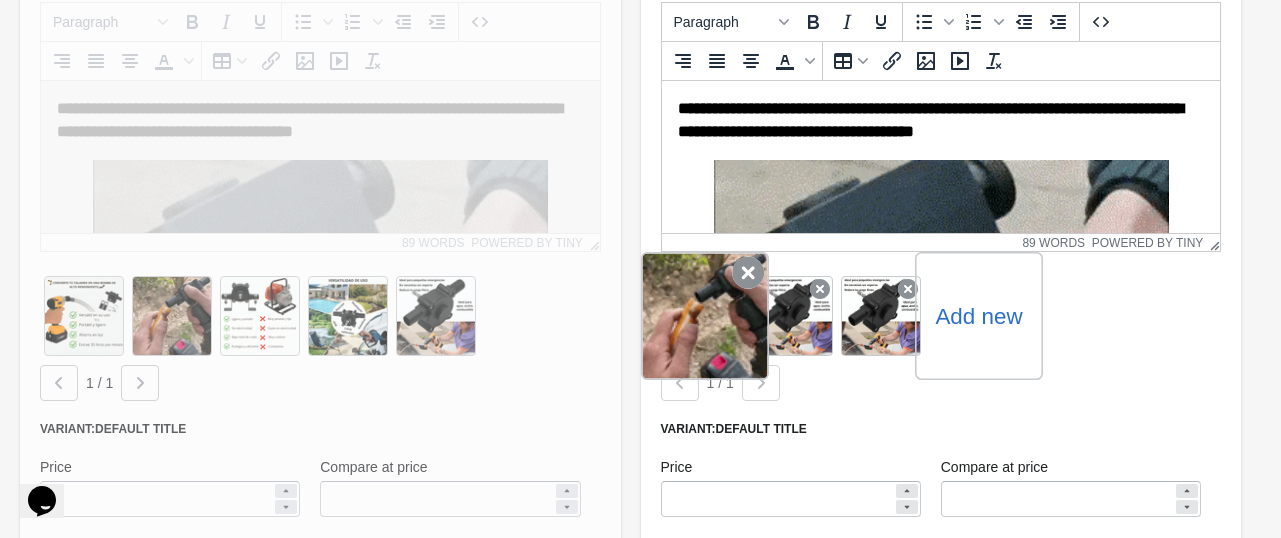 click 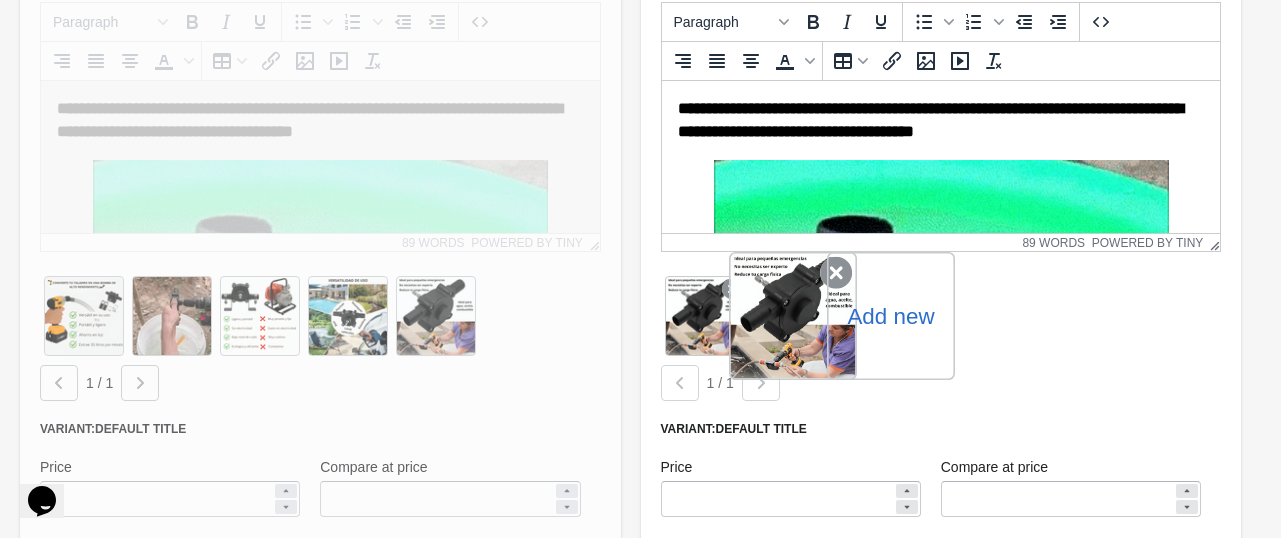 click 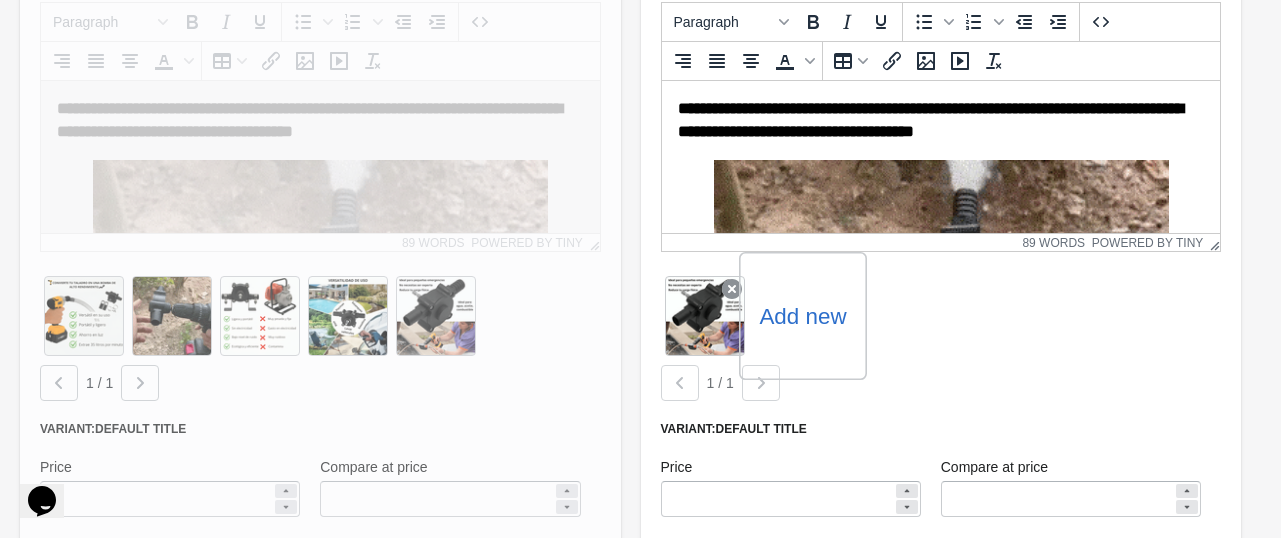 click on "Add new" at bounding box center (802, 316) 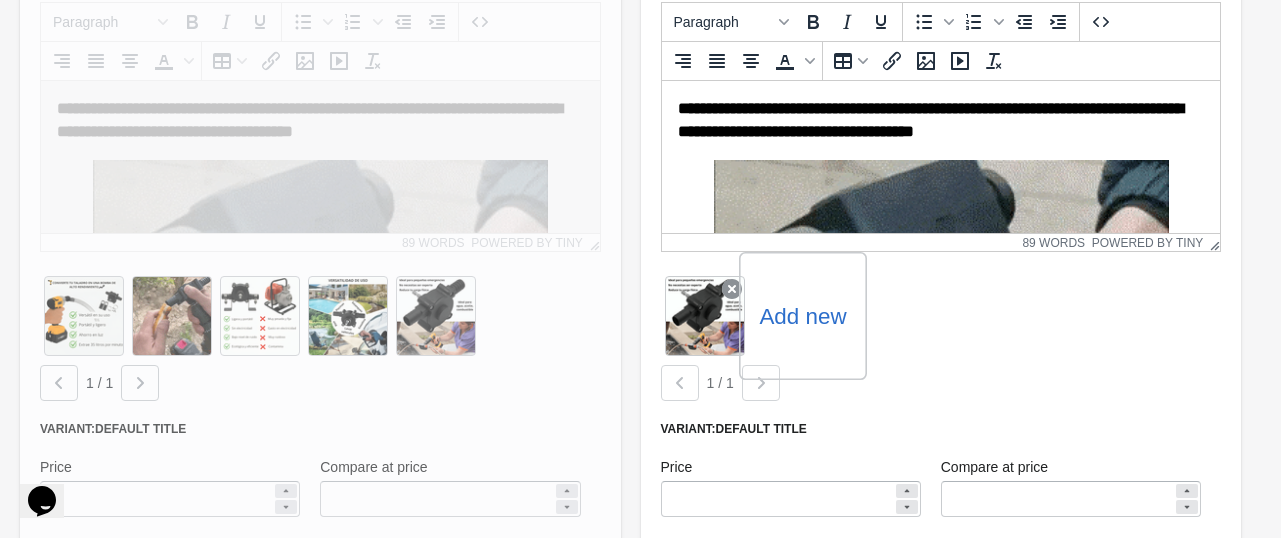 click on "Add new" at bounding box center [0, 0] 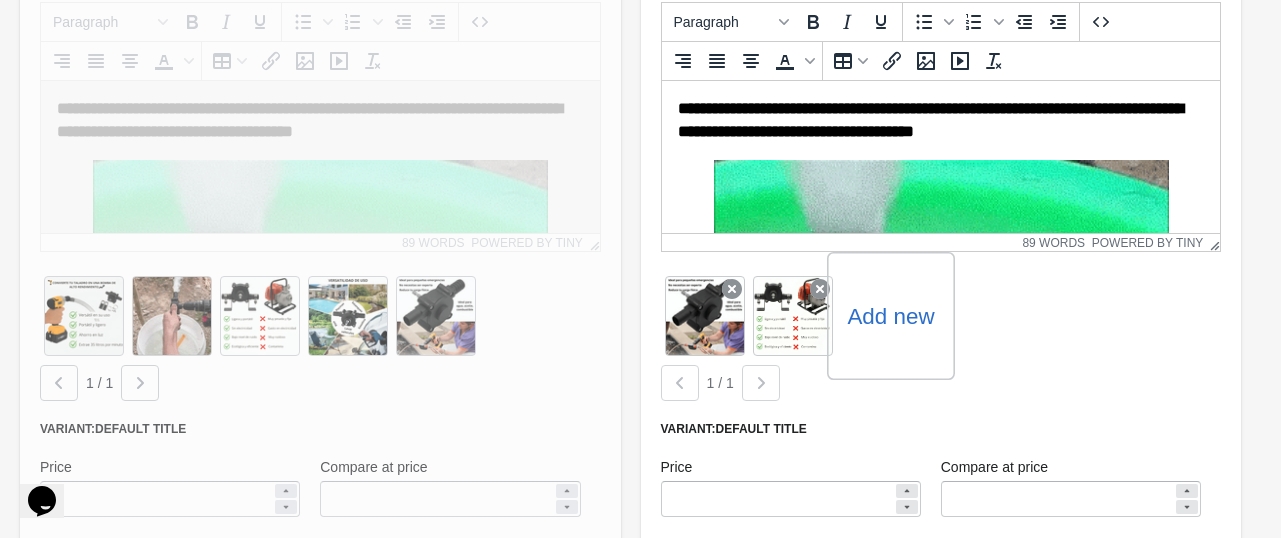 click on "Add new" at bounding box center [890, 316] 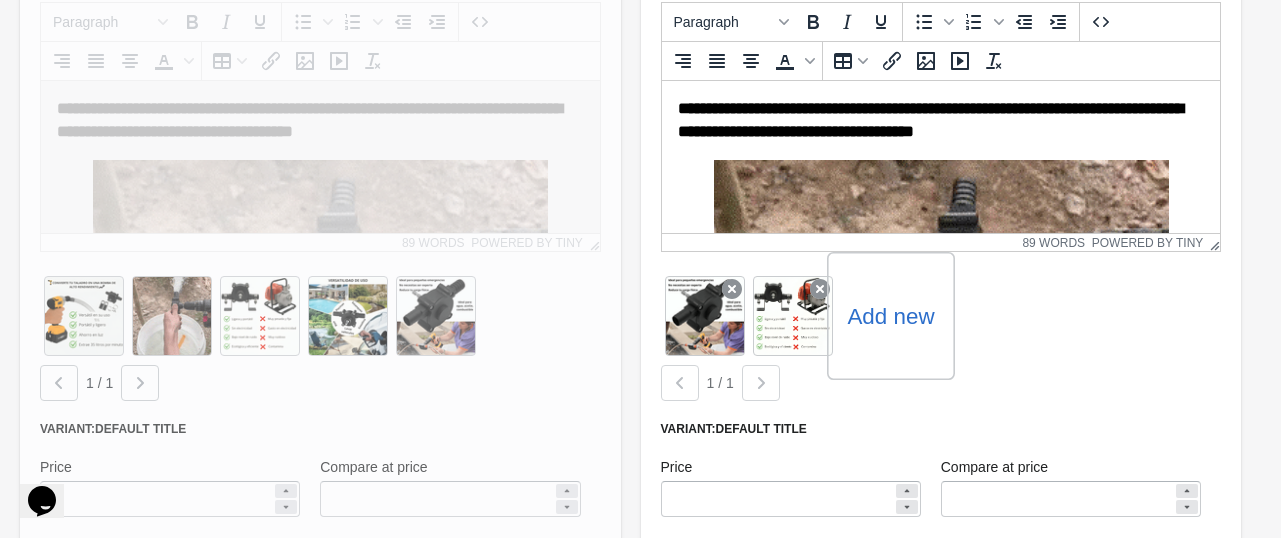 click on "Add new" at bounding box center (0, 0) 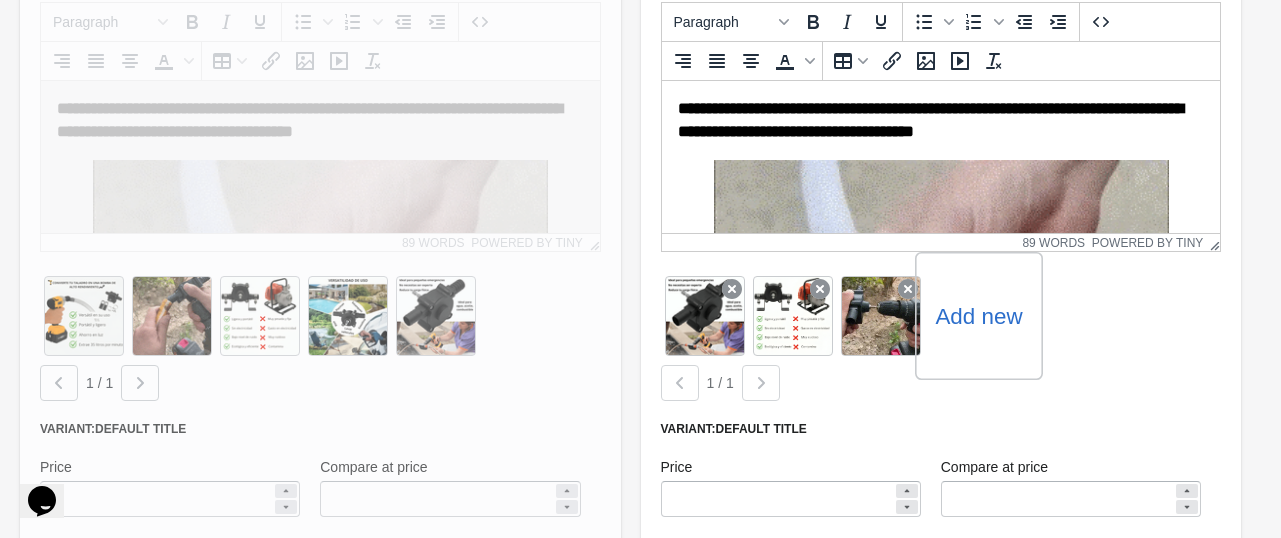 click on "Add new" at bounding box center [978, 316] 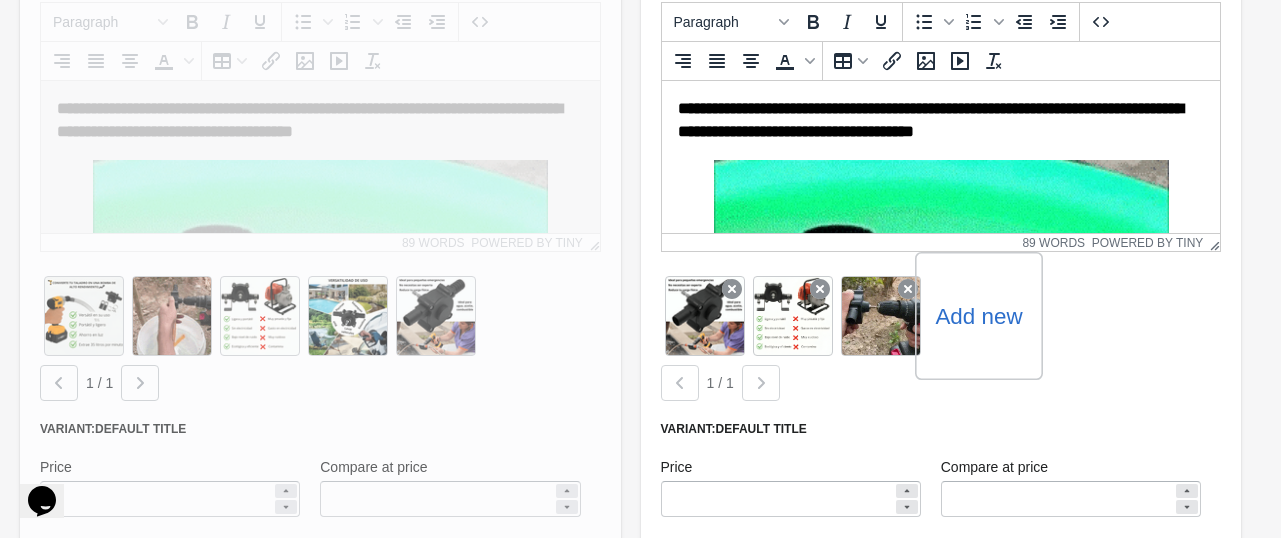 click on "Add new" at bounding box center (0, 0) 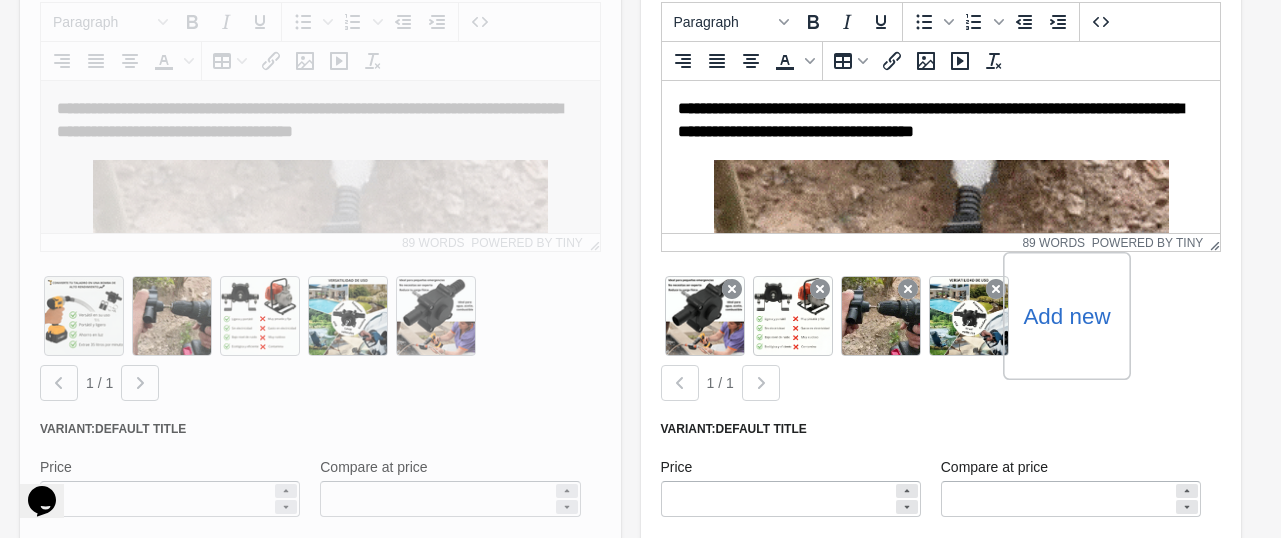 click on "Add new" at bounding box center (1066, 316) 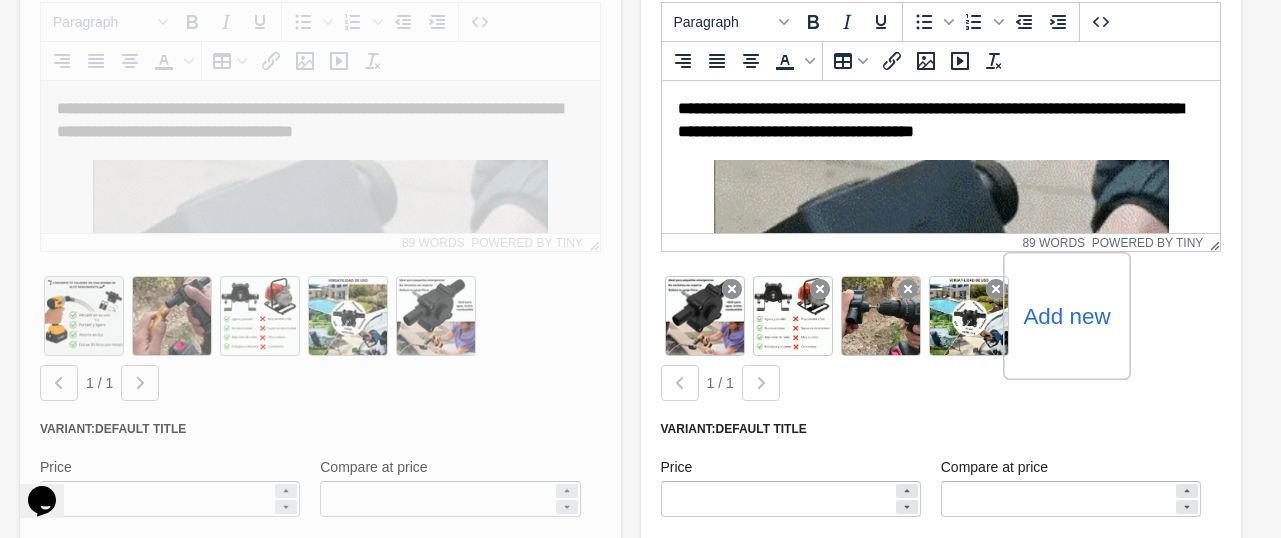 click on "Add new" at bounding box center (0, 0) 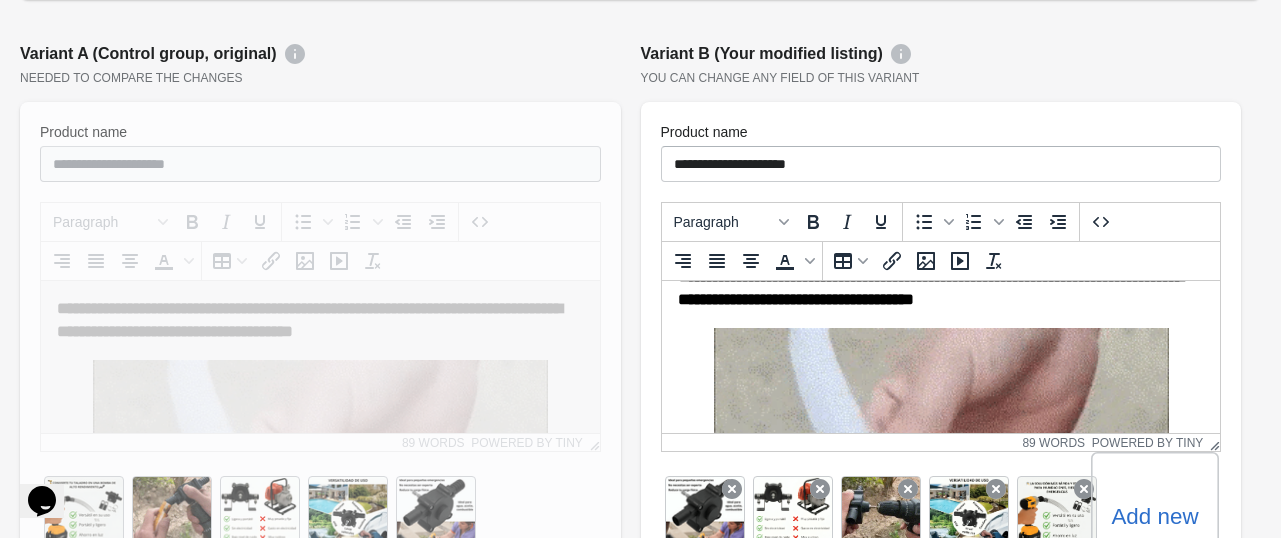 scroll, scrollTop: 0, scrollLeft: 0, axis: both 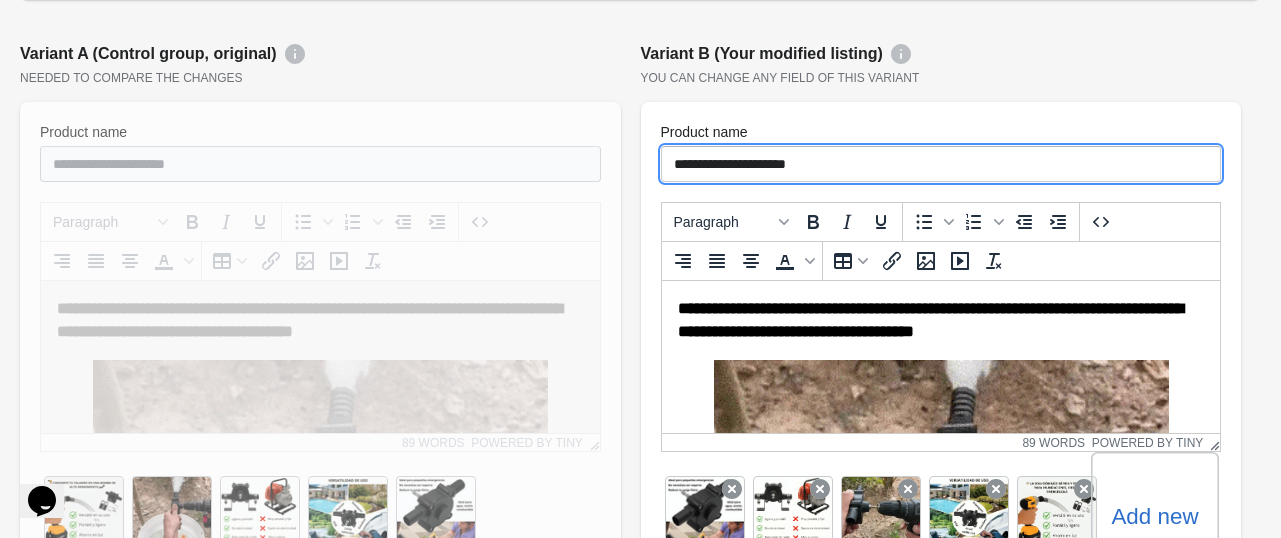 click on "**********" at bounding box center [941, 164] 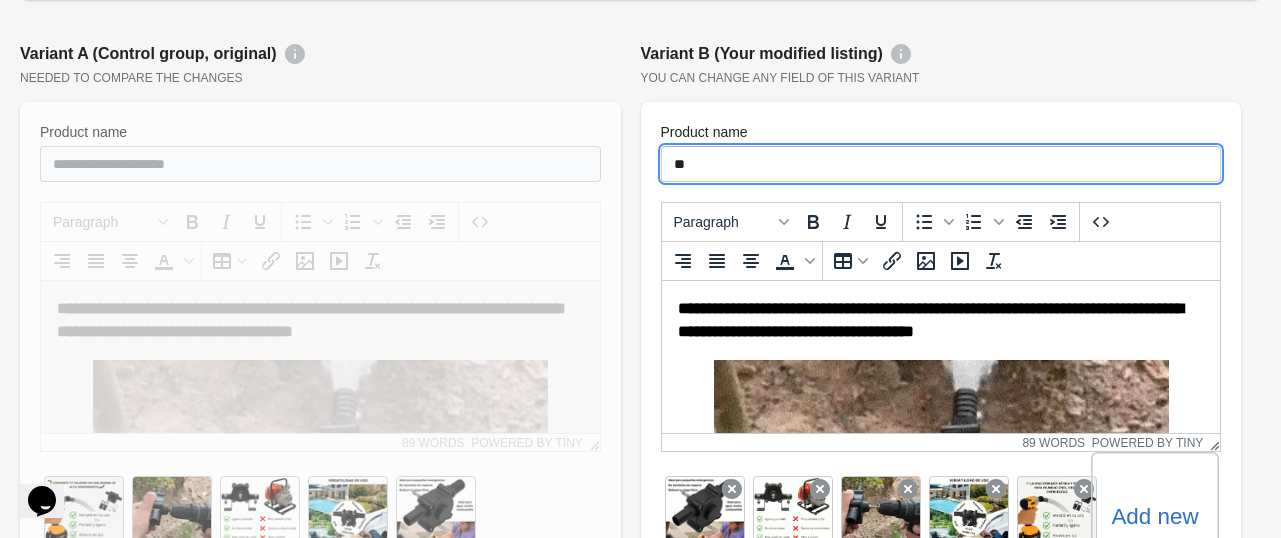 type on "*" 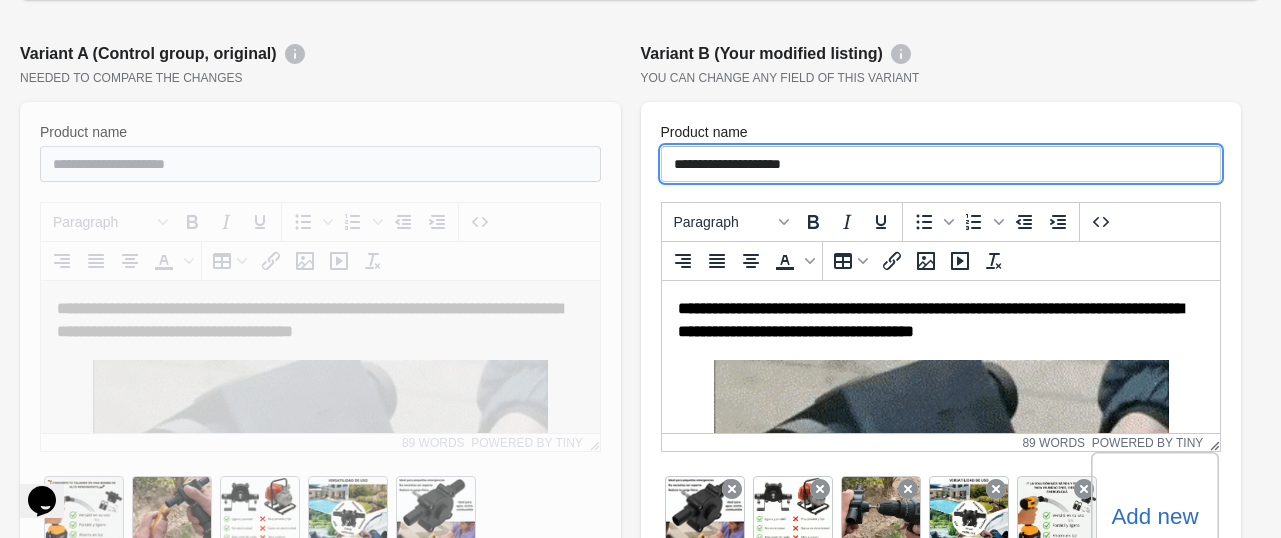 type on "**********" 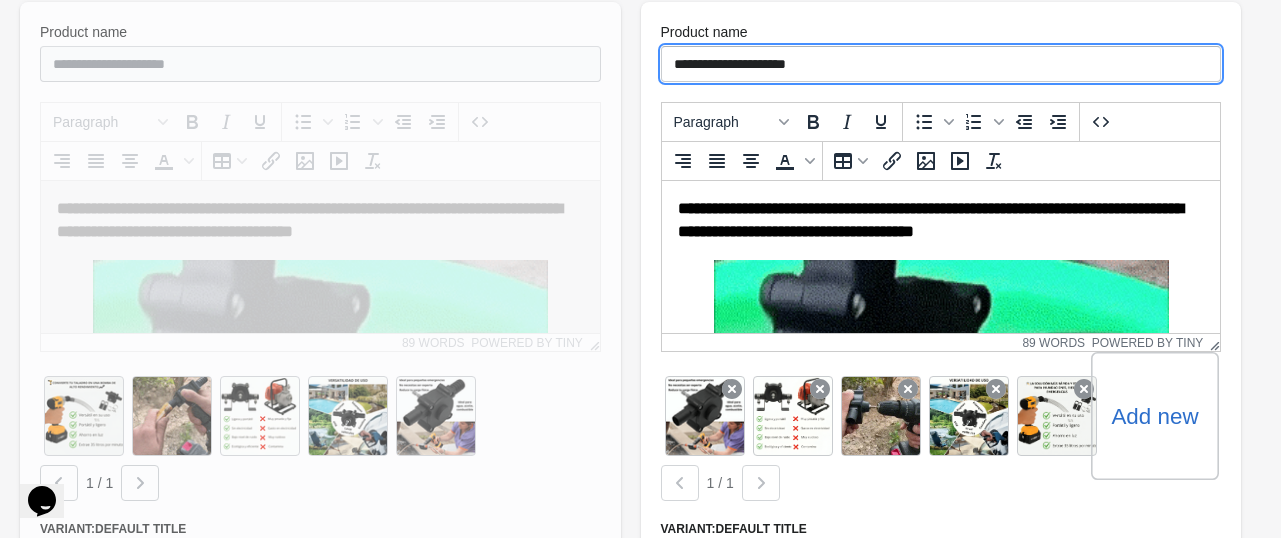 scroll, scrollTop: 100, scrollLeft: 0, axis: vertical 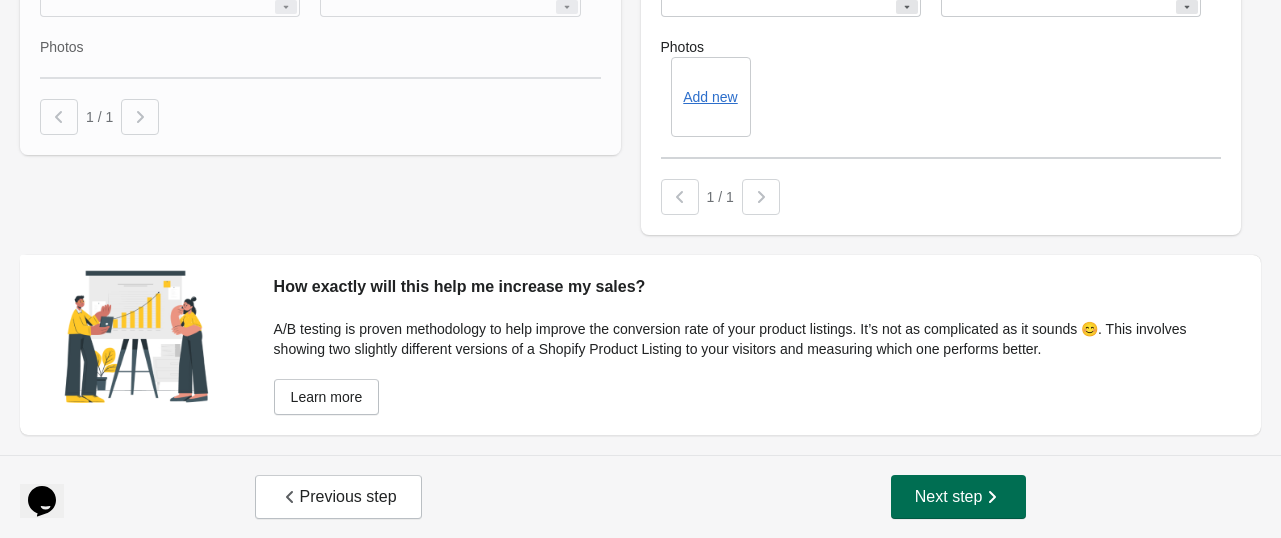 click on "Next step" at bounding box center (959, 497) 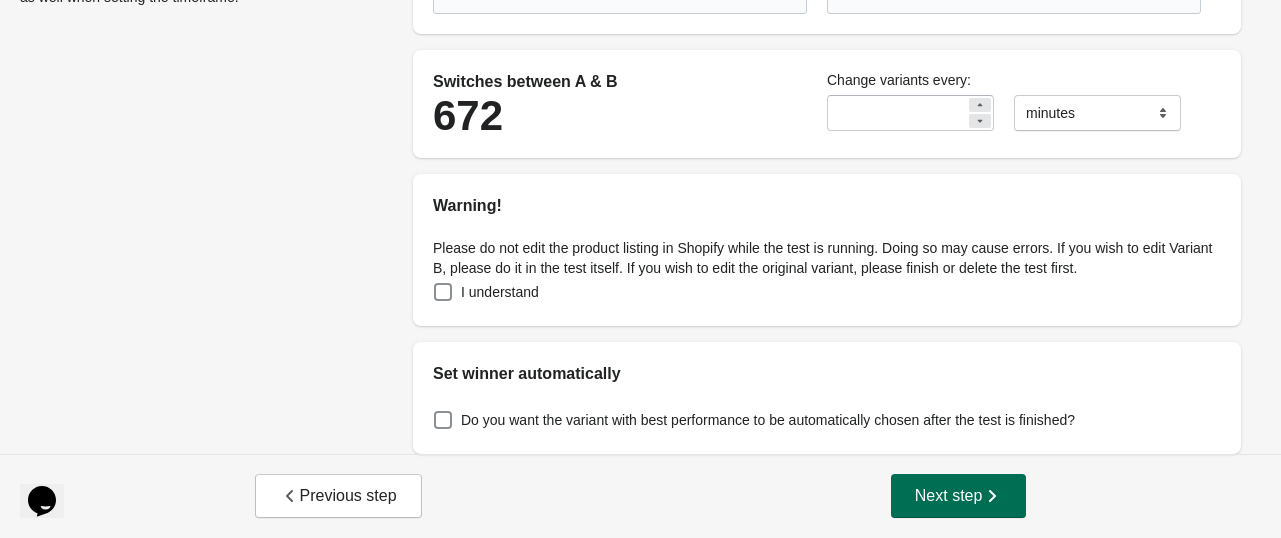 scroll, scrollTop: 0, scrollLeft: 0, axis: both 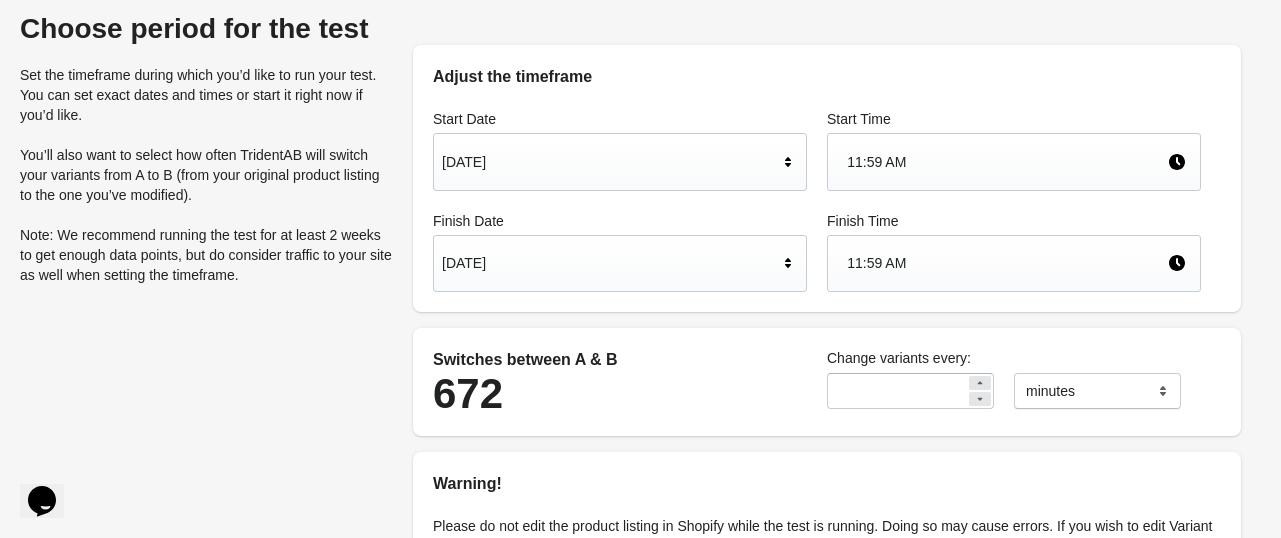click 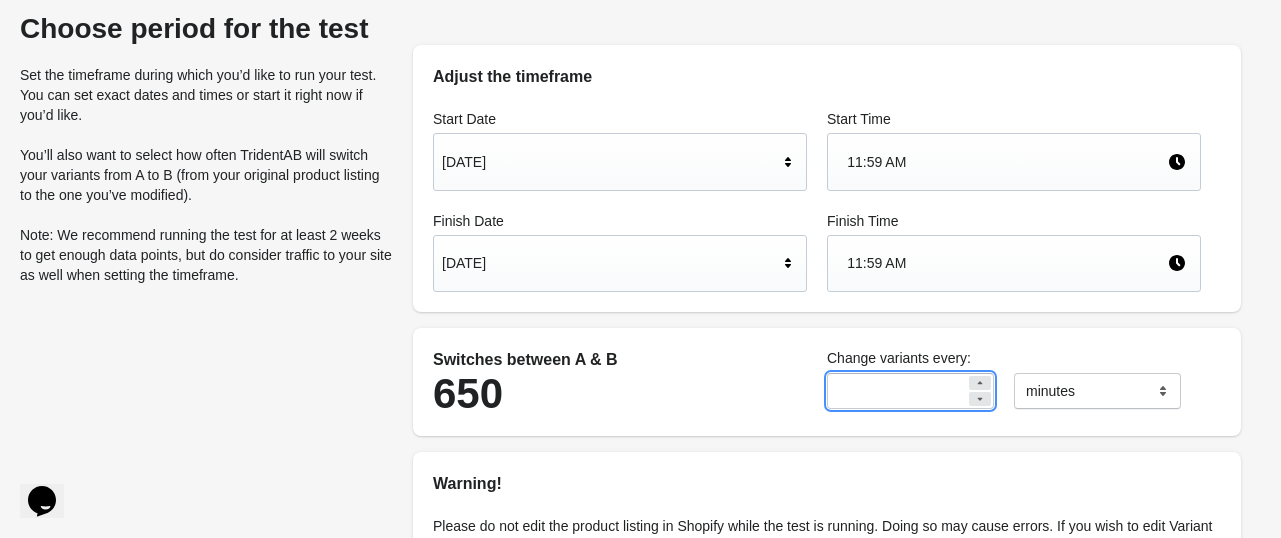 click 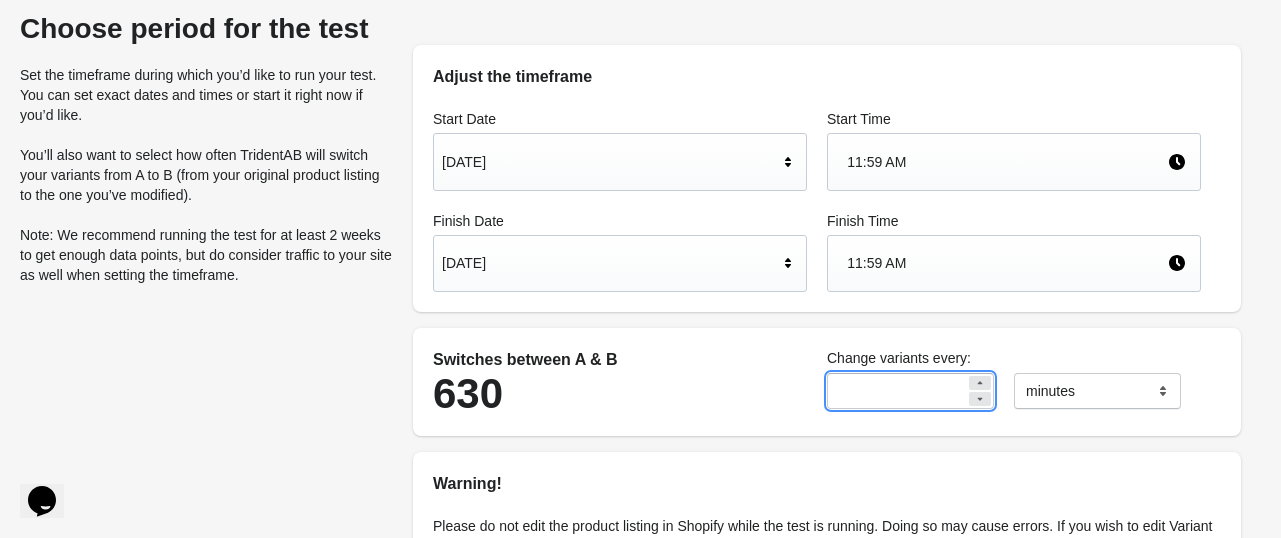 click 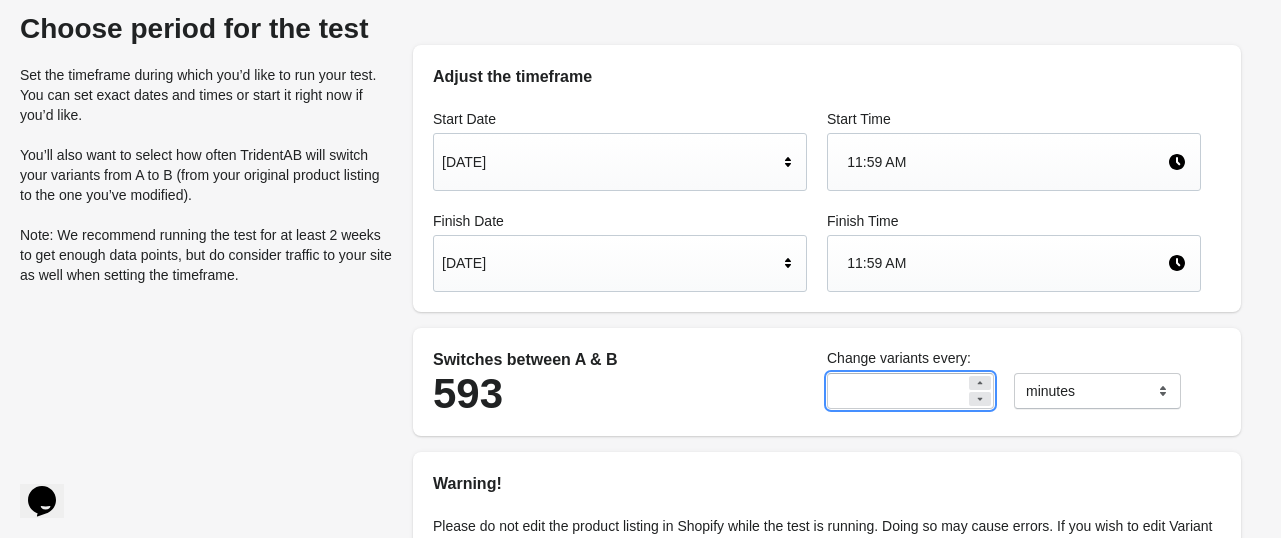 click 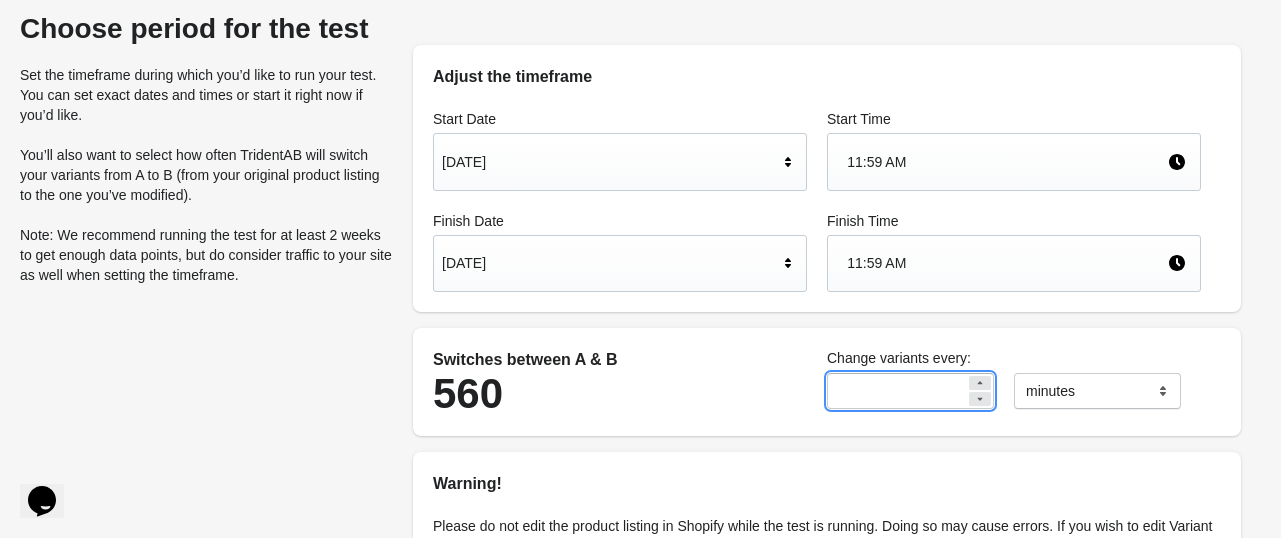 click 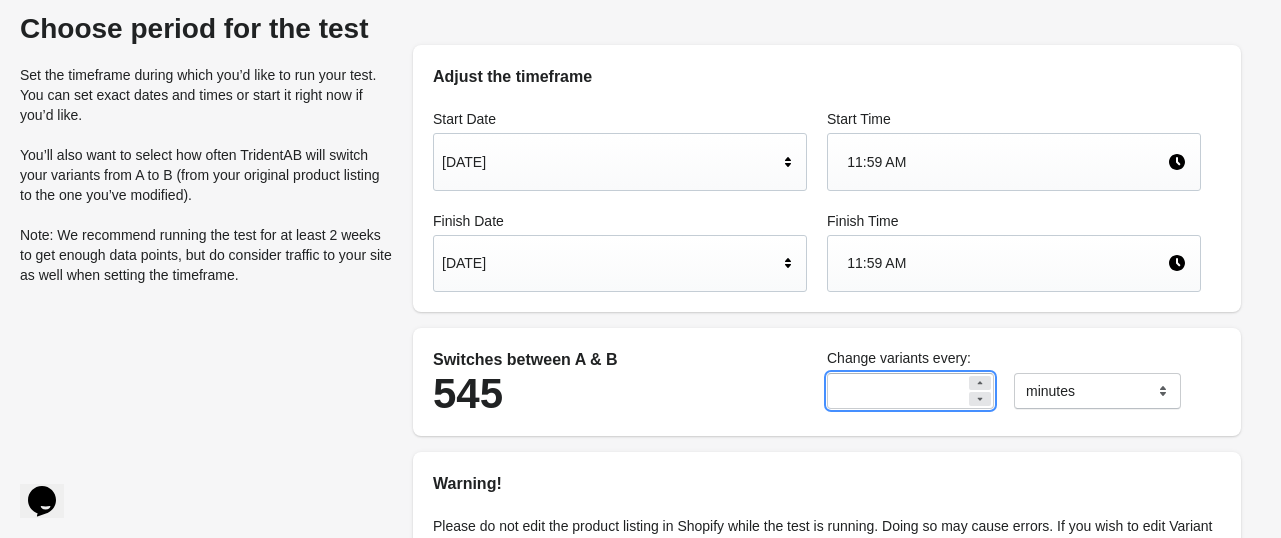 click 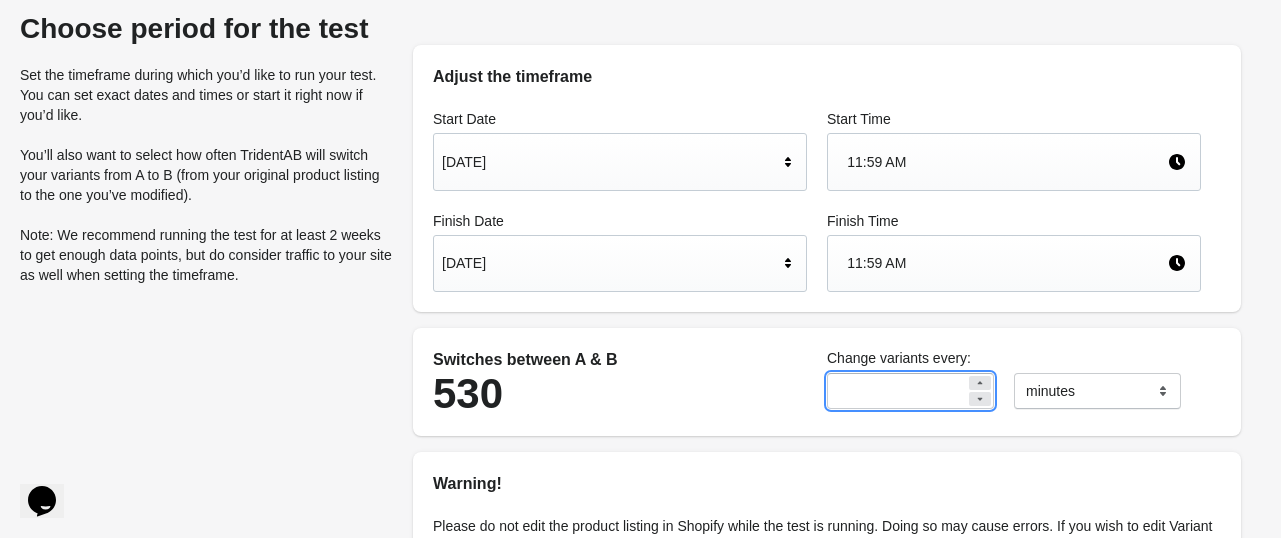 click 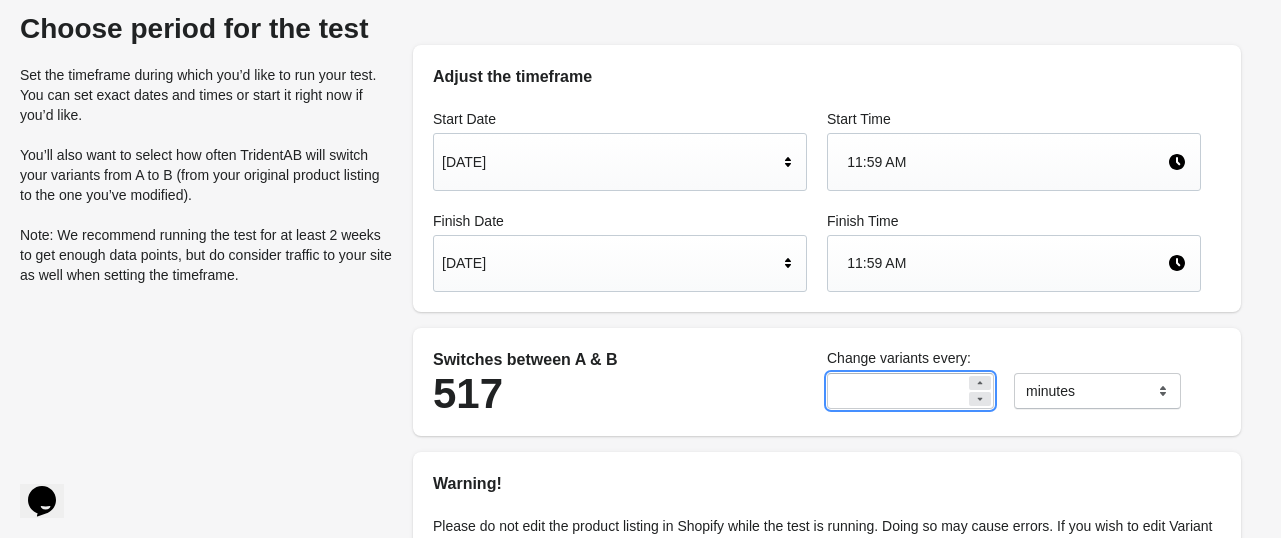 click 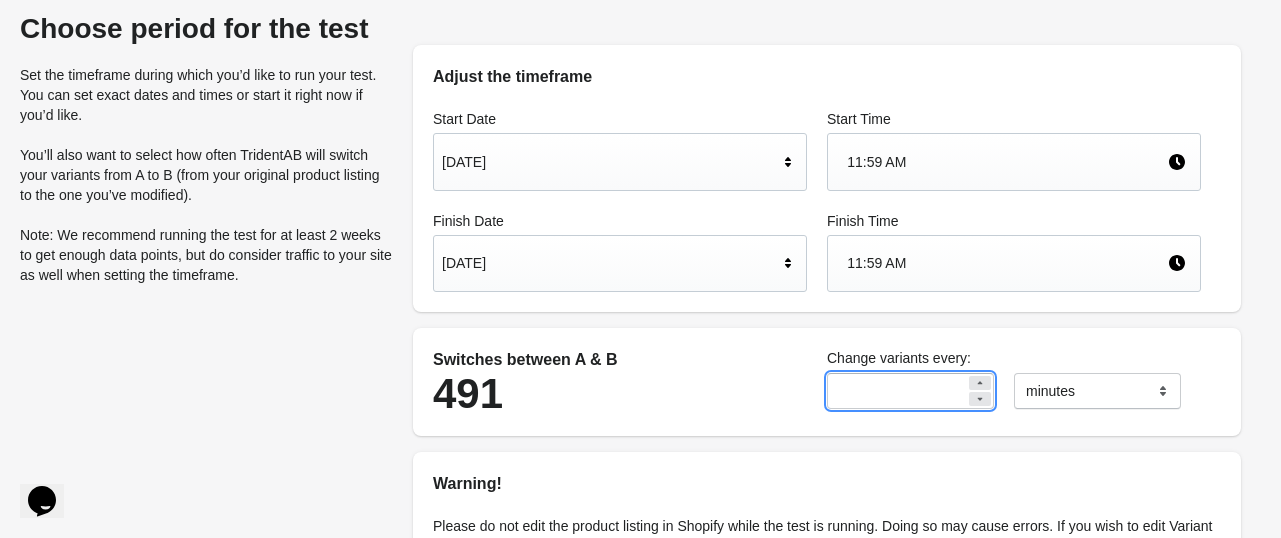 click 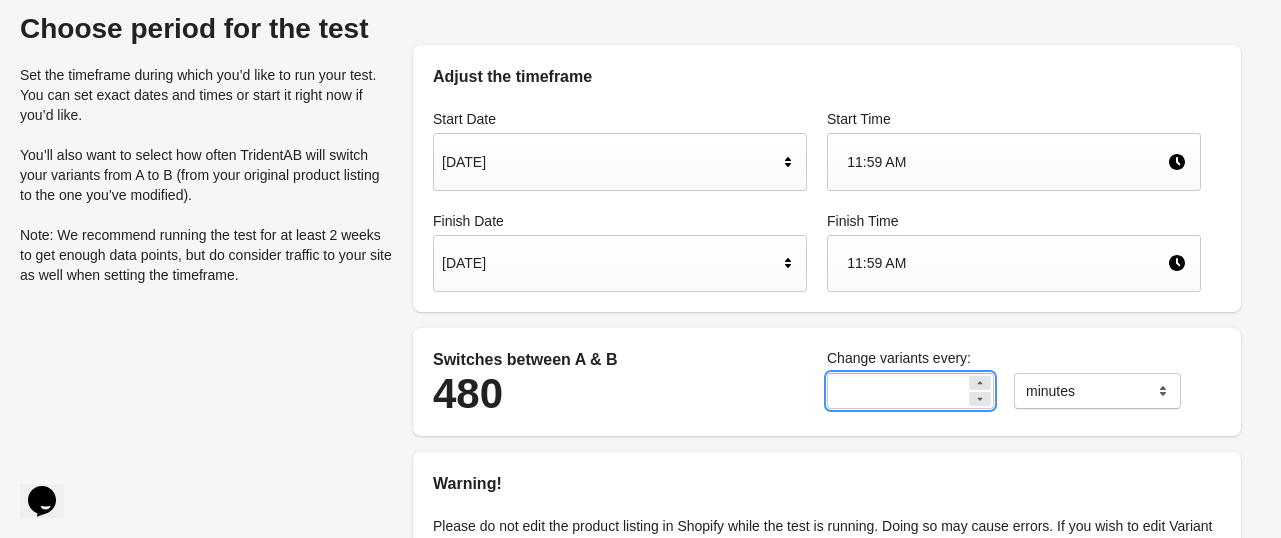 click 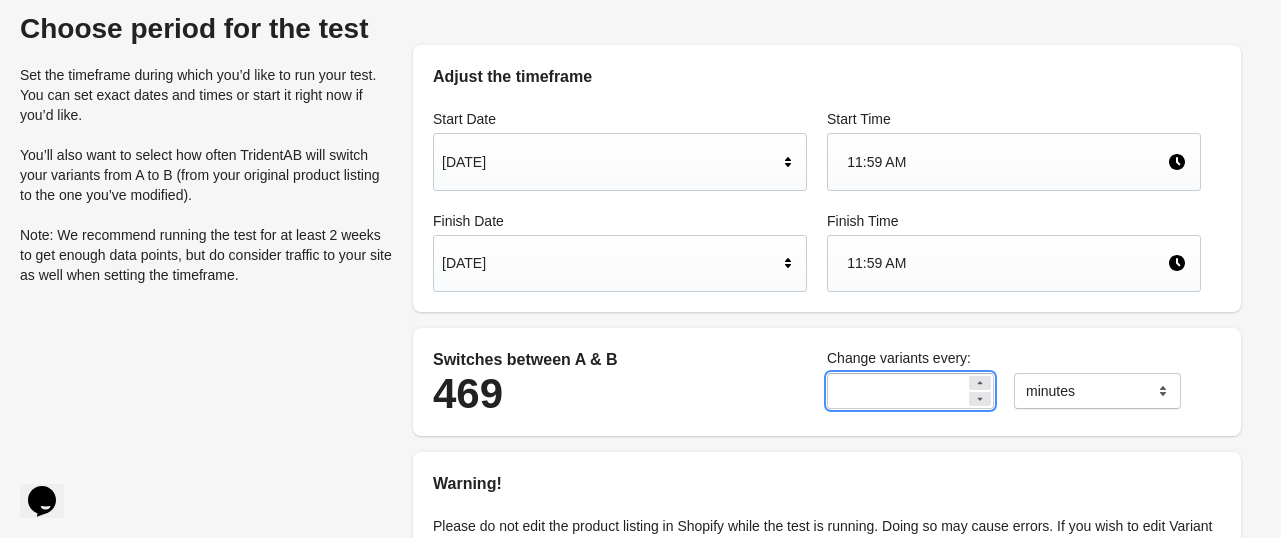 click 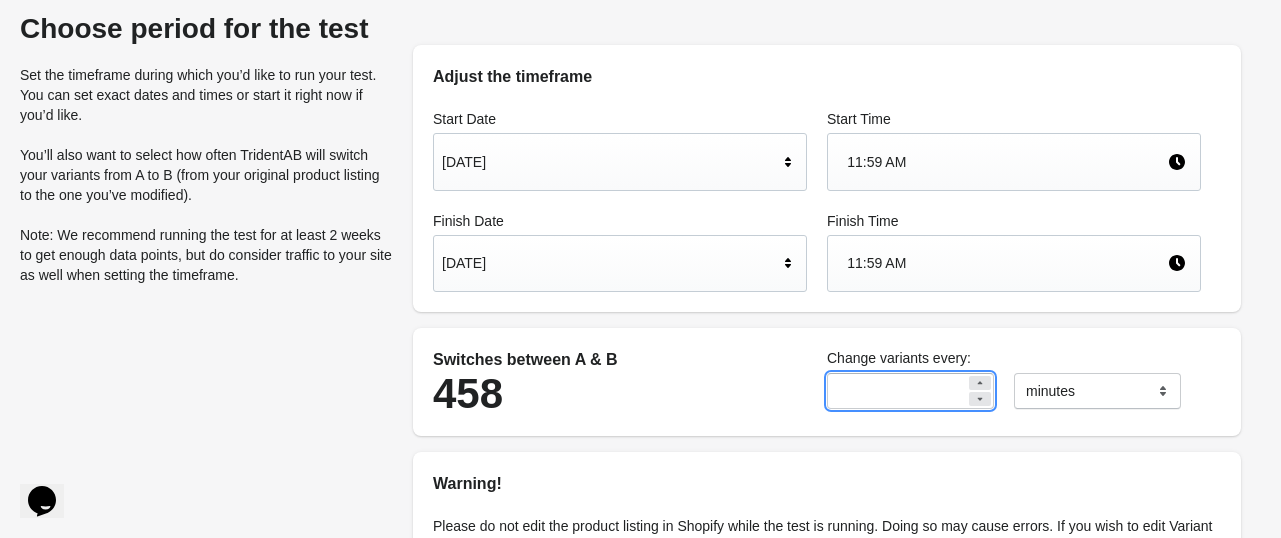 click 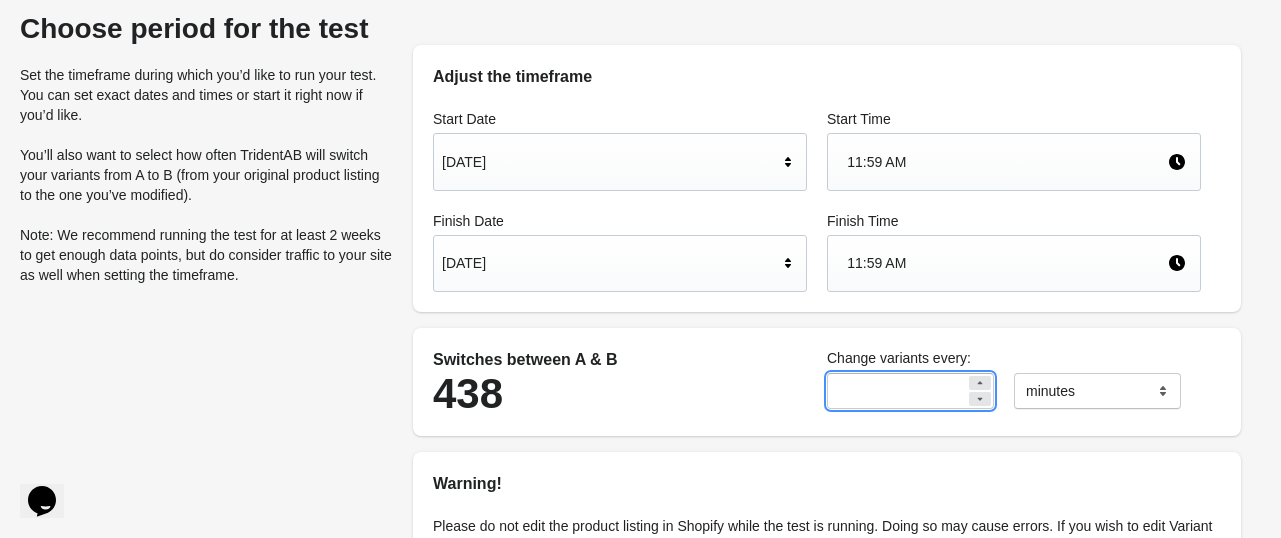 click 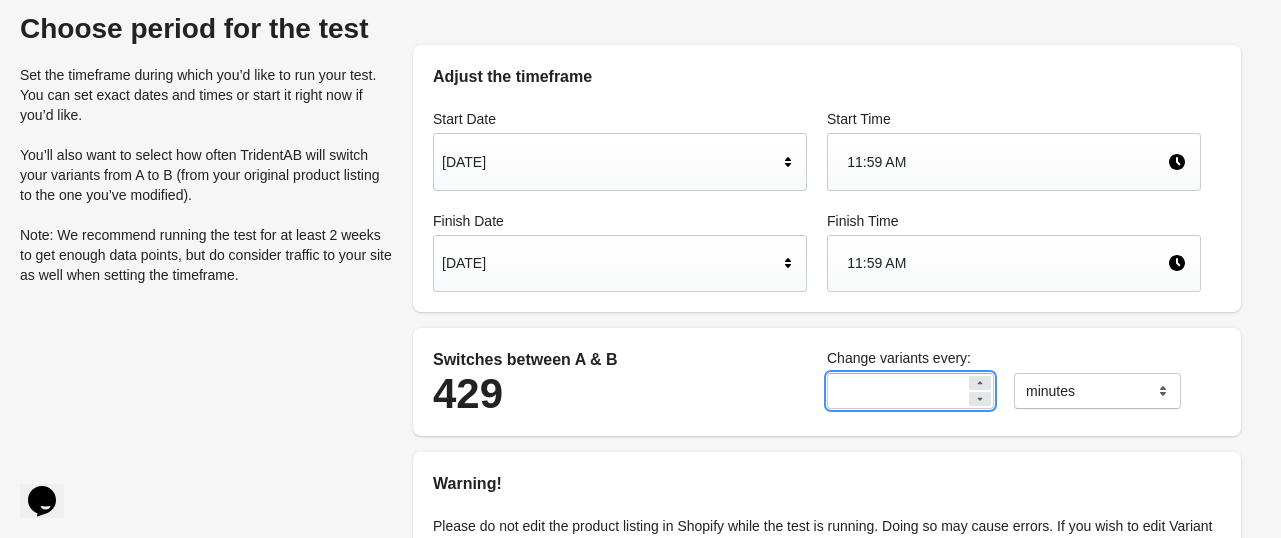 click 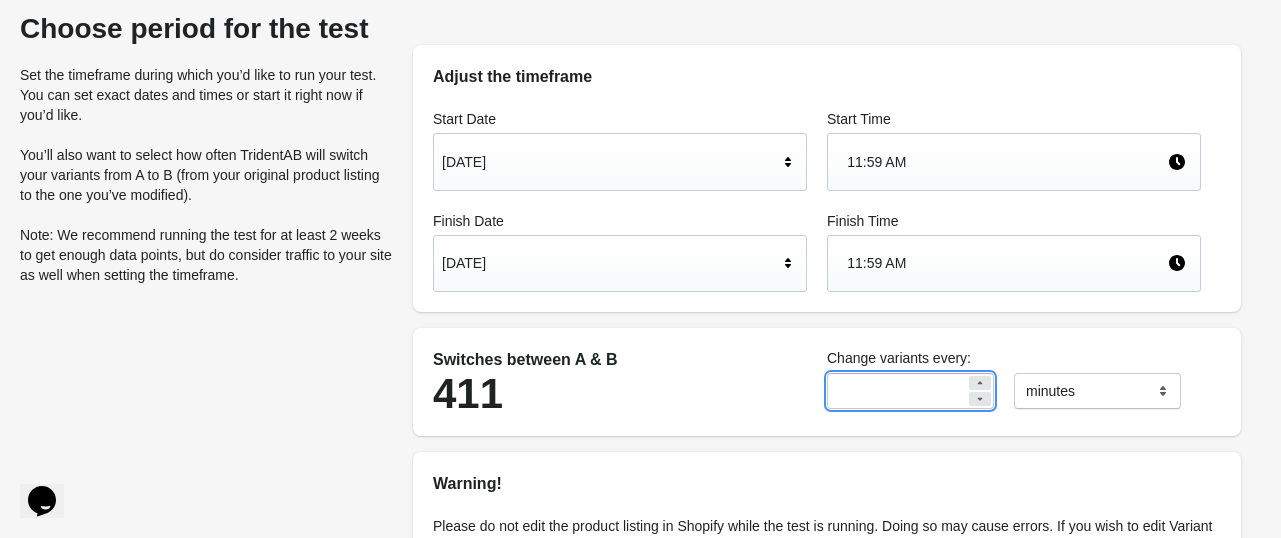 click 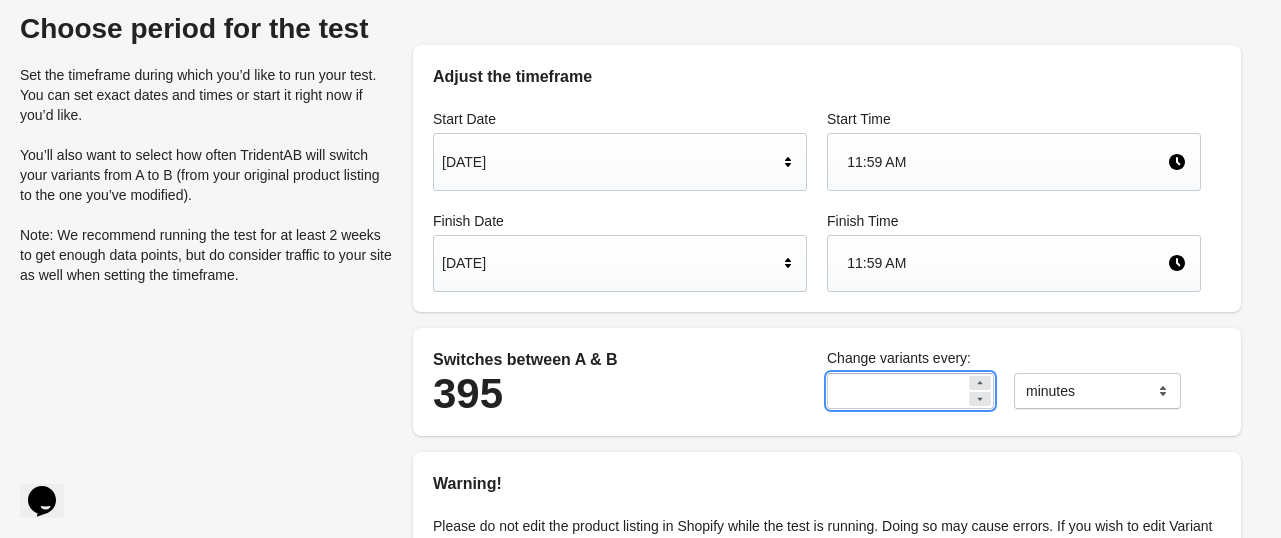 click 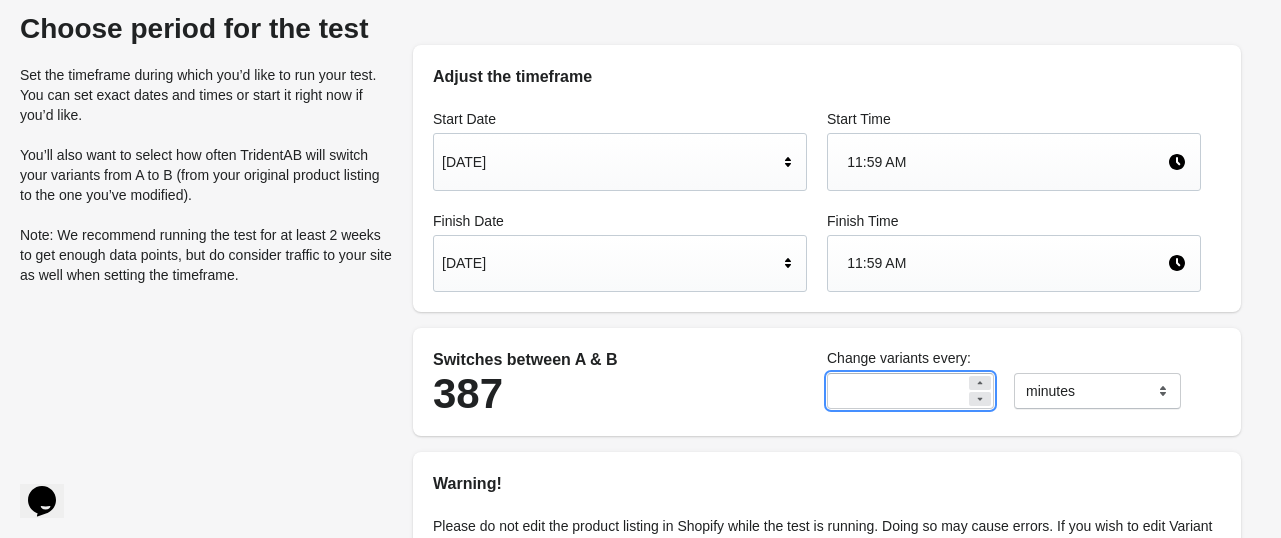 click 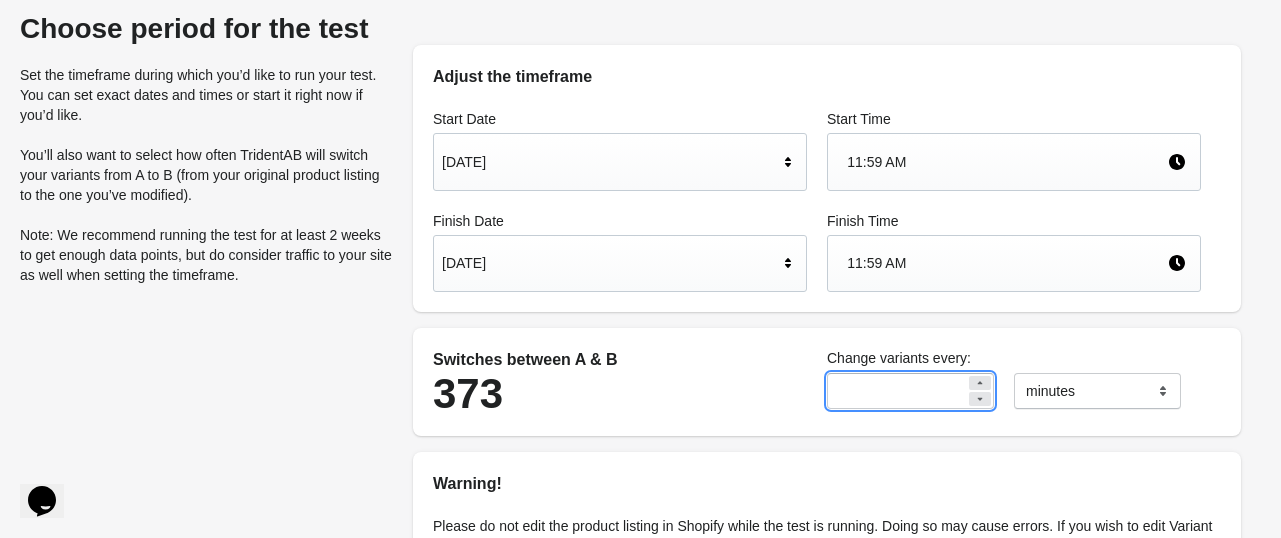 click 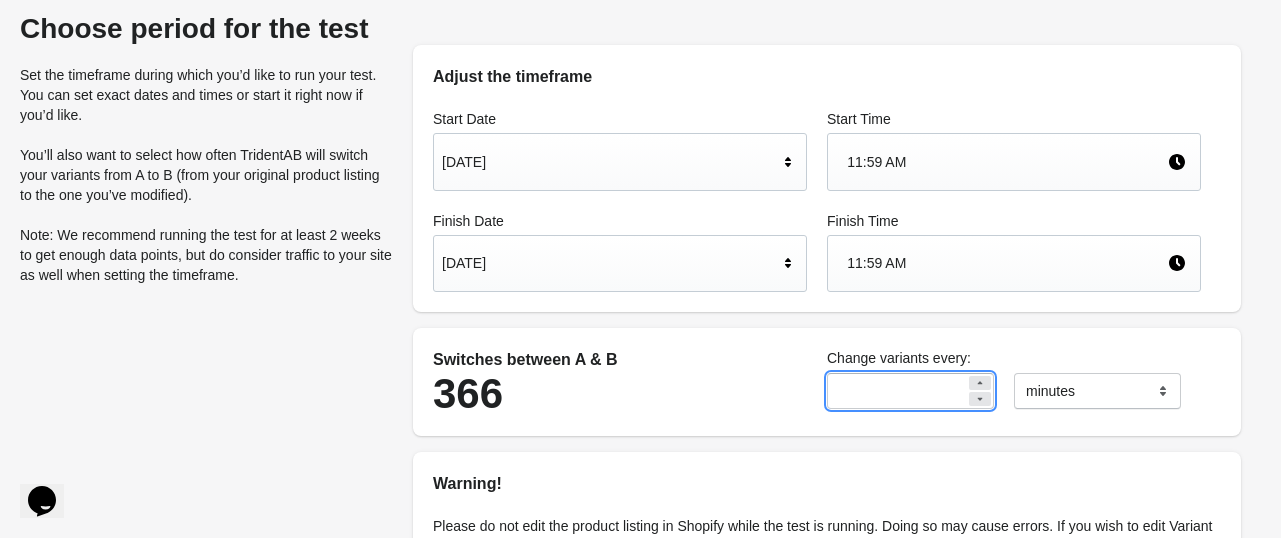 click 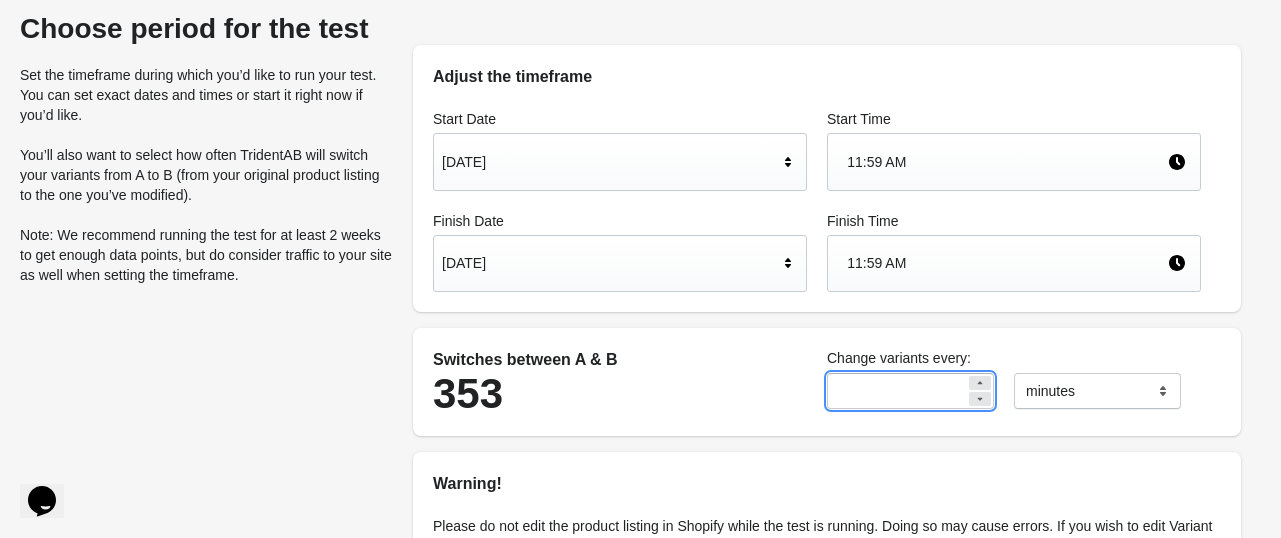 click 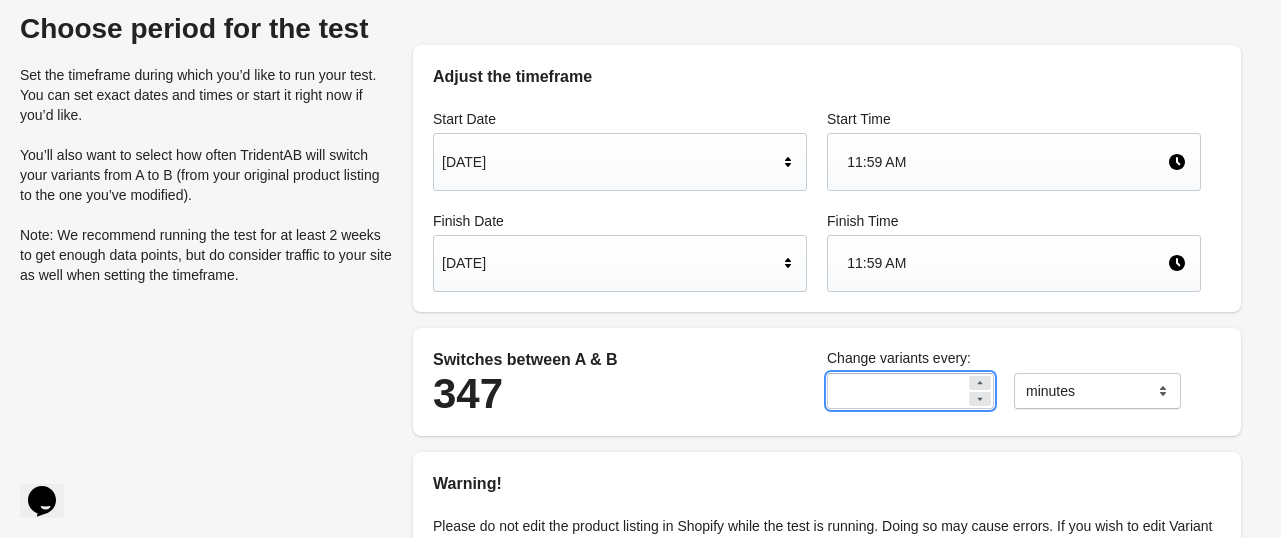 click 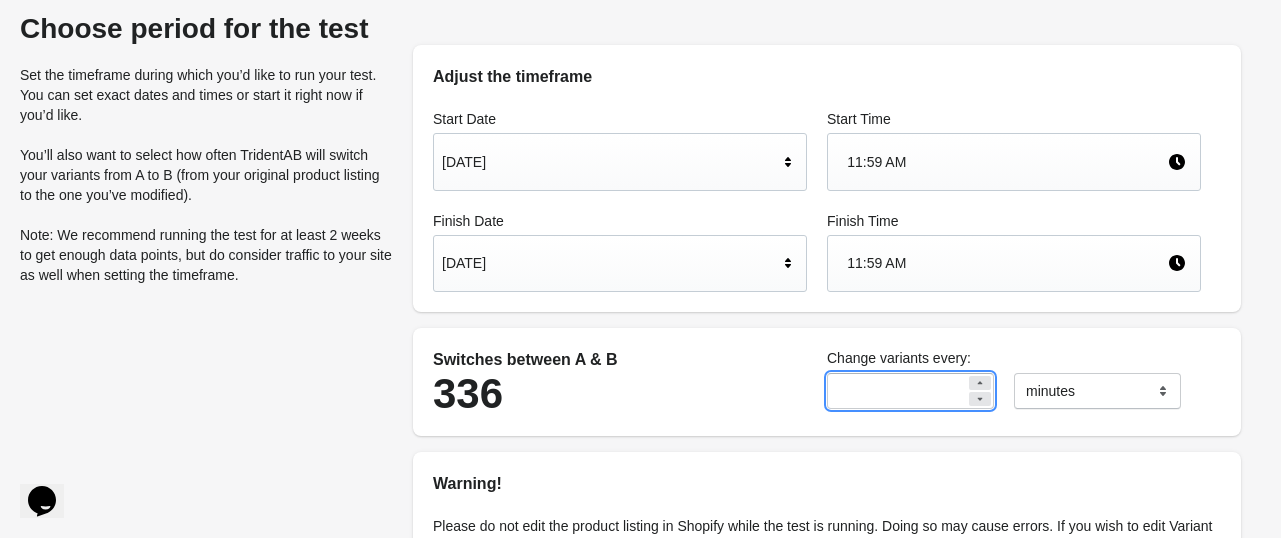 click 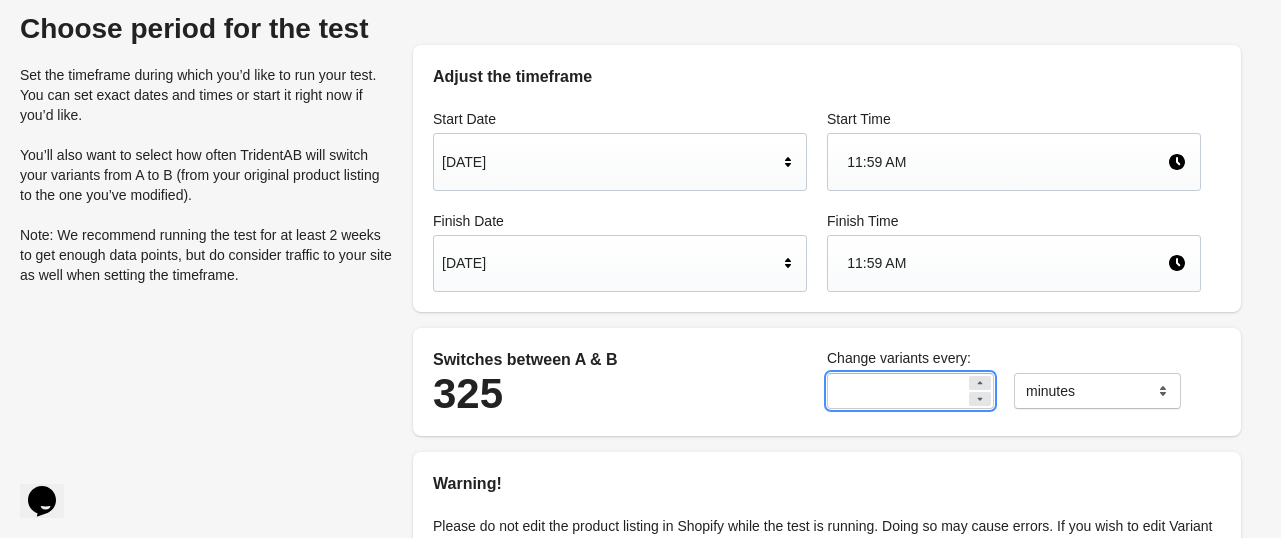 click 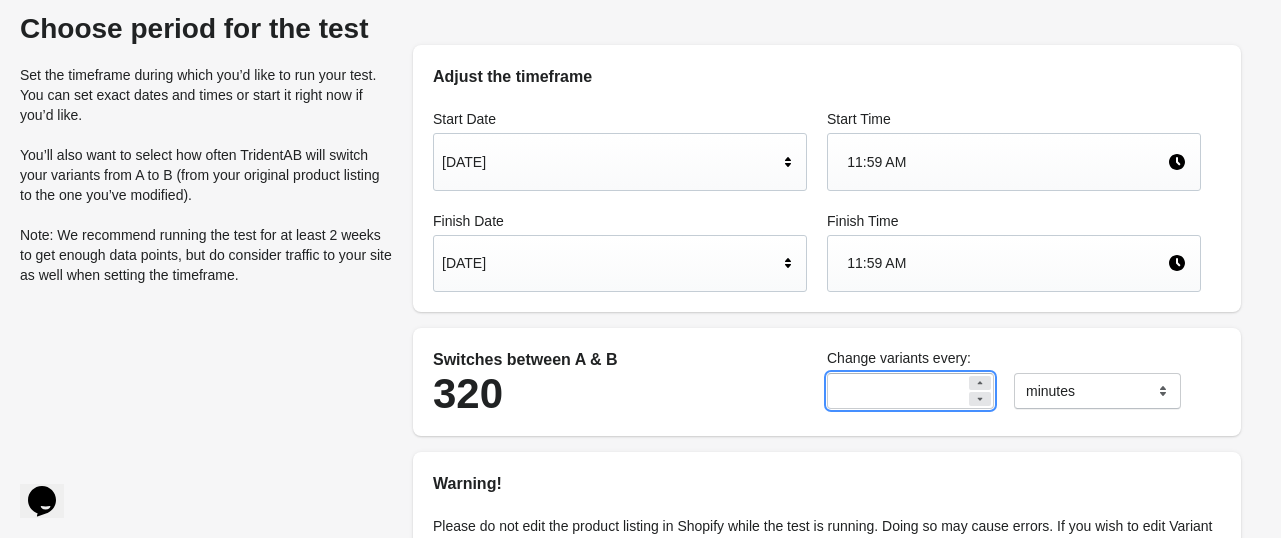 click 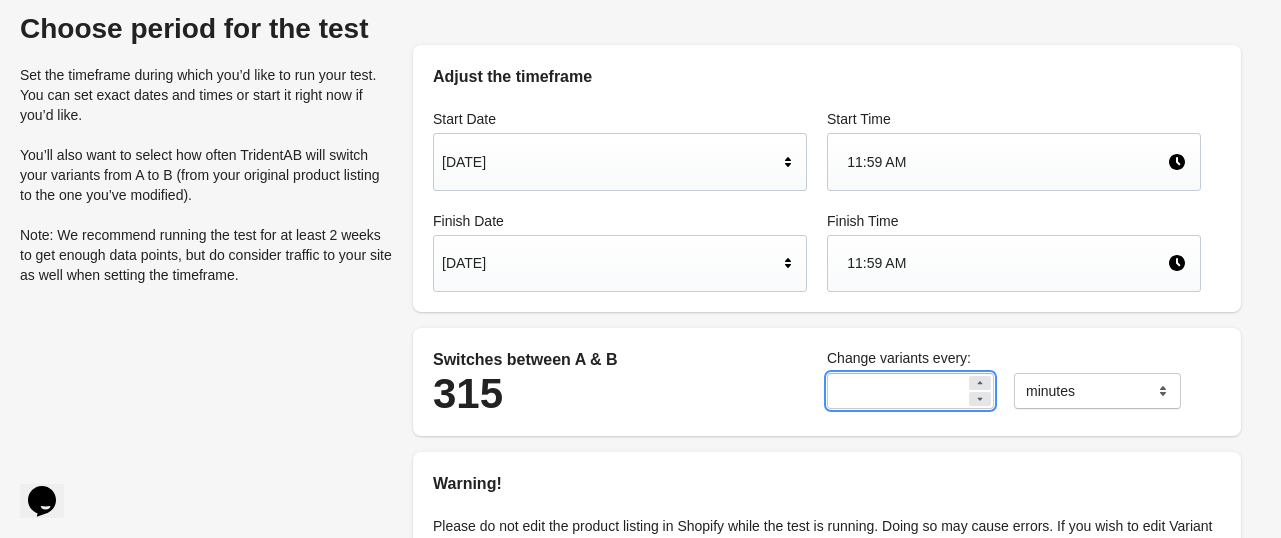 click 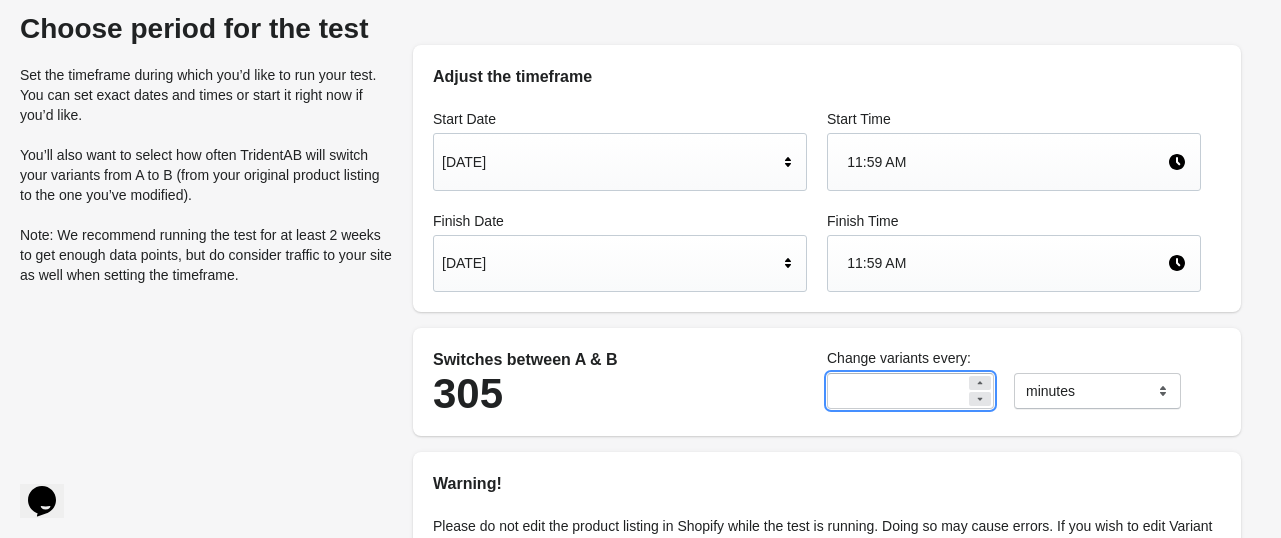click 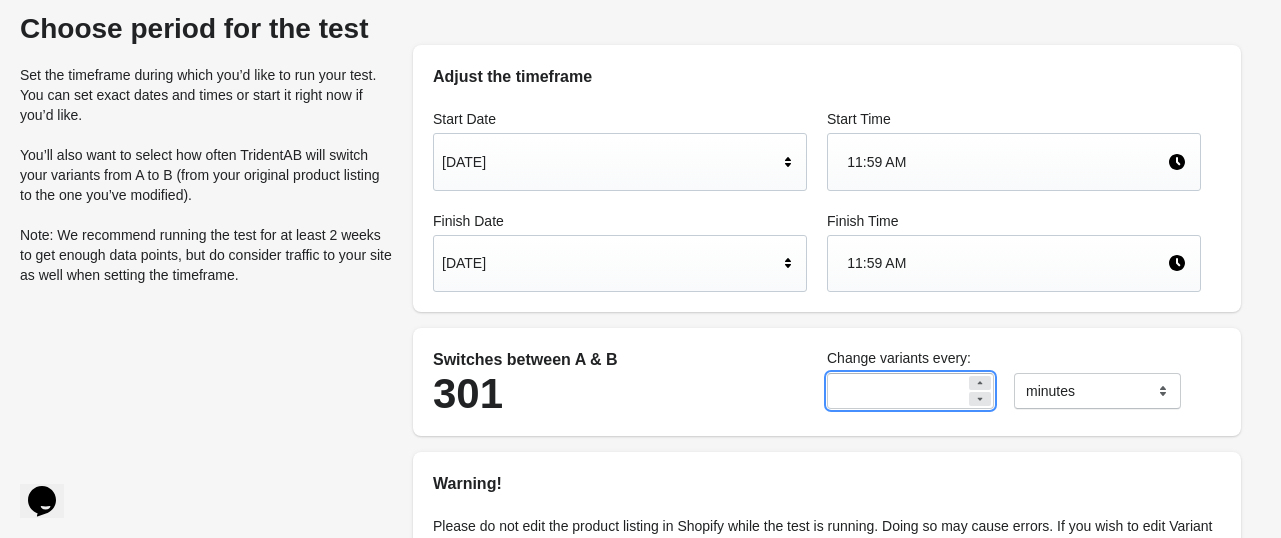 click 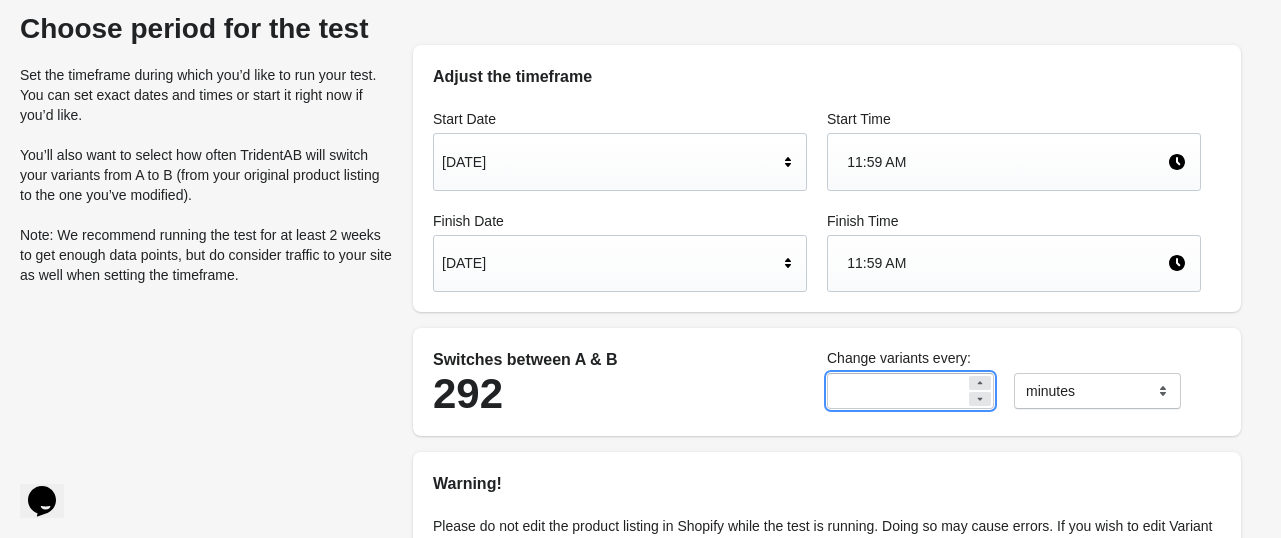 click 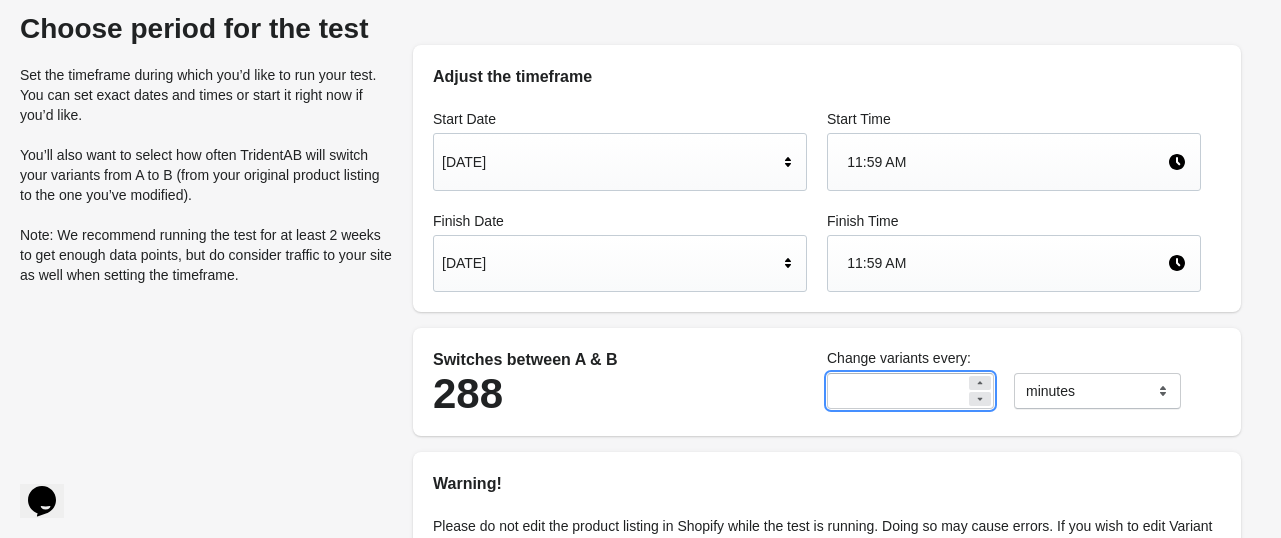 click 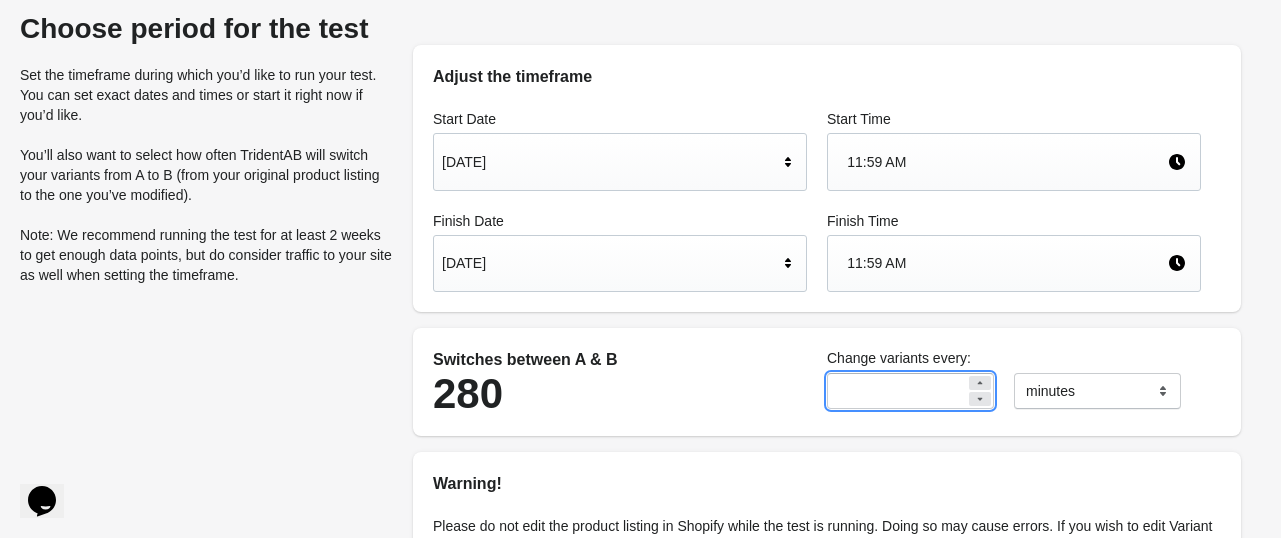 click 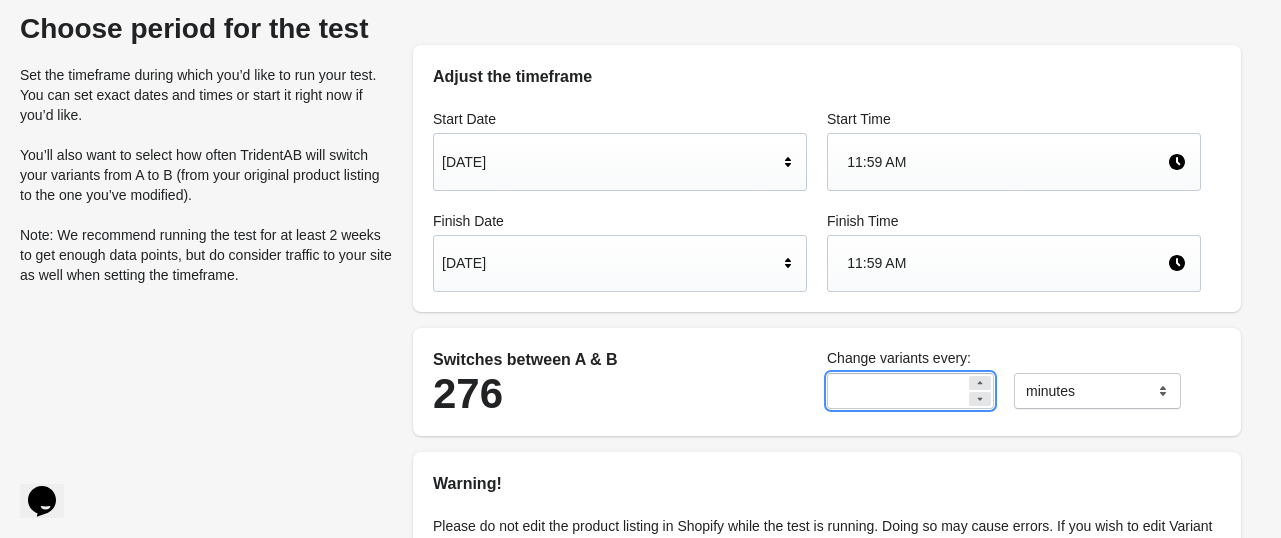 click 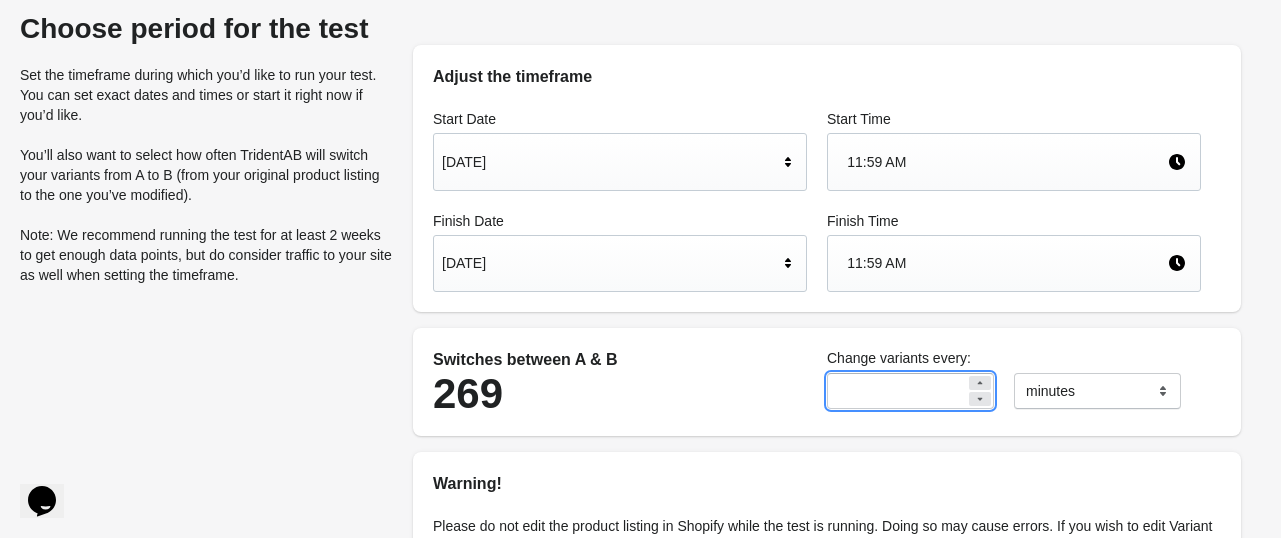 click 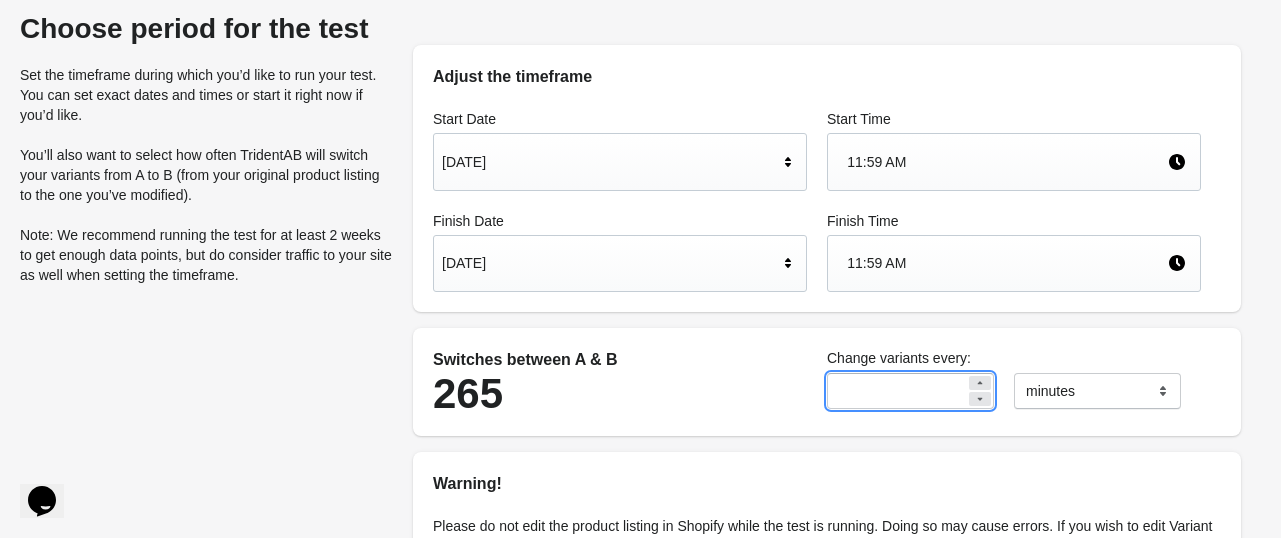 click 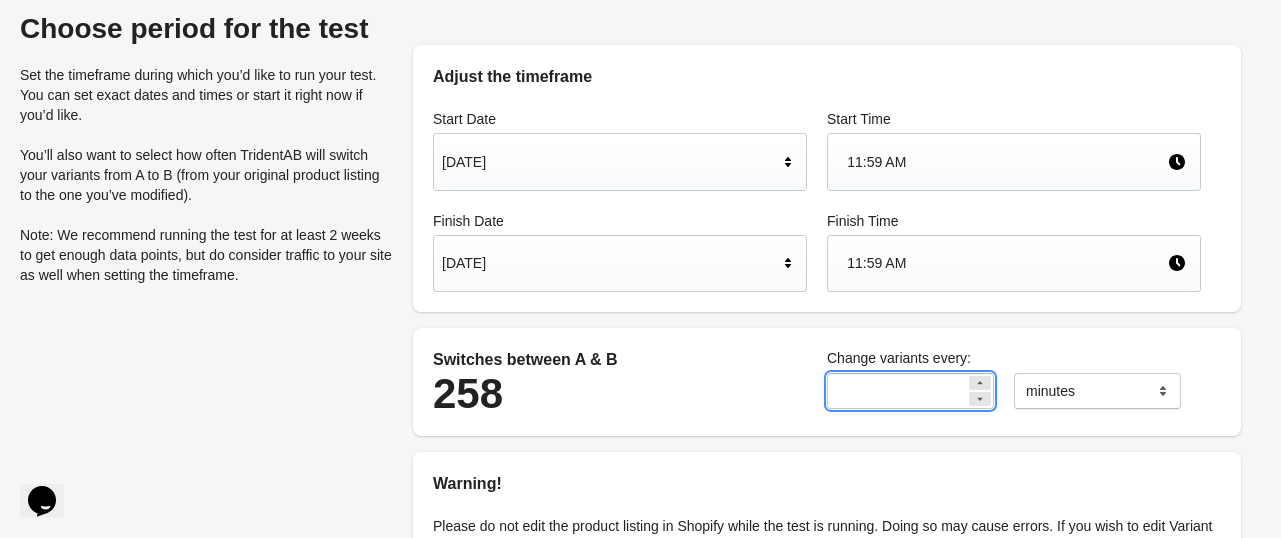 click 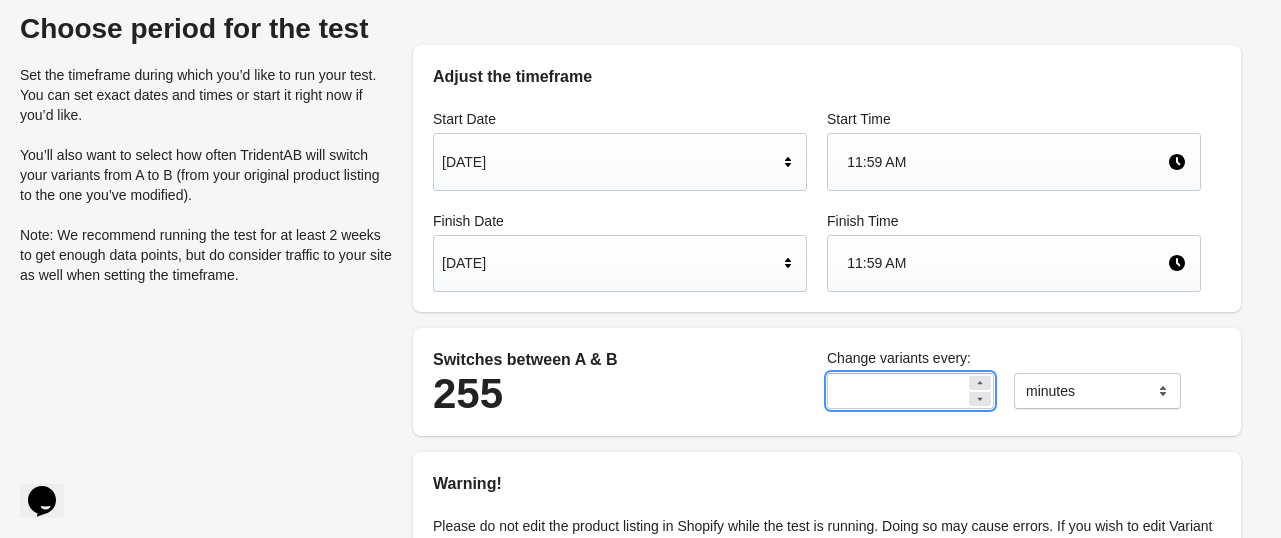 click 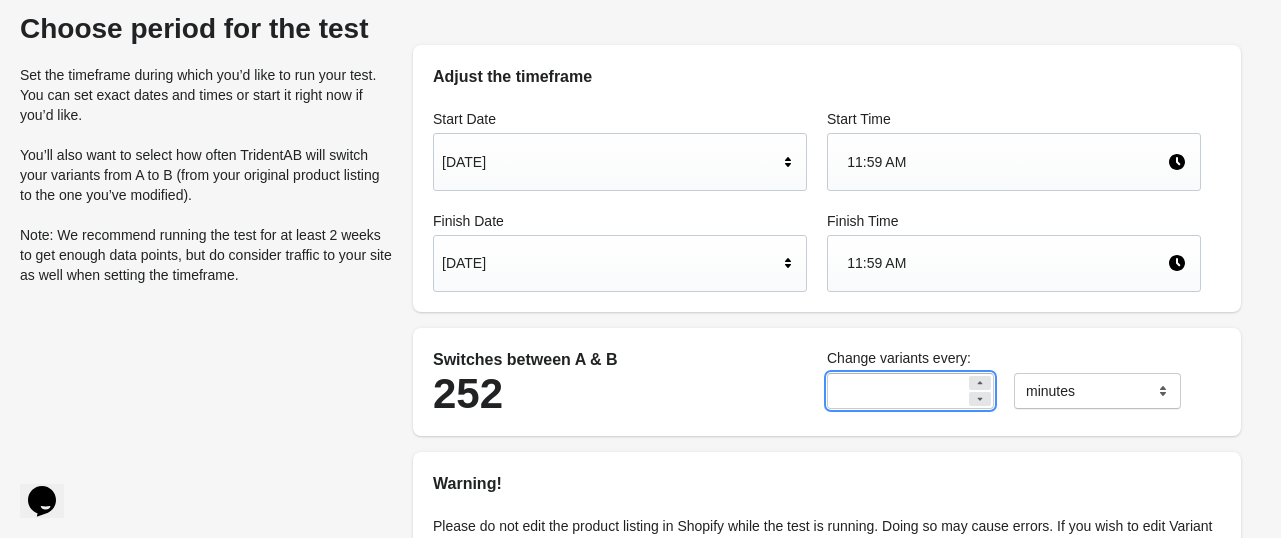 click 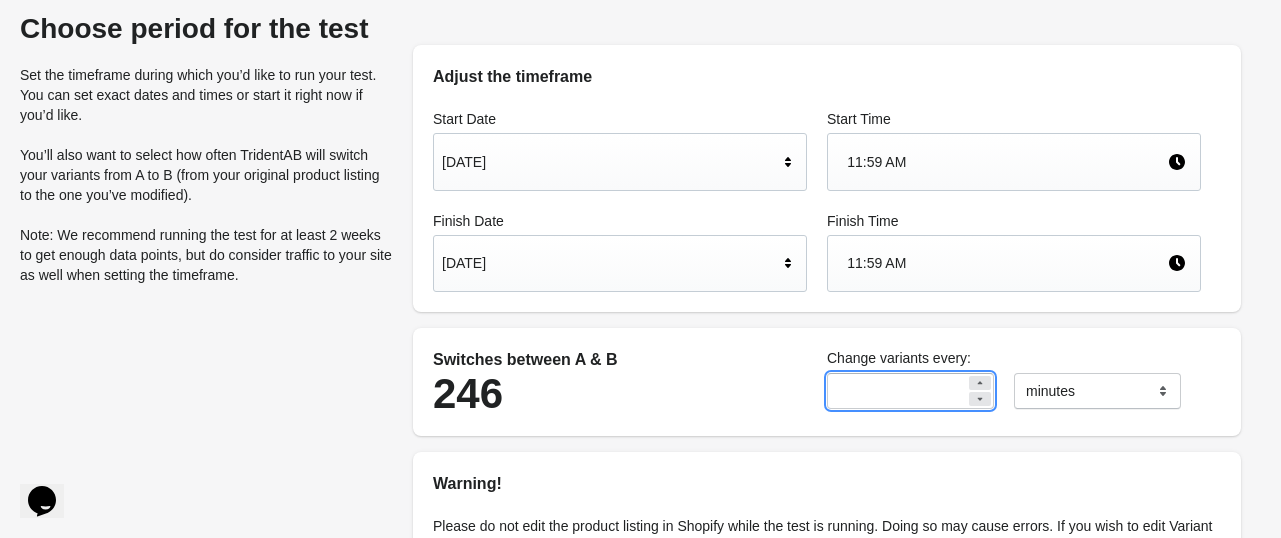 click 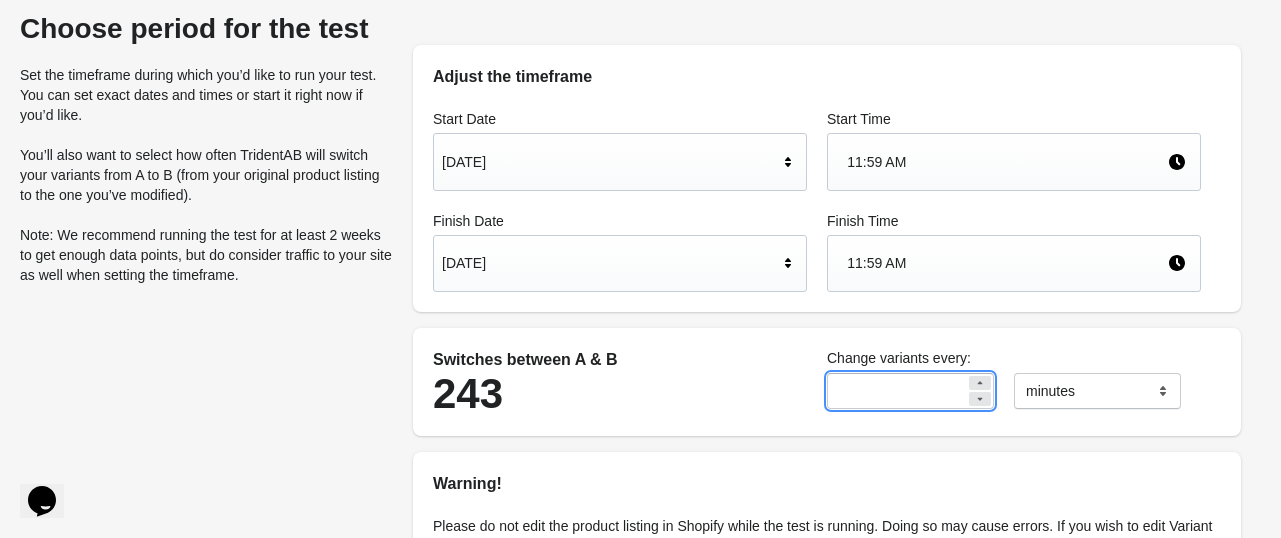 click 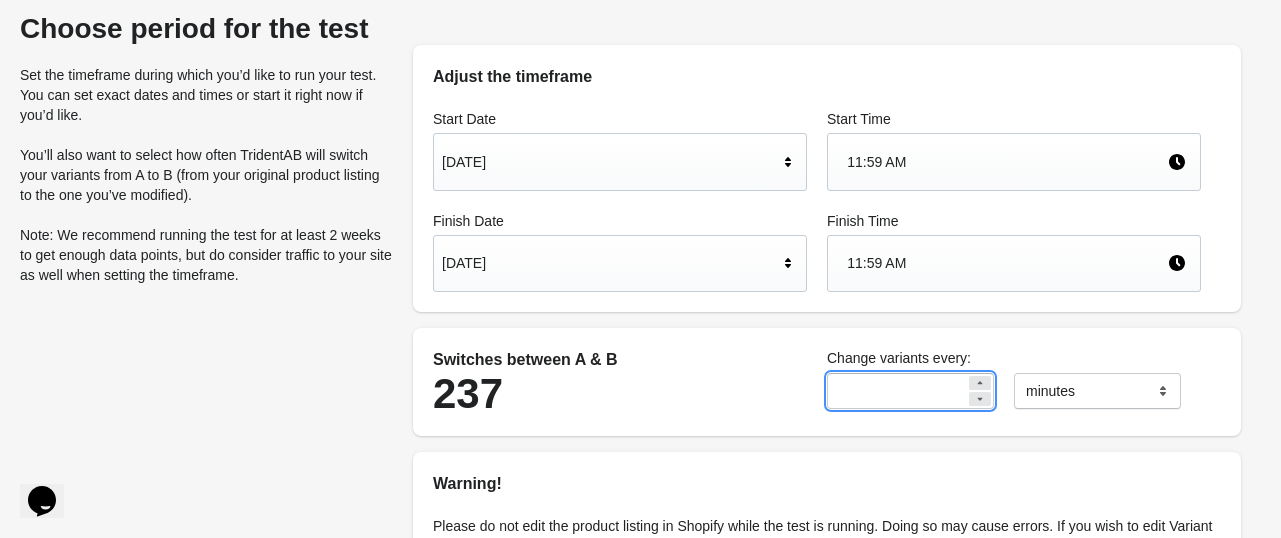 click 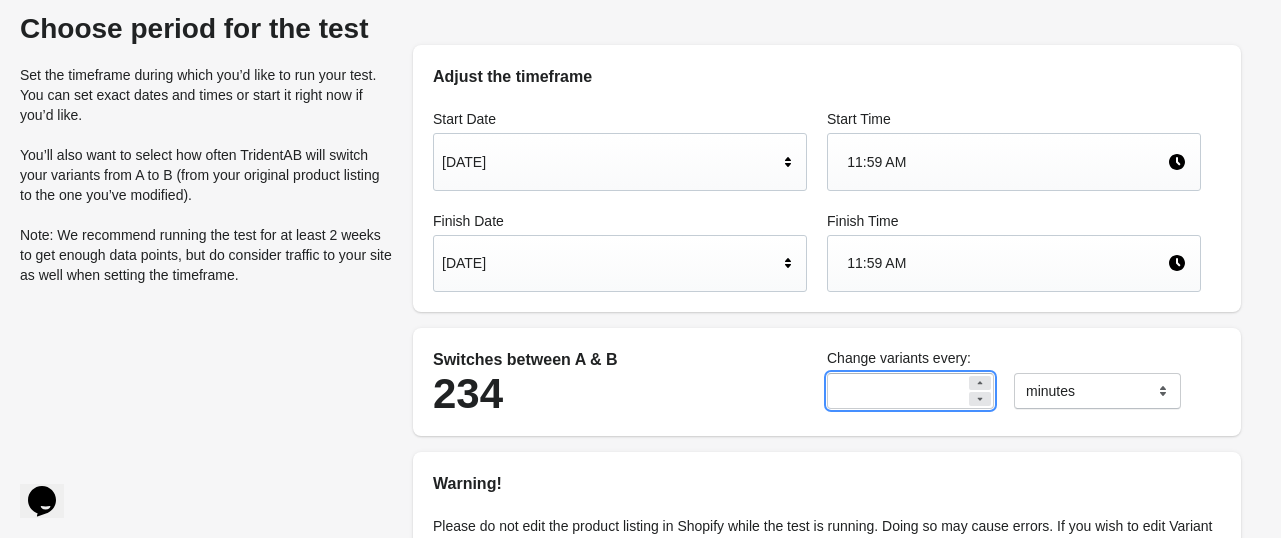 click 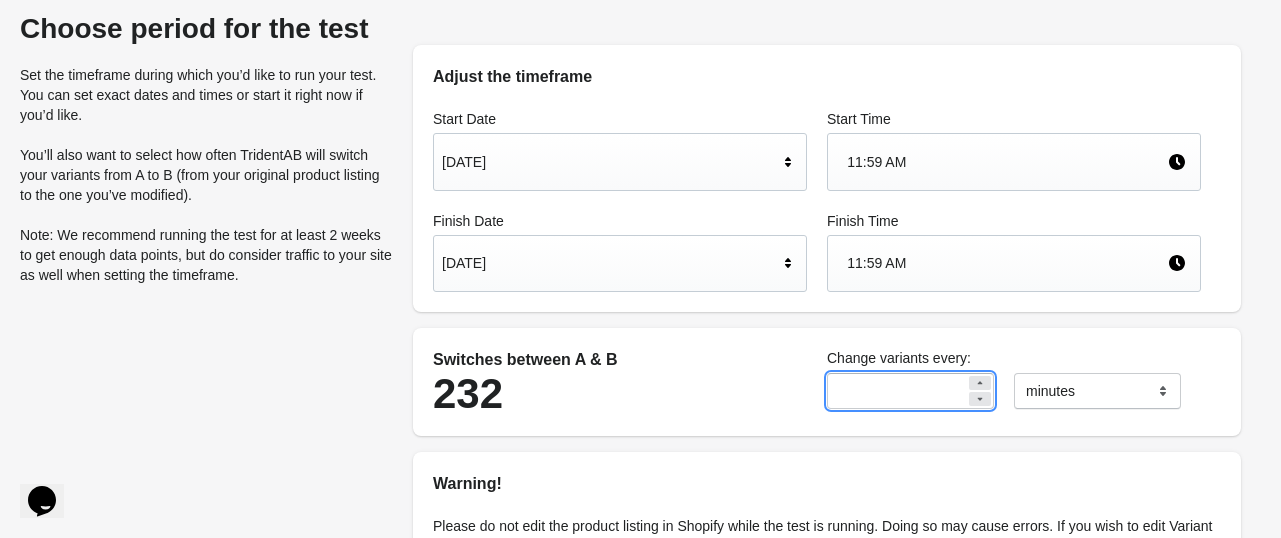click 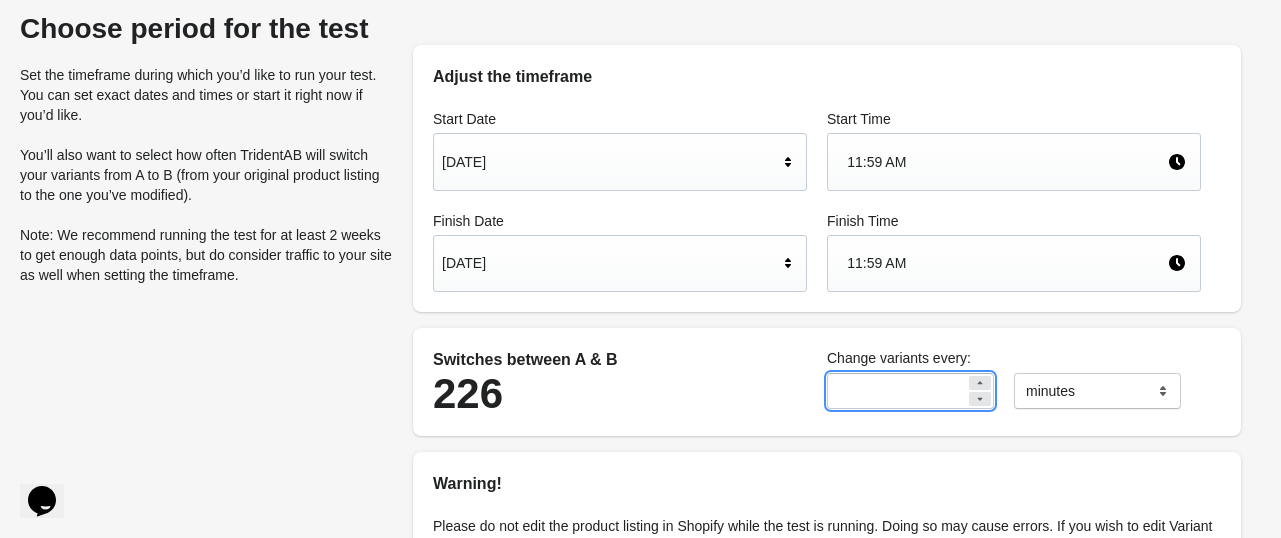 click 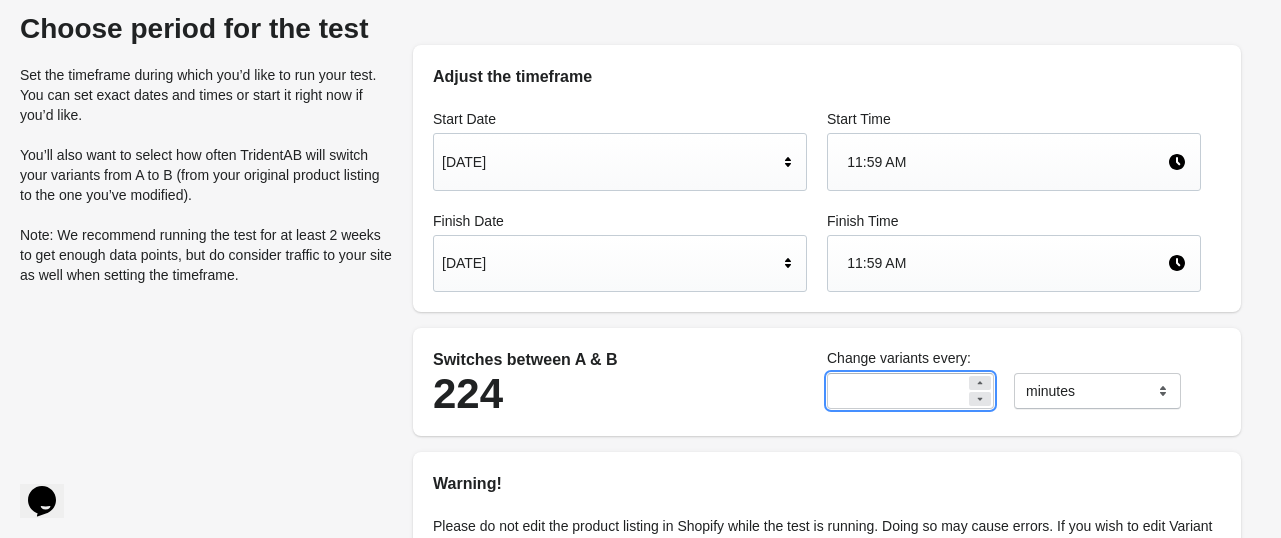 click 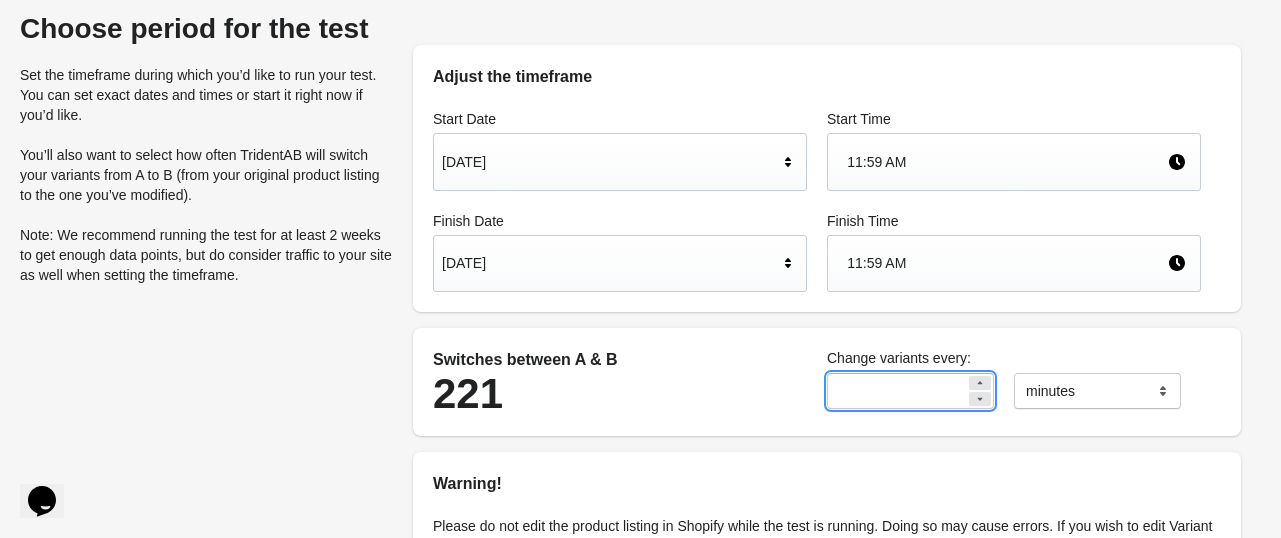 click 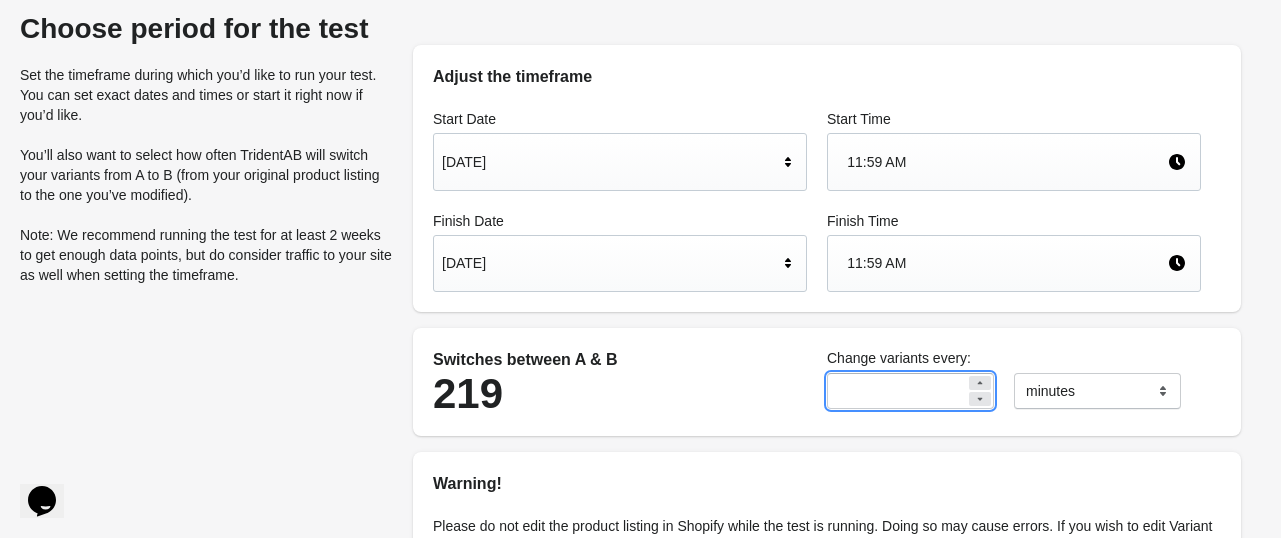 click 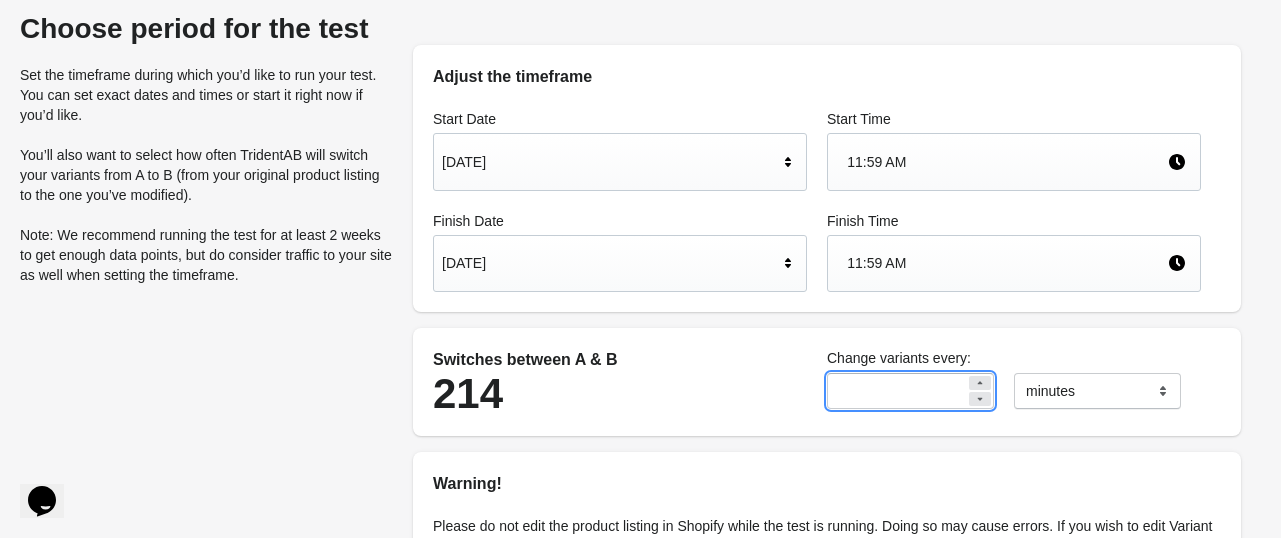 click 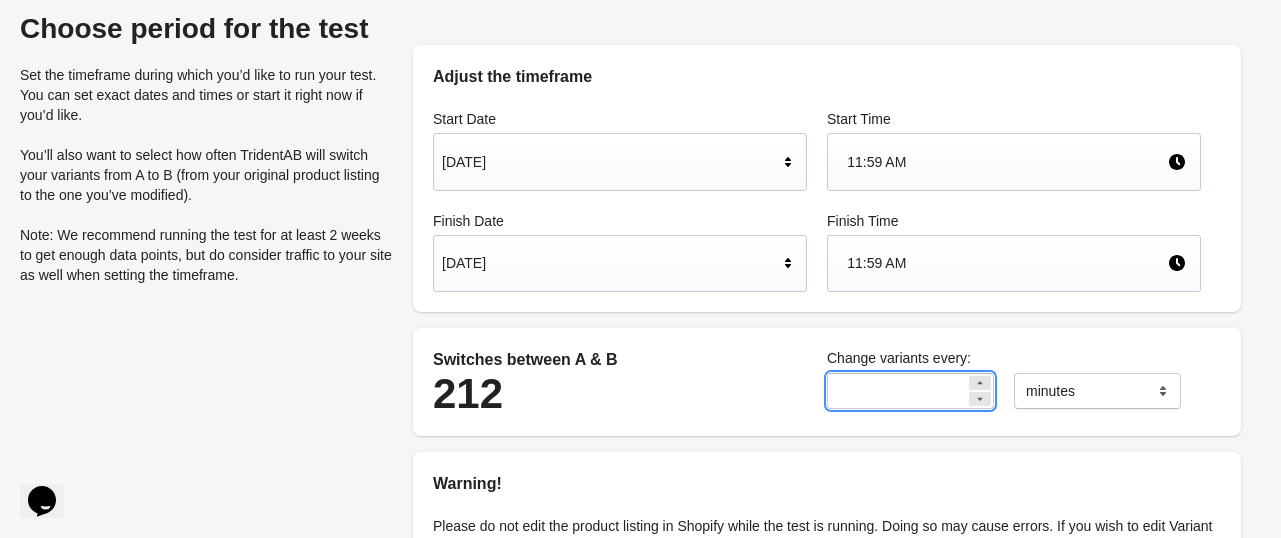 click 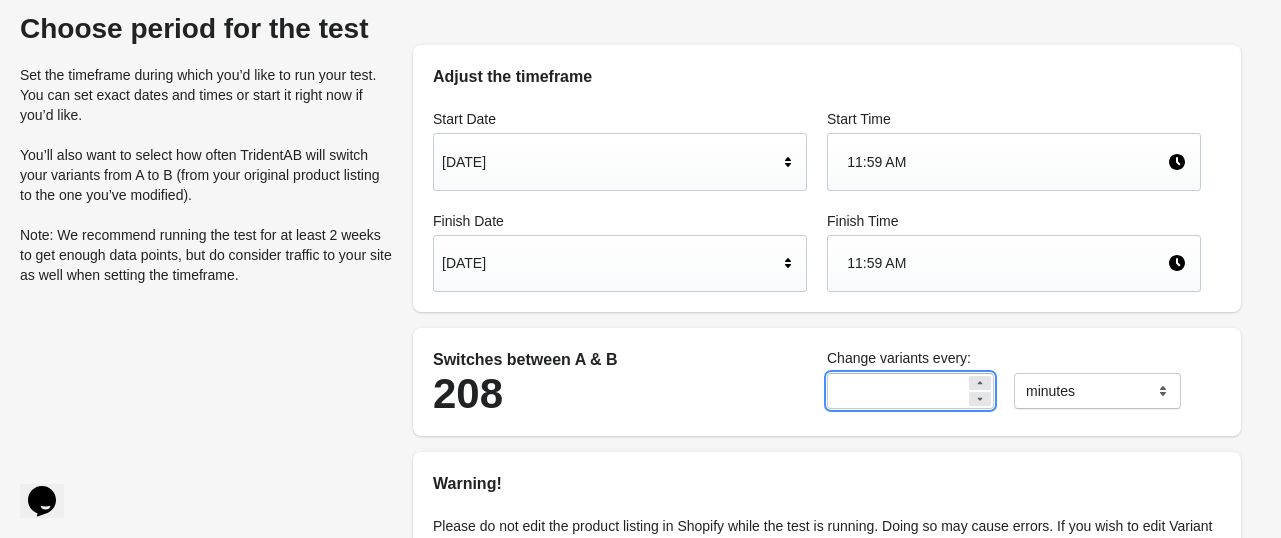 click 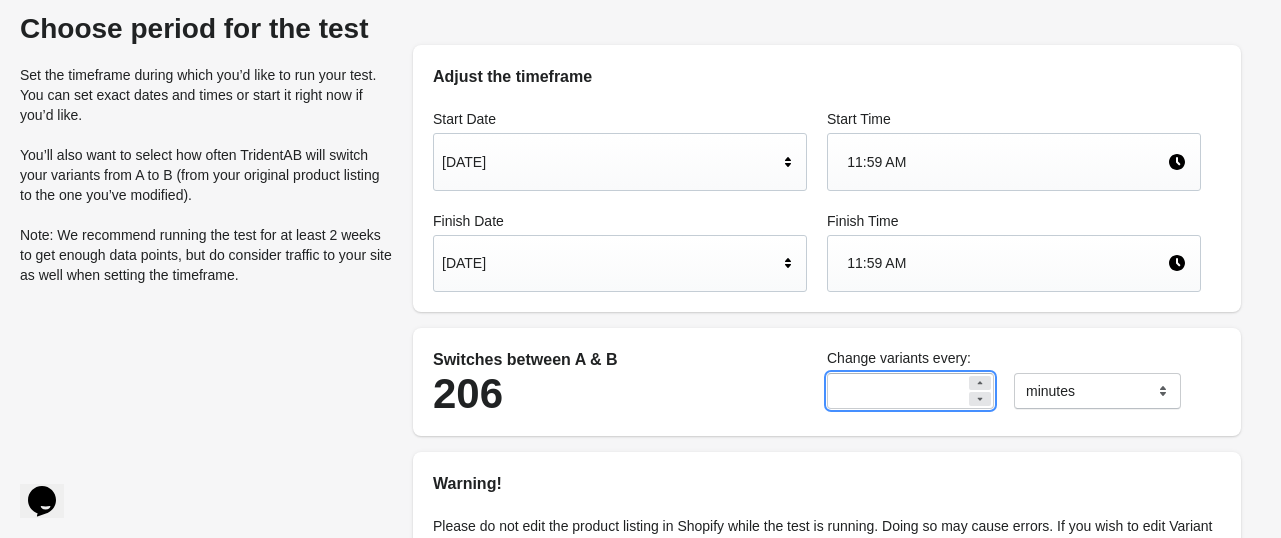 click 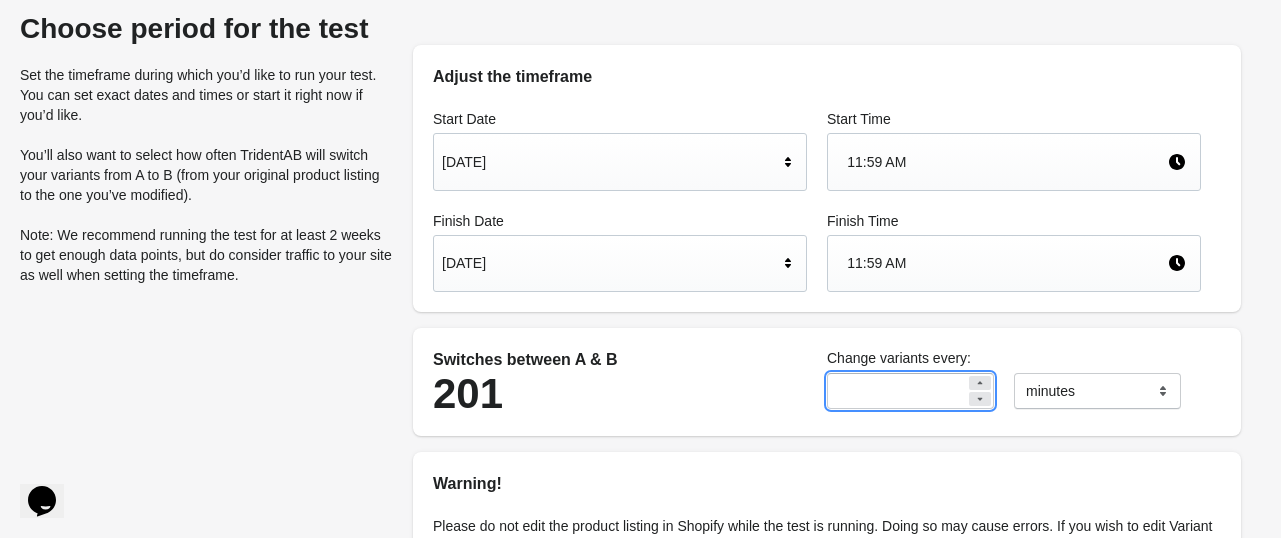 click 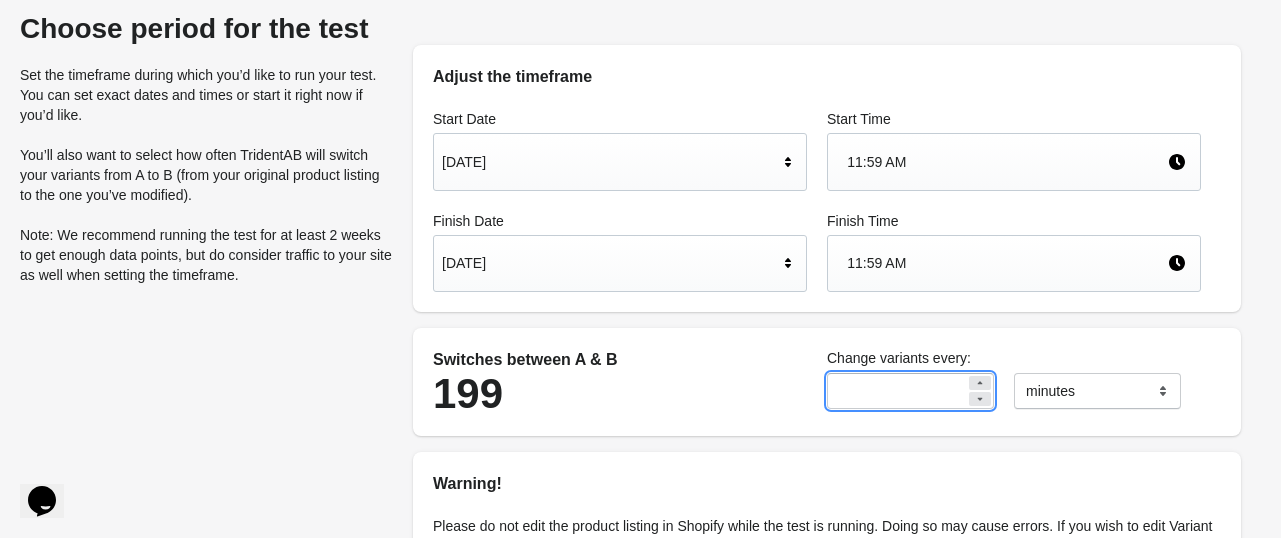 click 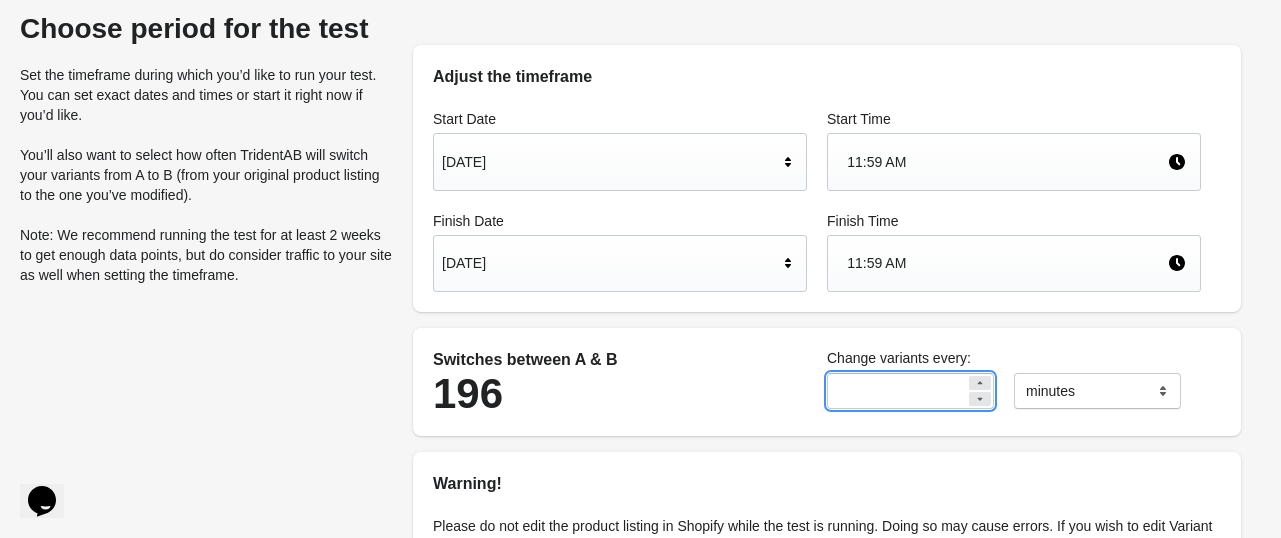 click 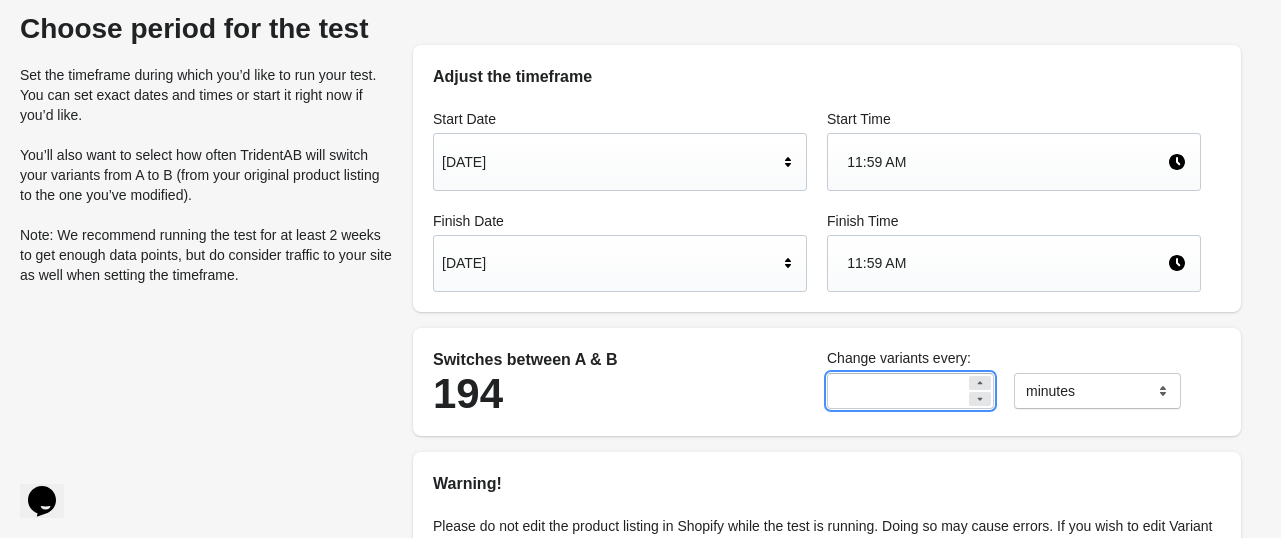 click 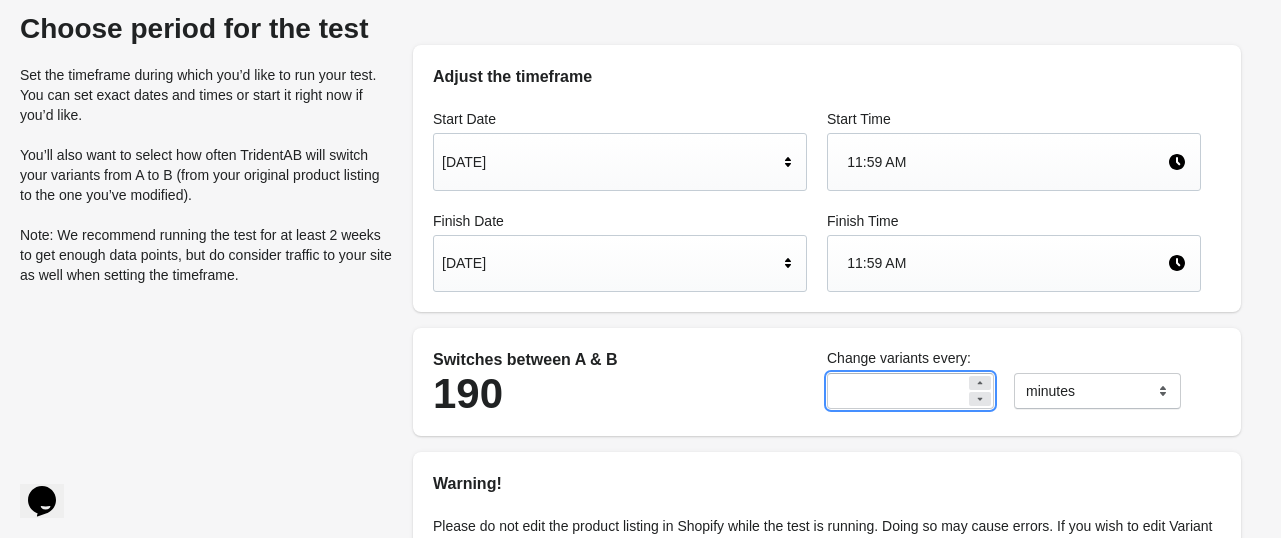click 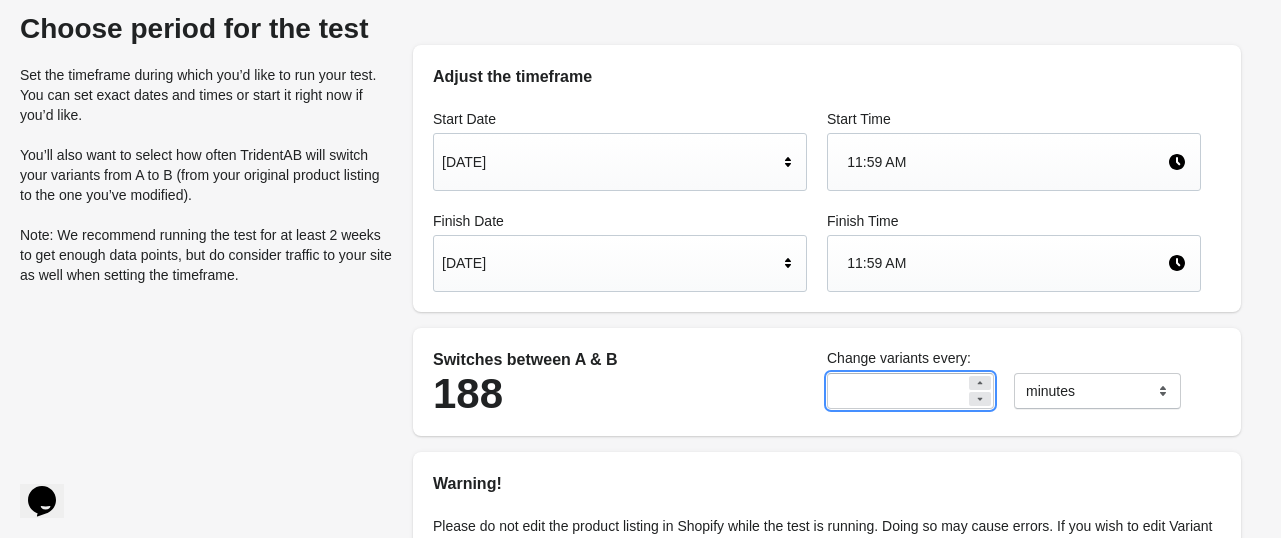 click 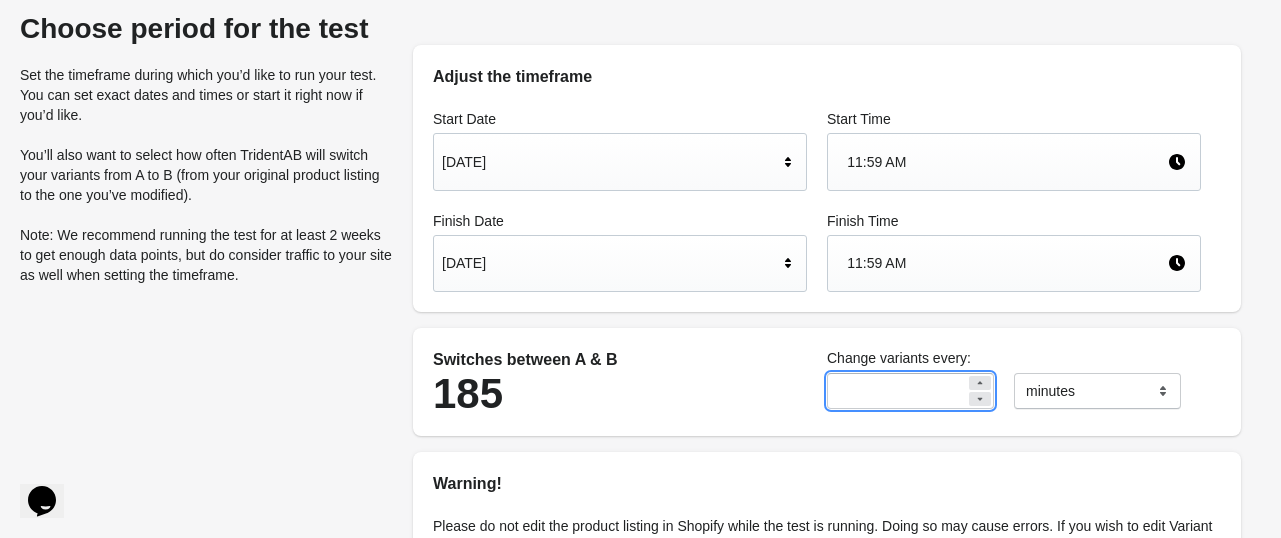 click 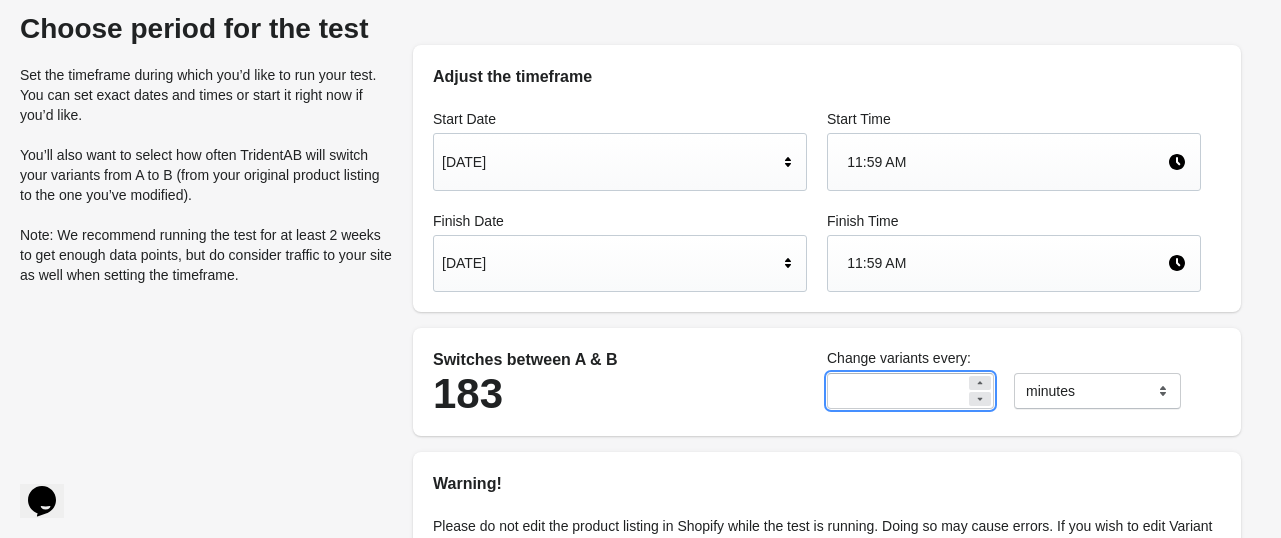 click 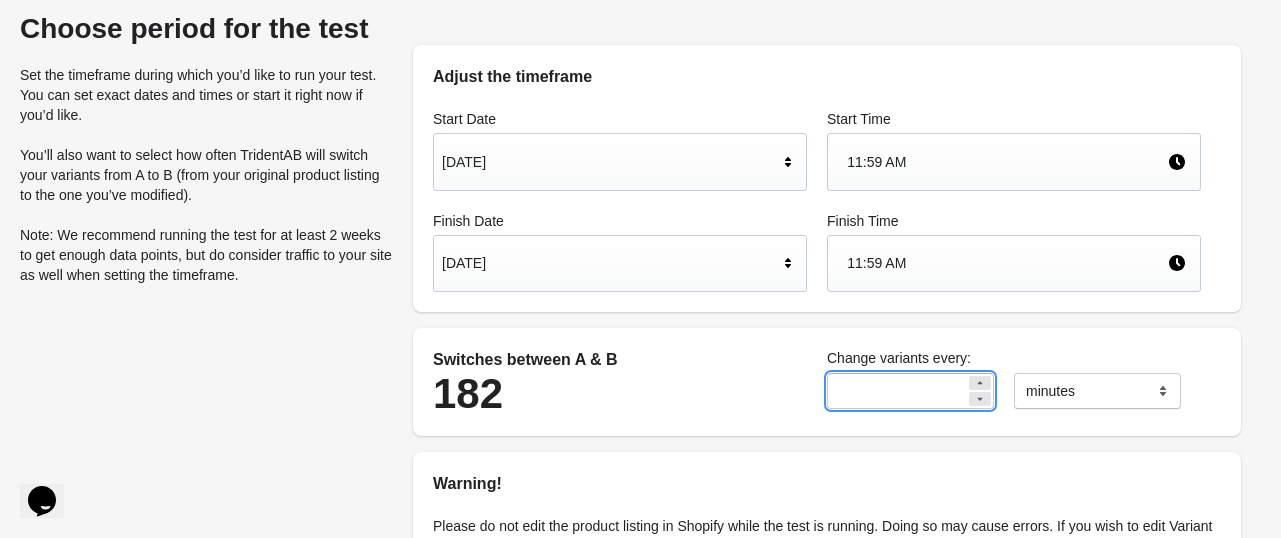 click 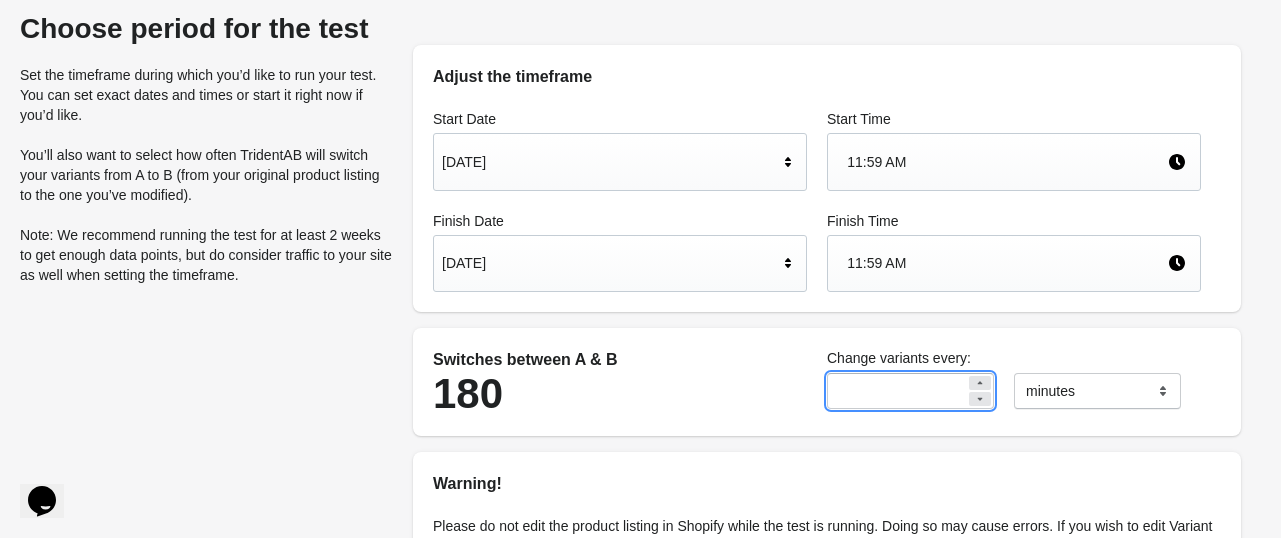 click 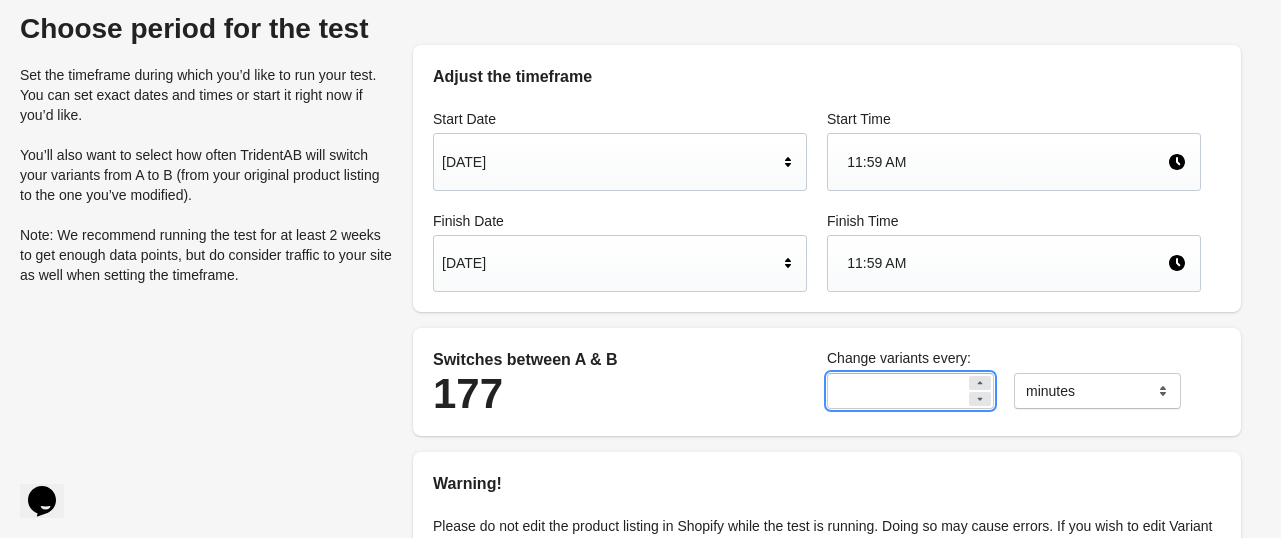 click 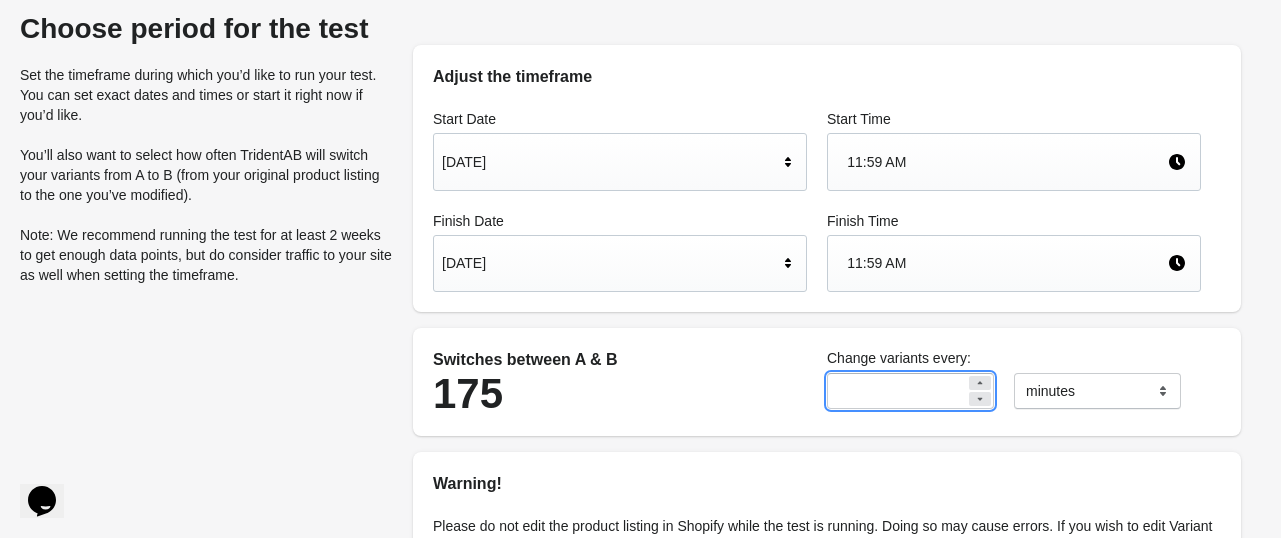click 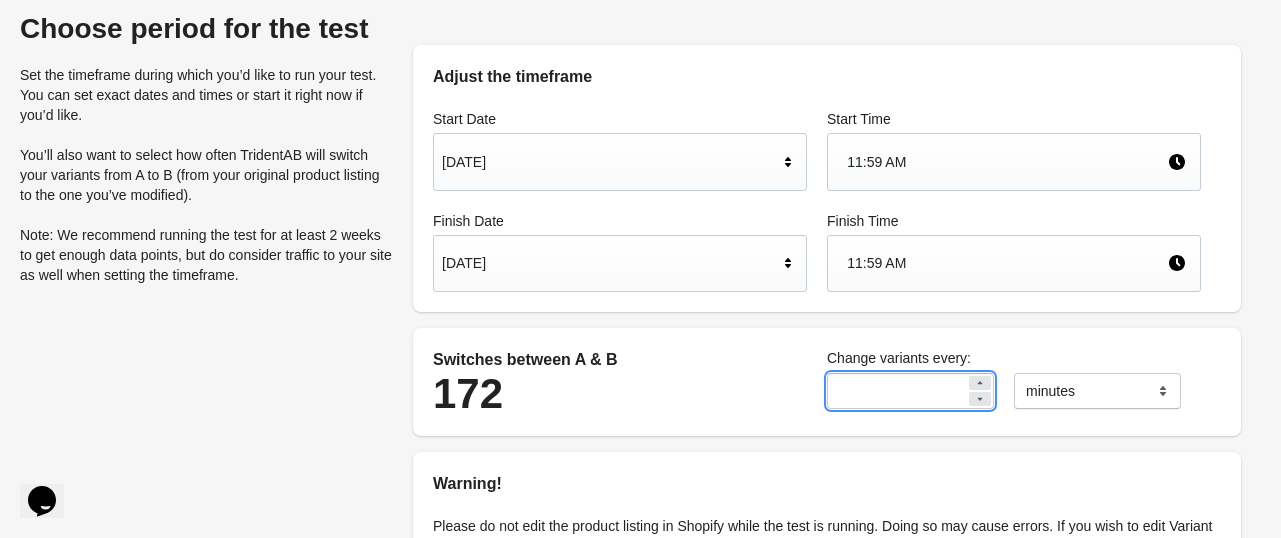 click 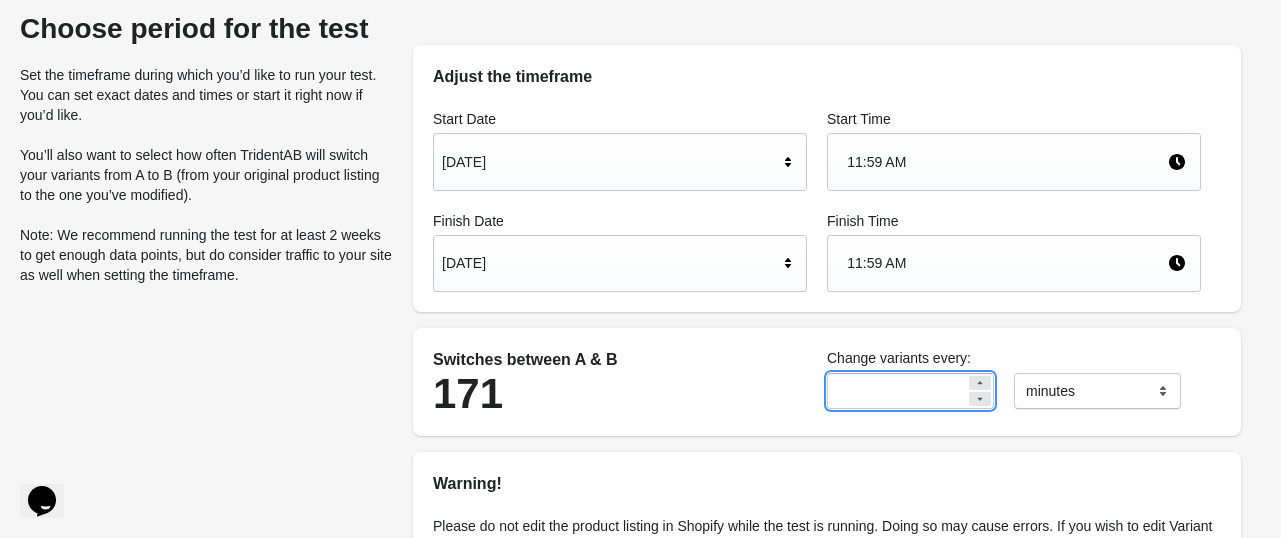 click 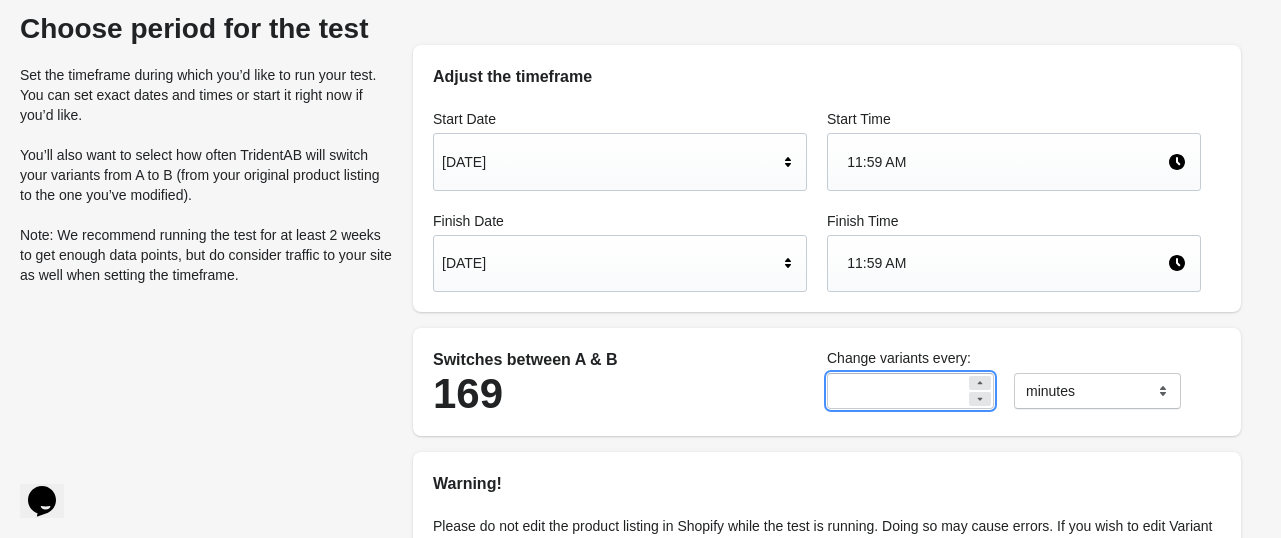 click 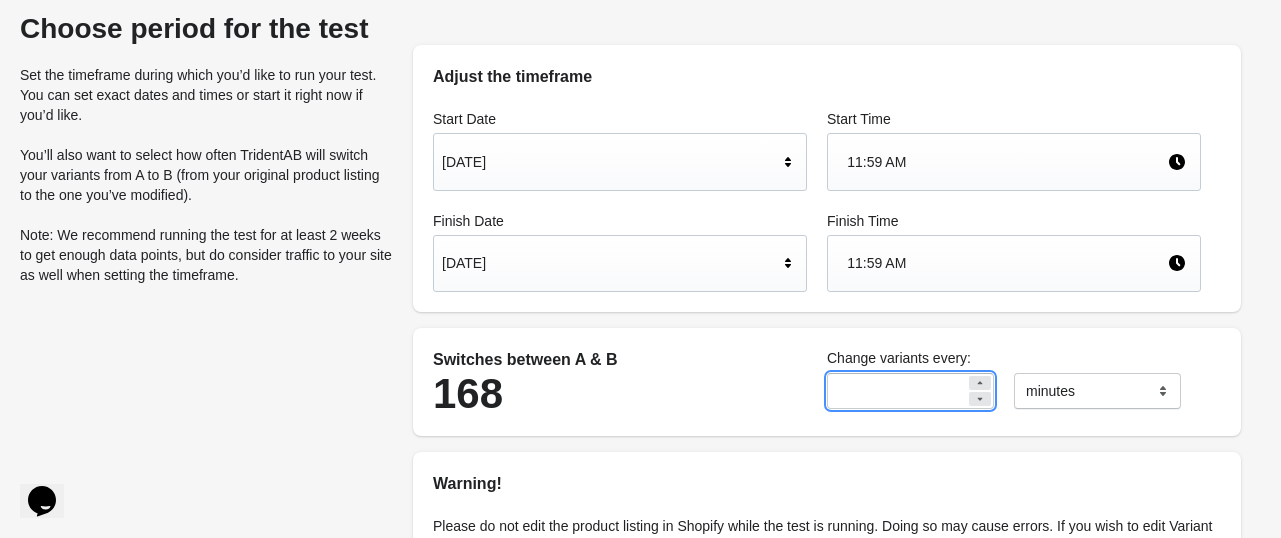 click 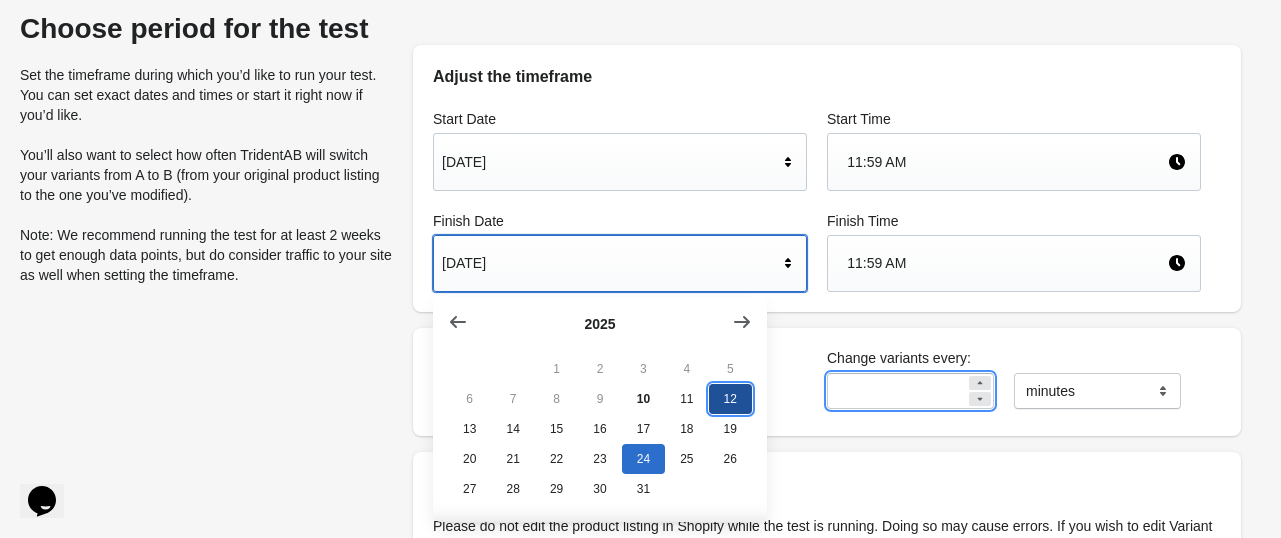 click on "12" at bounding box center (730, 399) 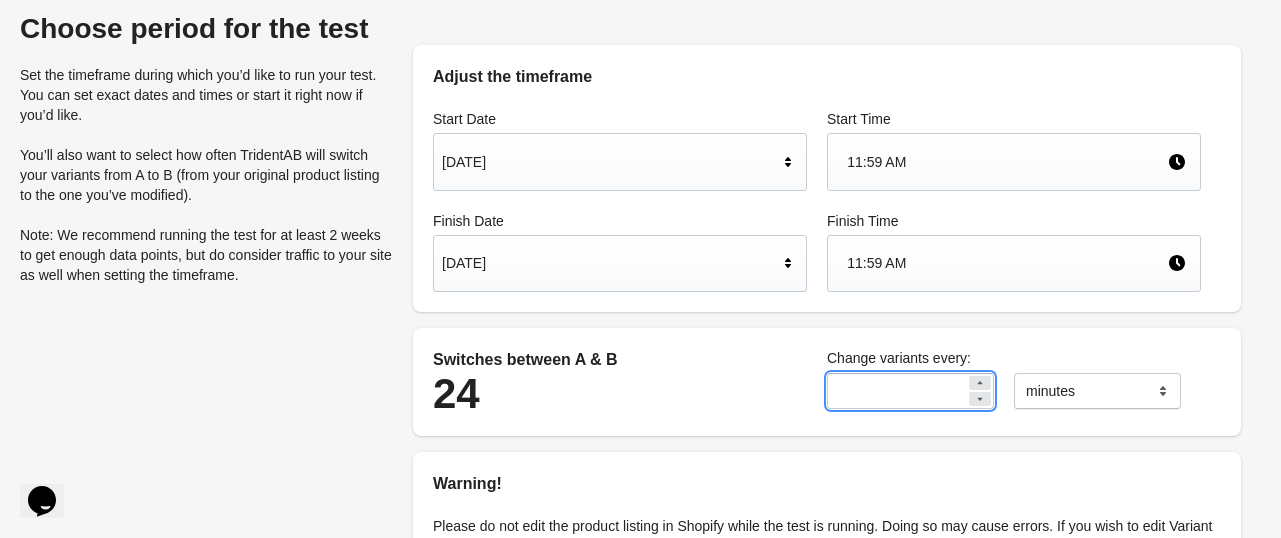 click 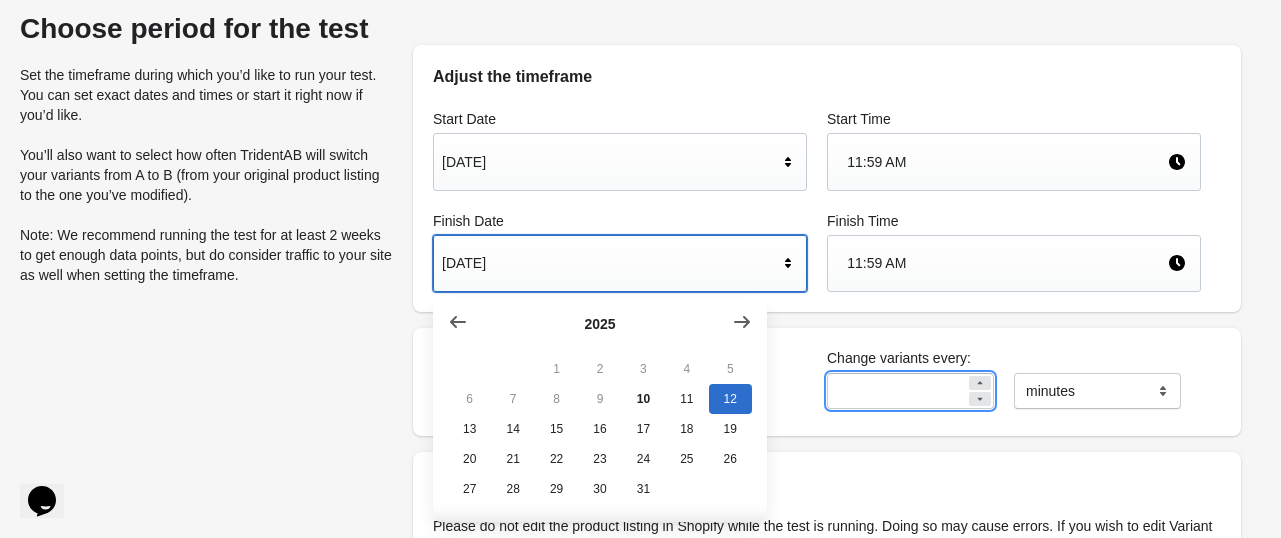 click on "11:59 AM" at bounding box center [1007, 162] 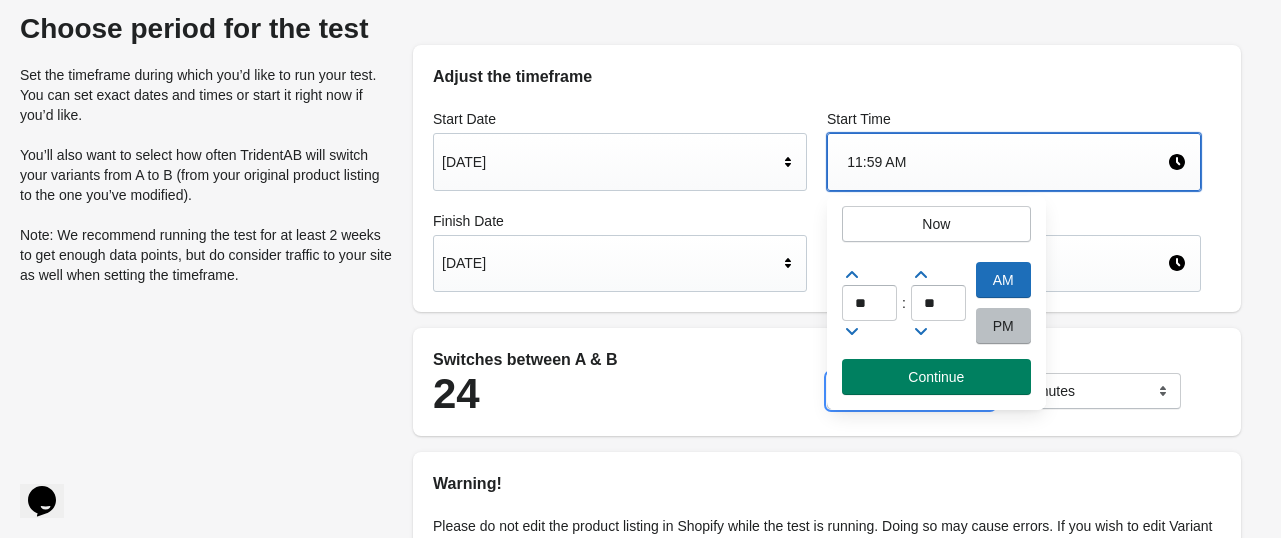 click on "PM" at bounding box center (1003, 326) 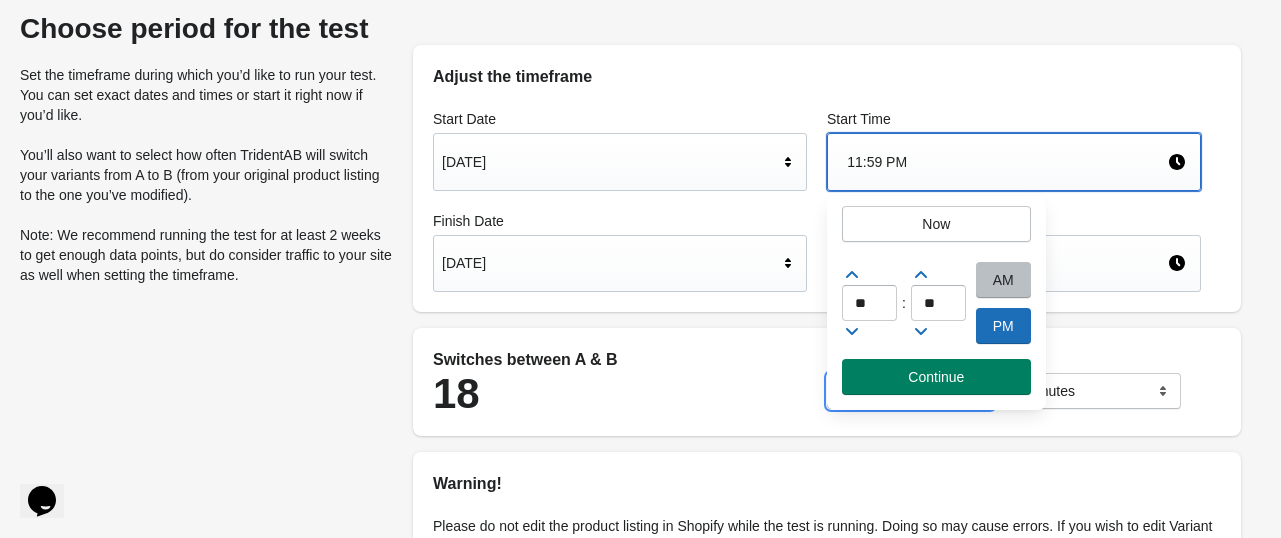 click on "11:59 PM" at bounding box center (1007, 162) 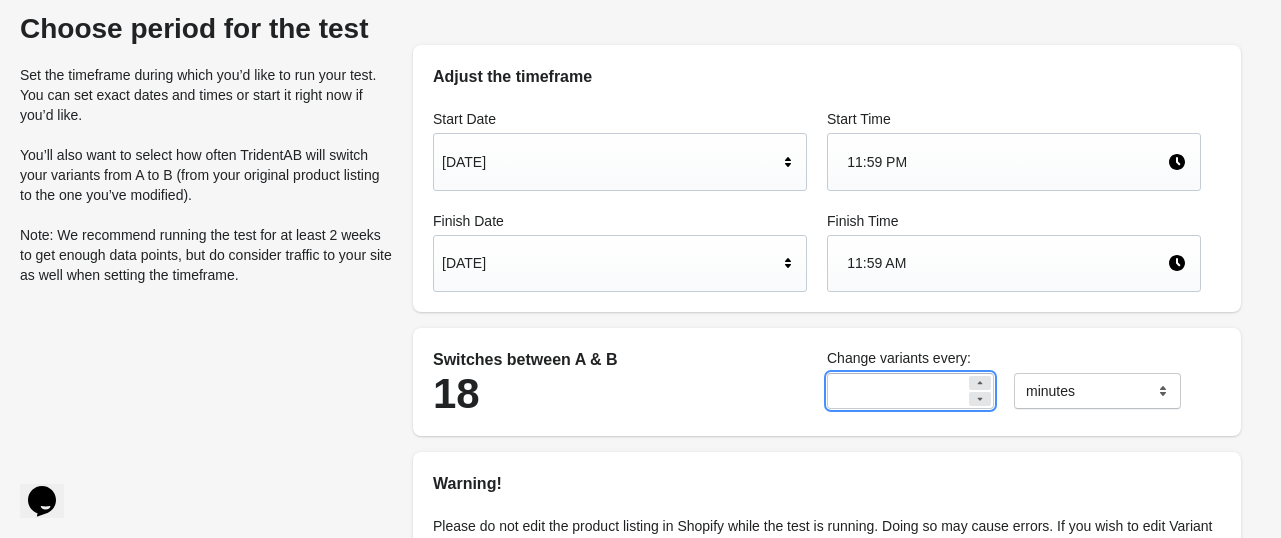 click on "11:59 PM" at bounding box center (1007, 162) 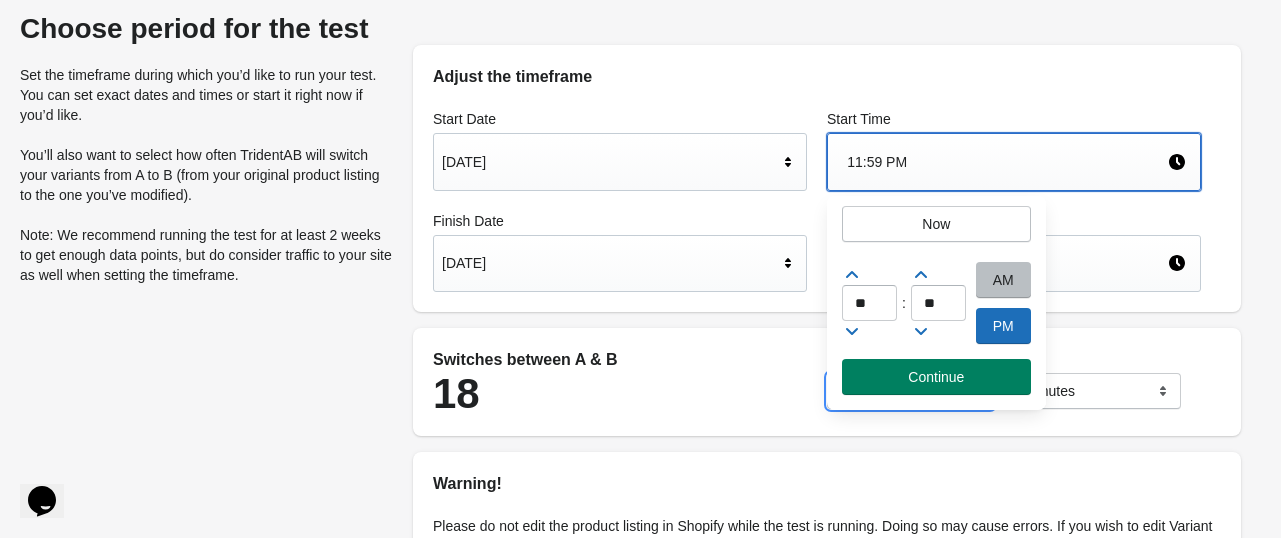click 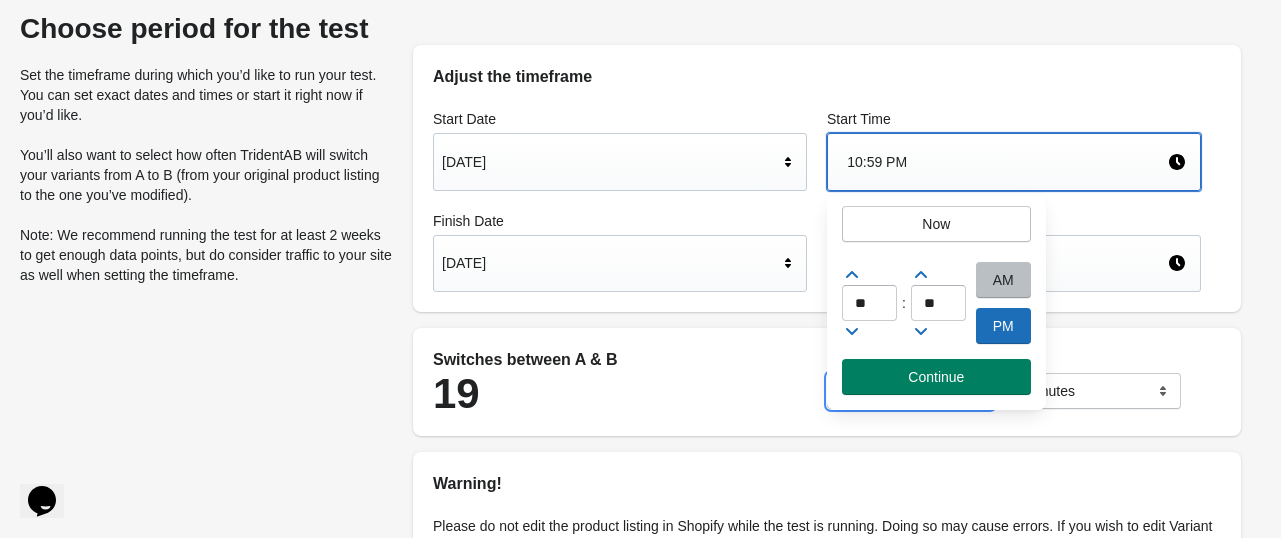 click 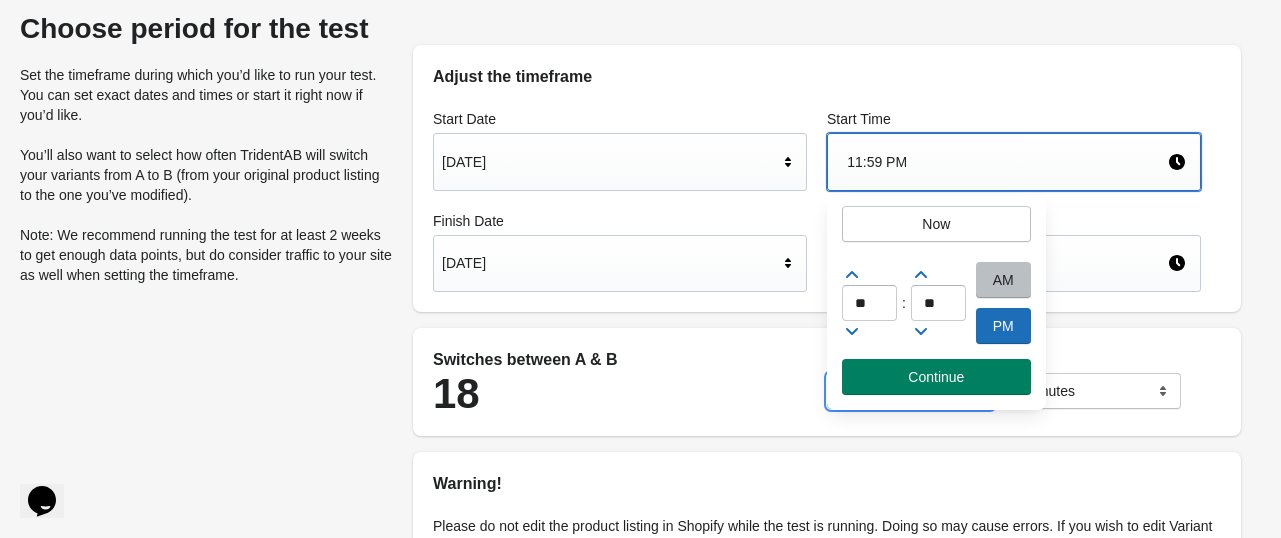 click 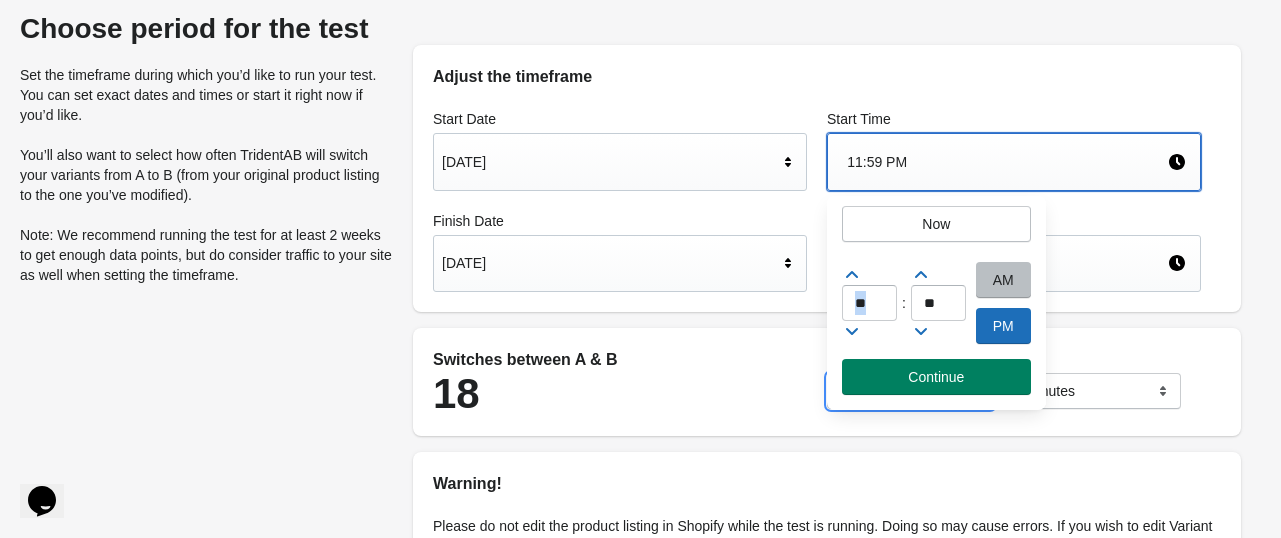 click 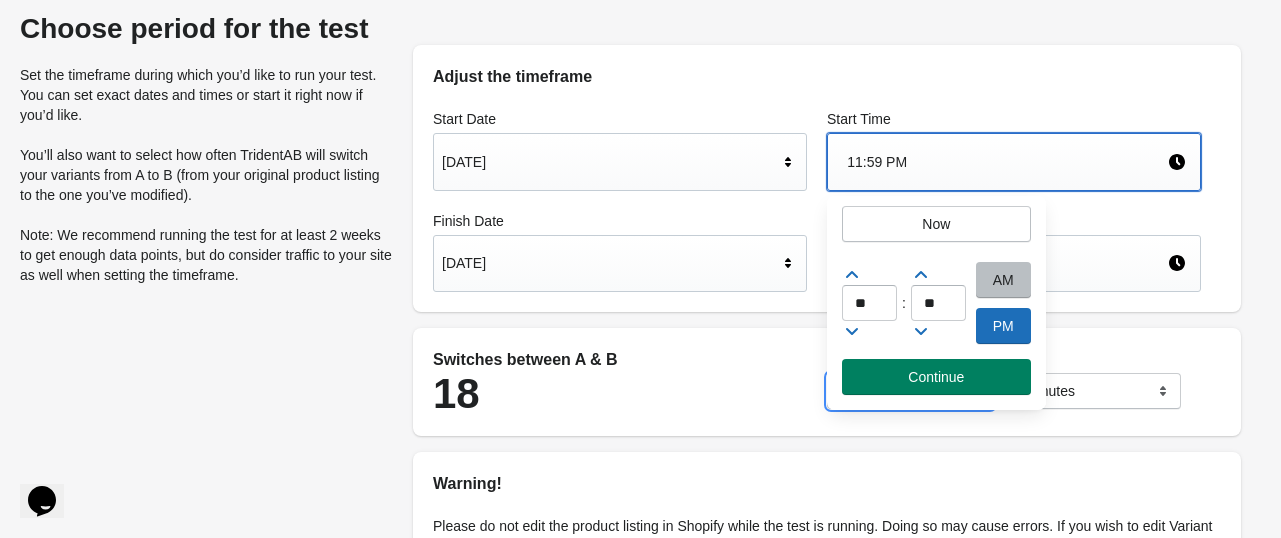 click on "AM" at bounding box center (1003, 280) 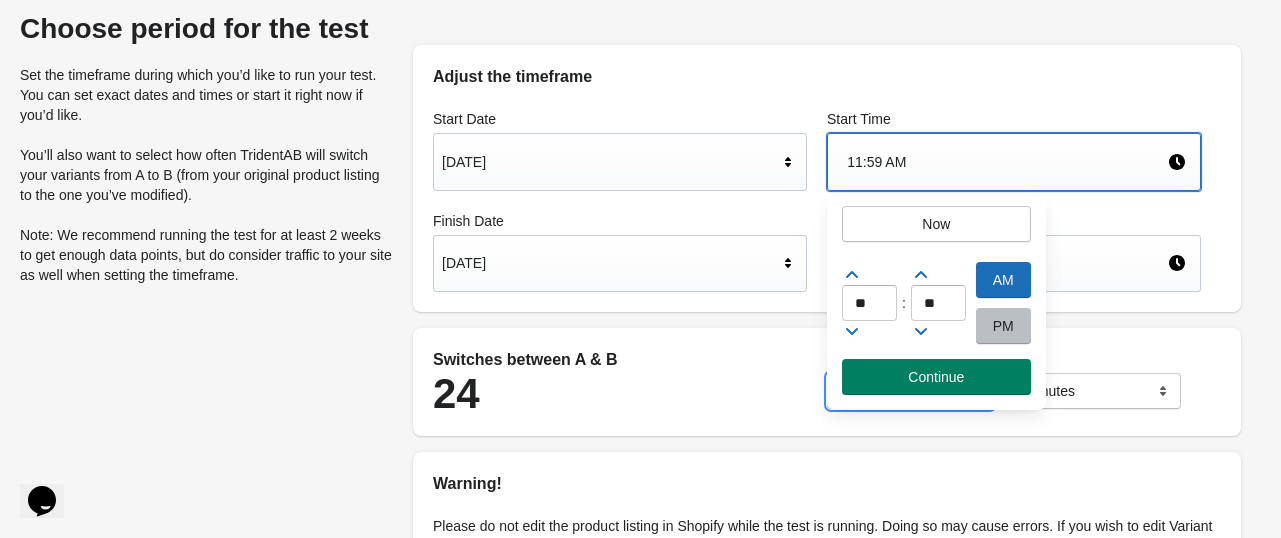 click 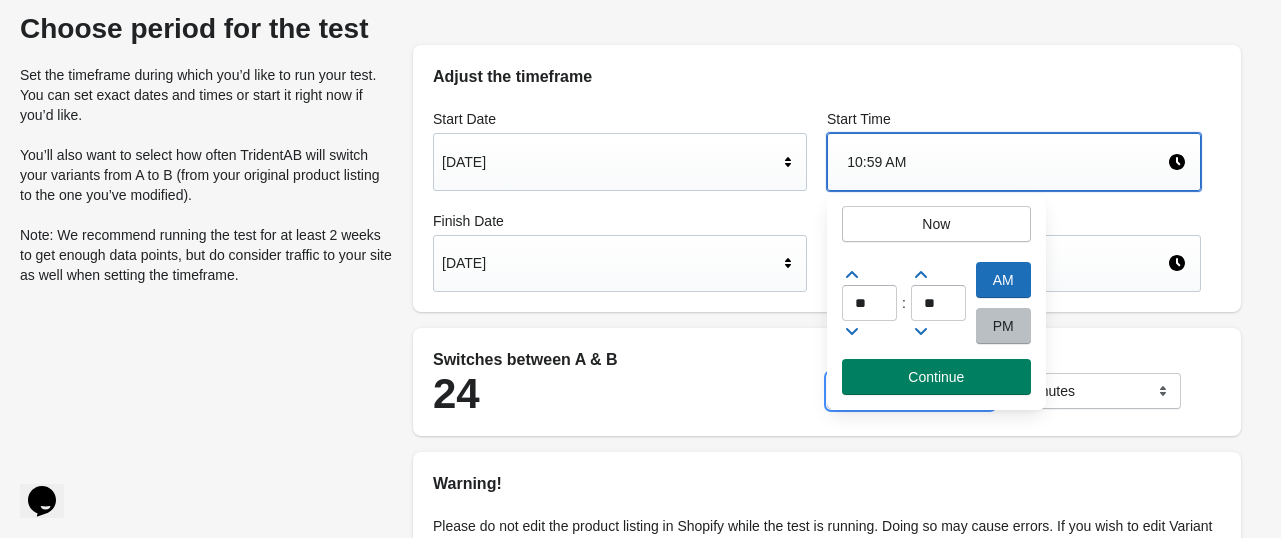 click 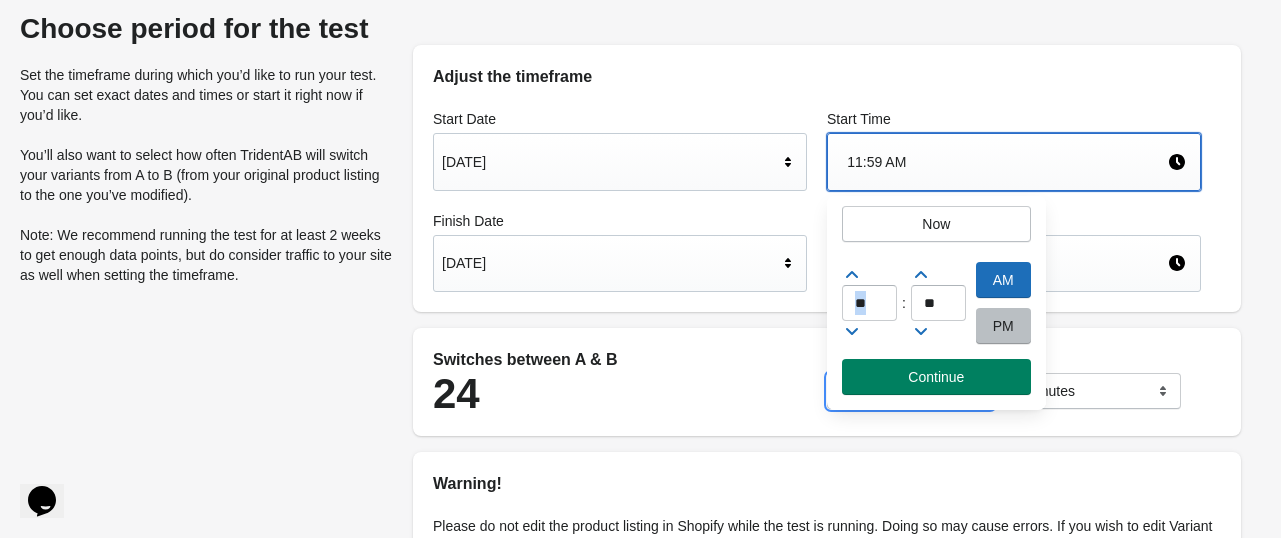 click 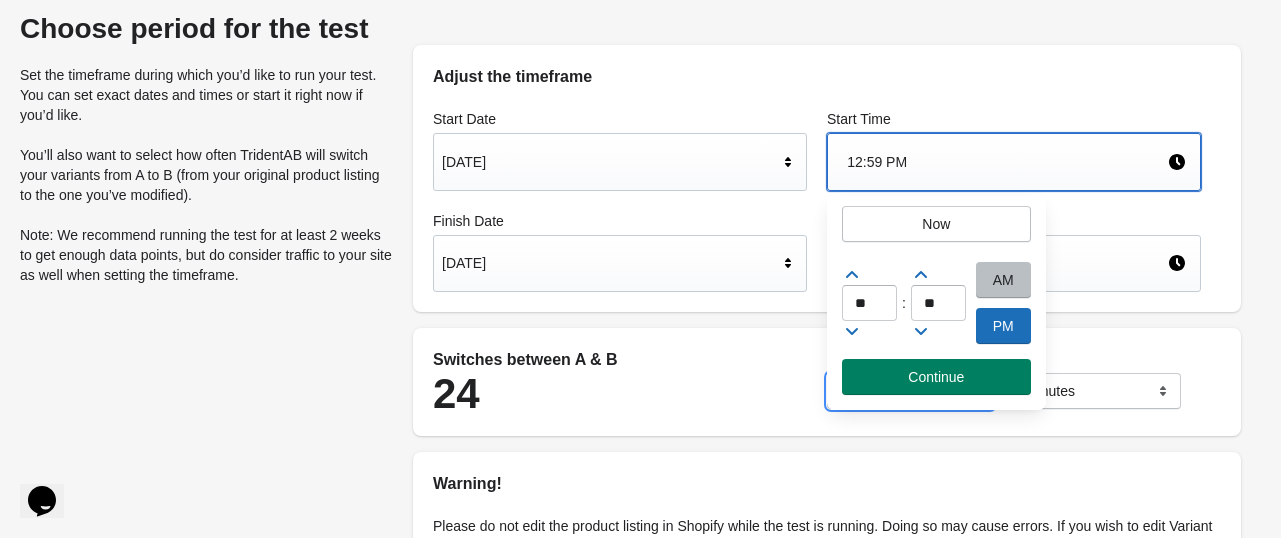click at bounding box center (869, 331) 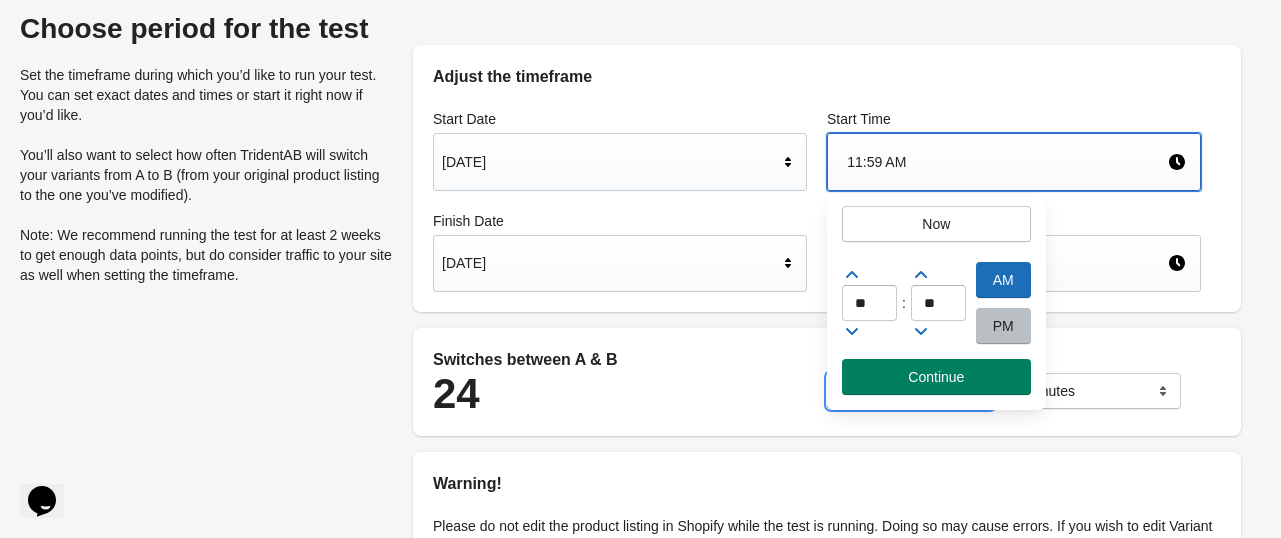 click 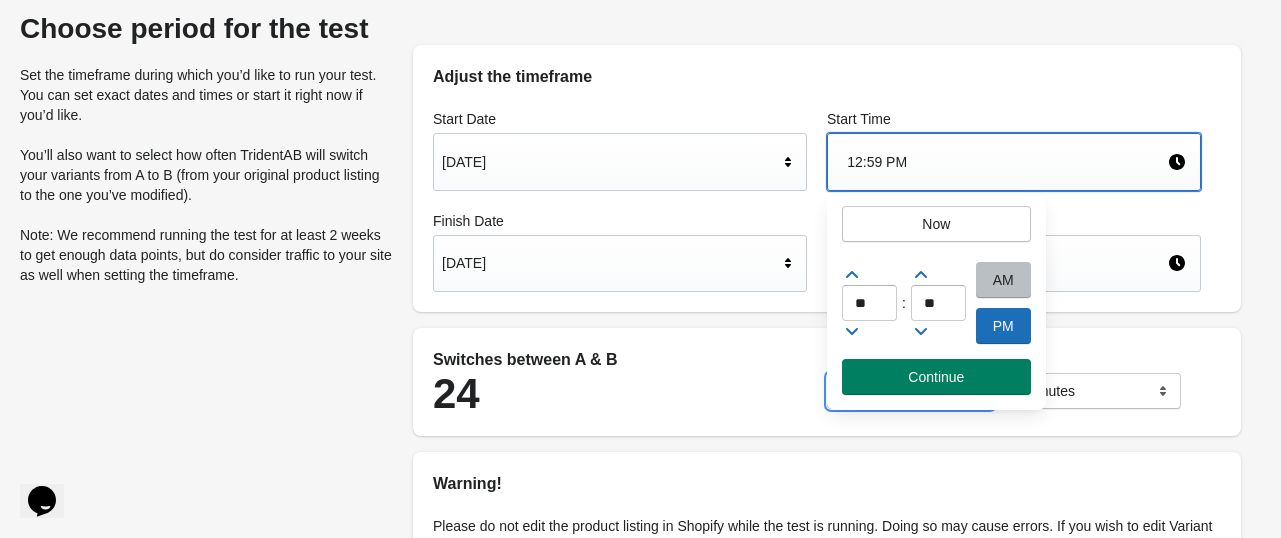 click 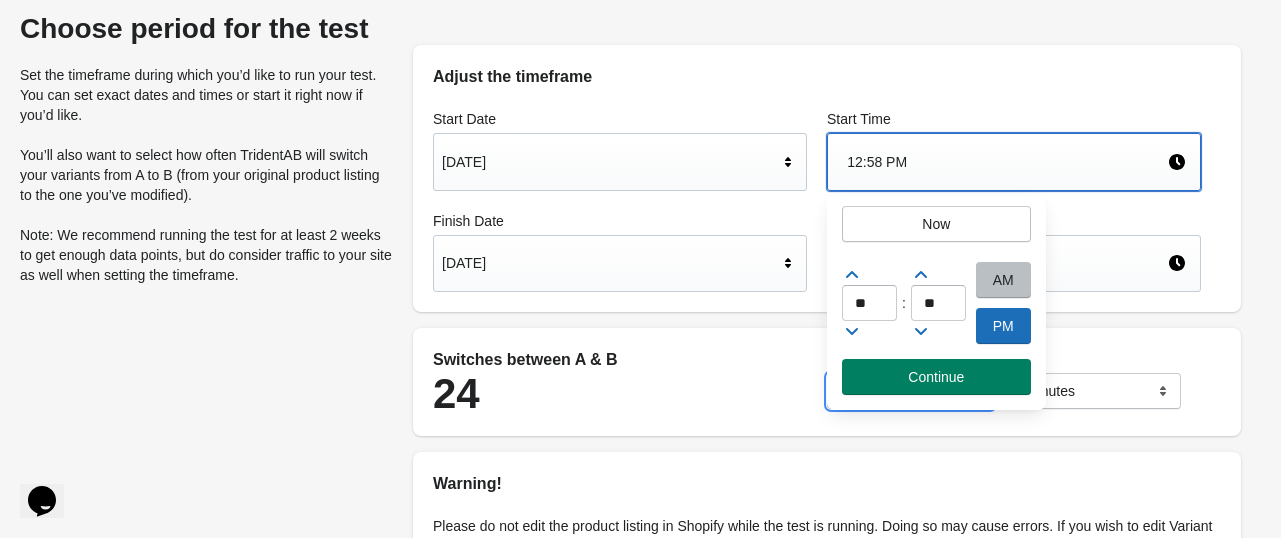 click 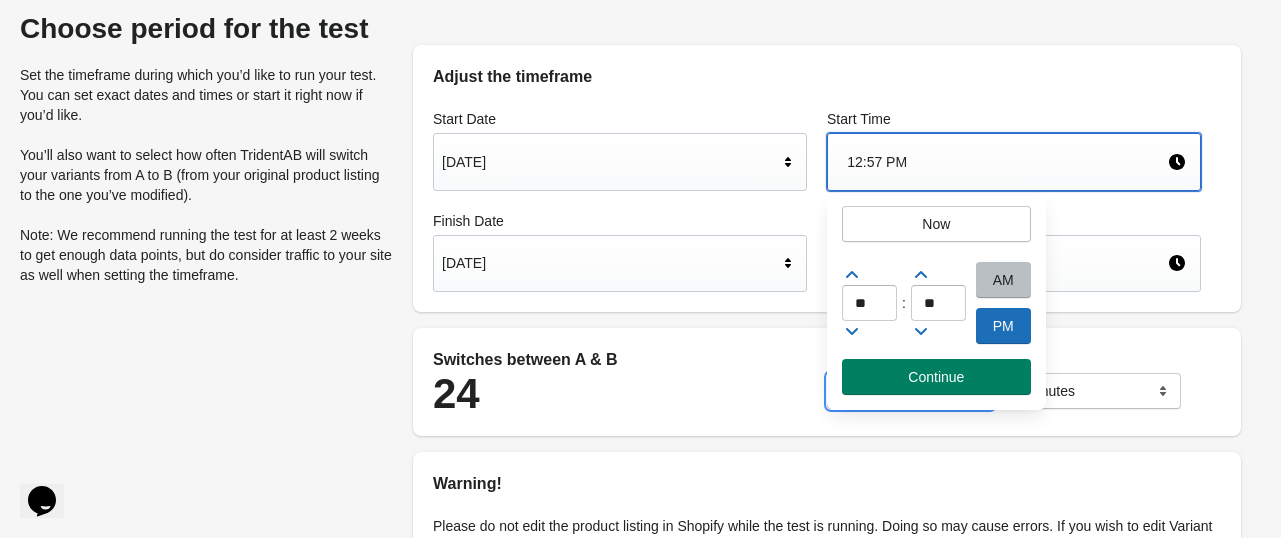 click 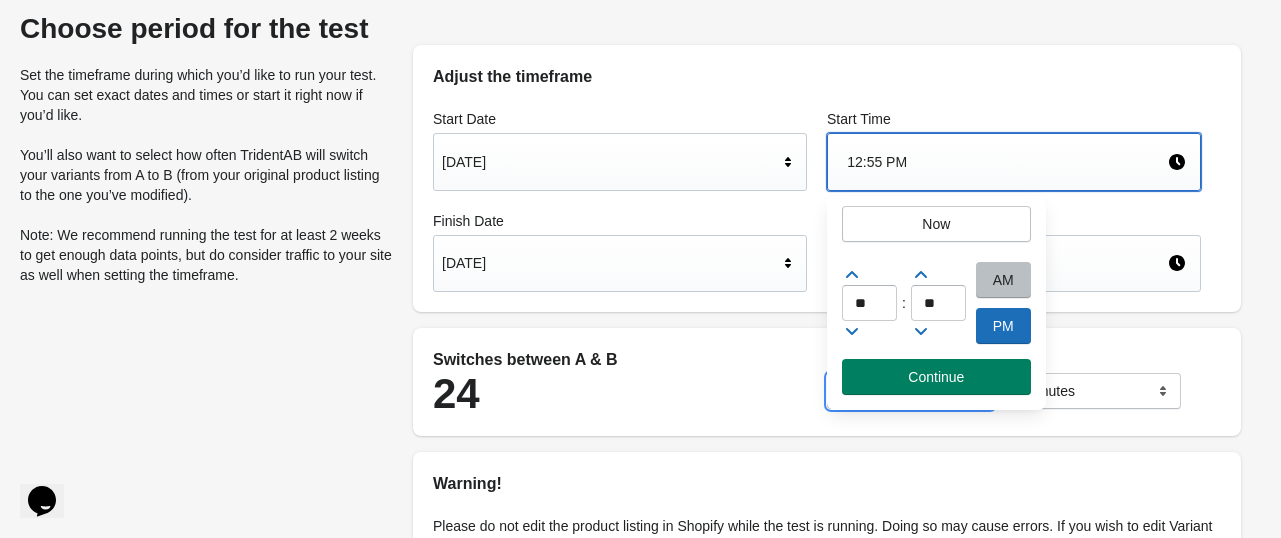 click 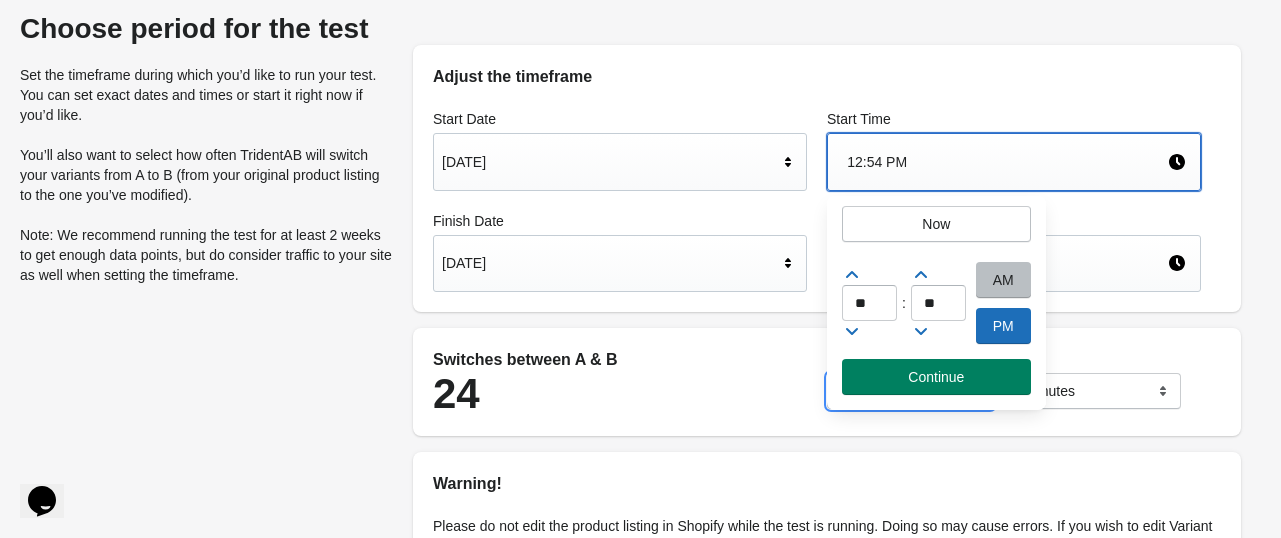 click 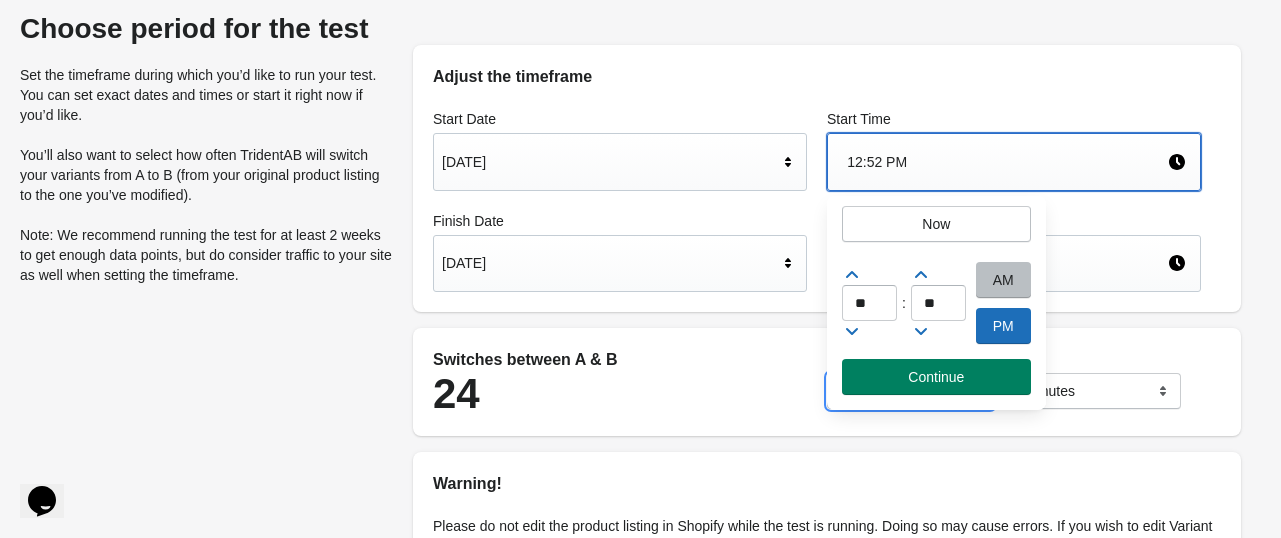 click 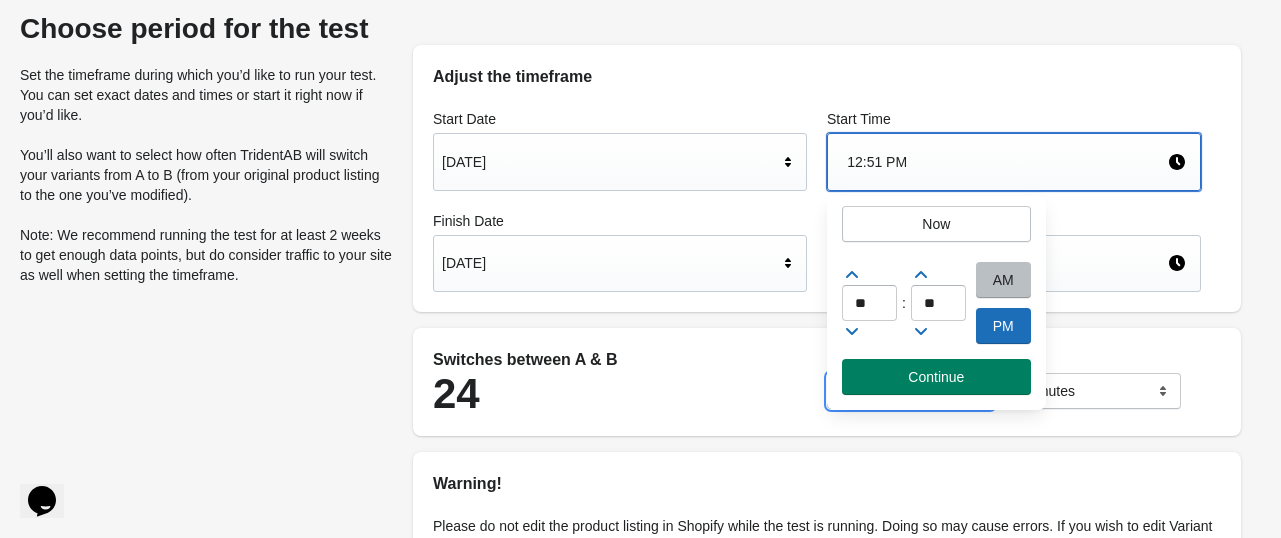 click 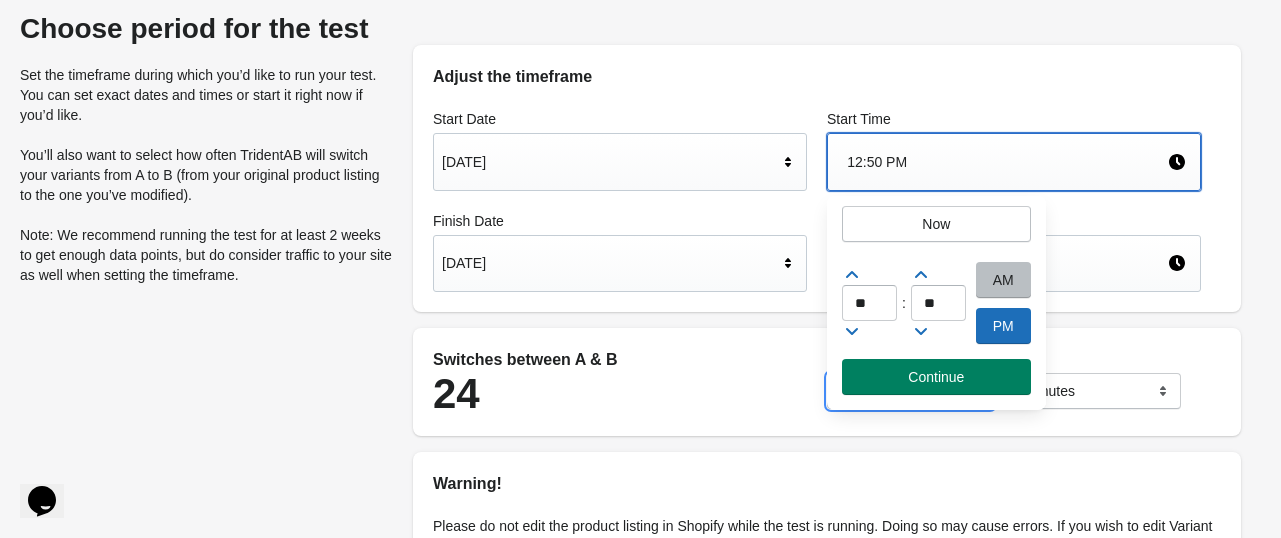 click 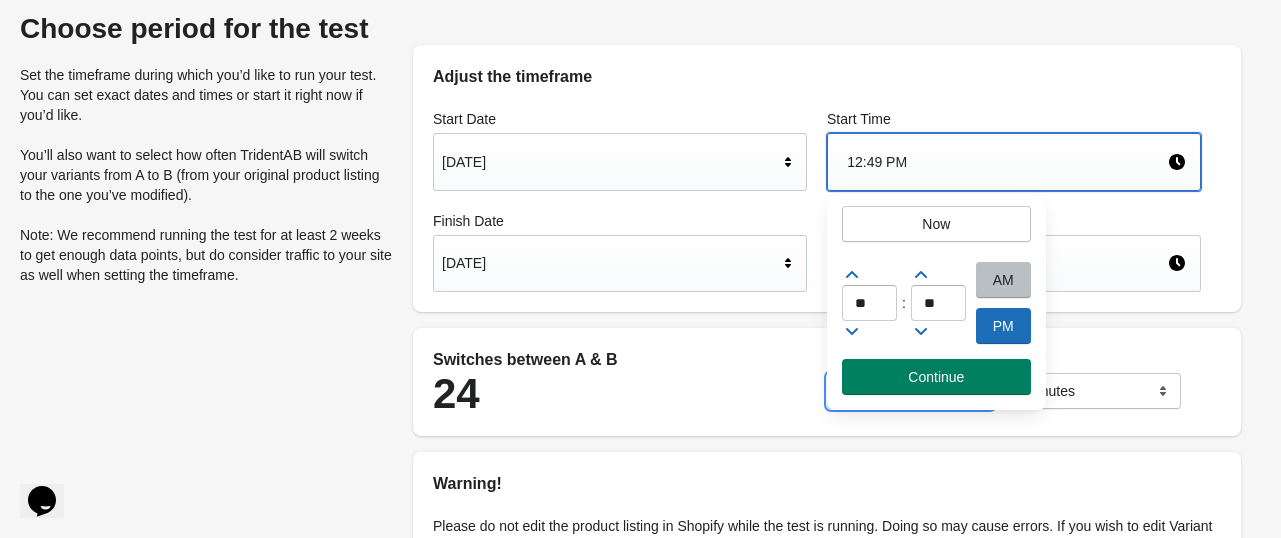click 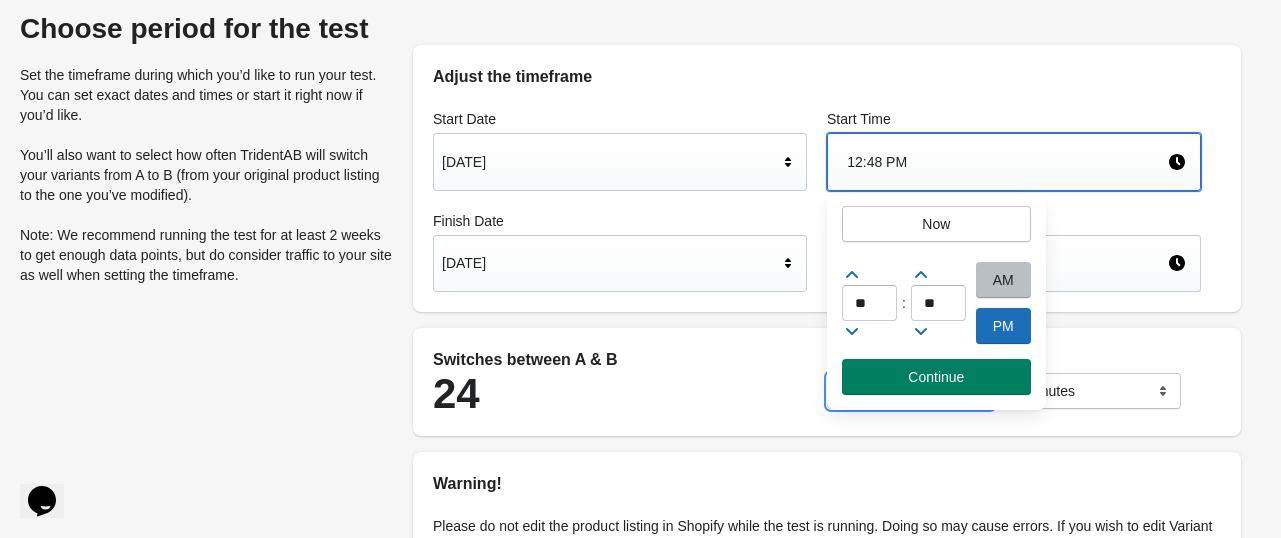 click 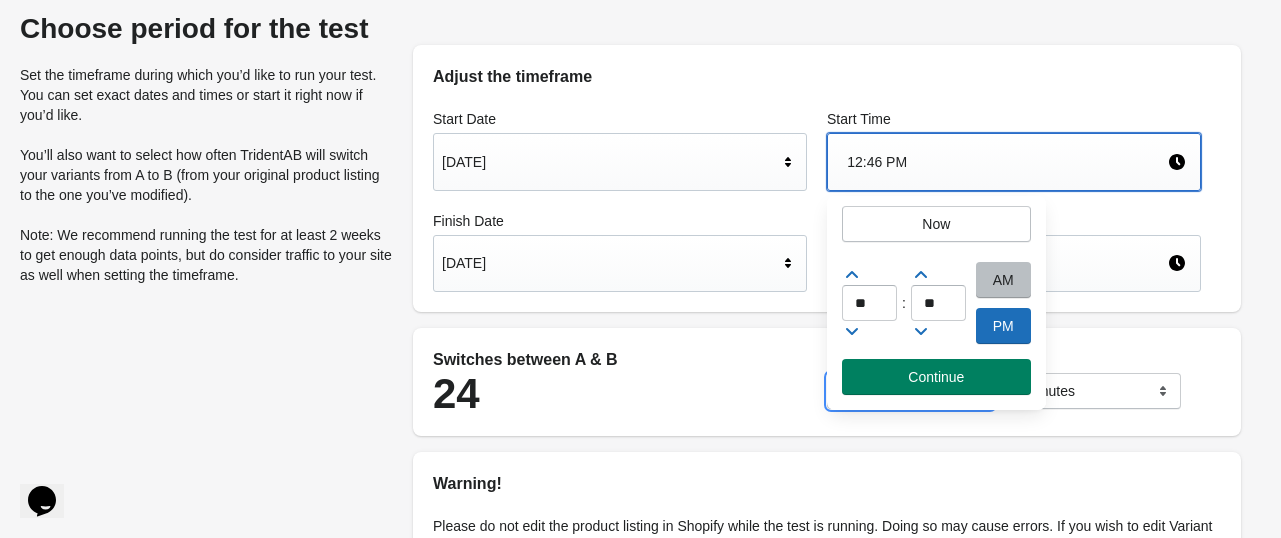 click 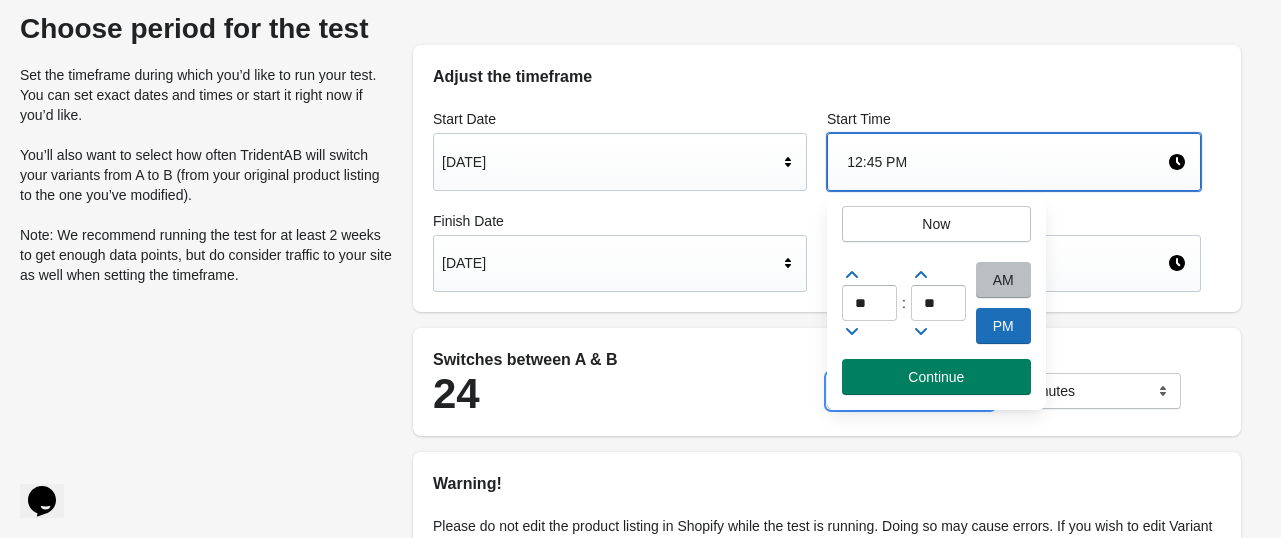 click 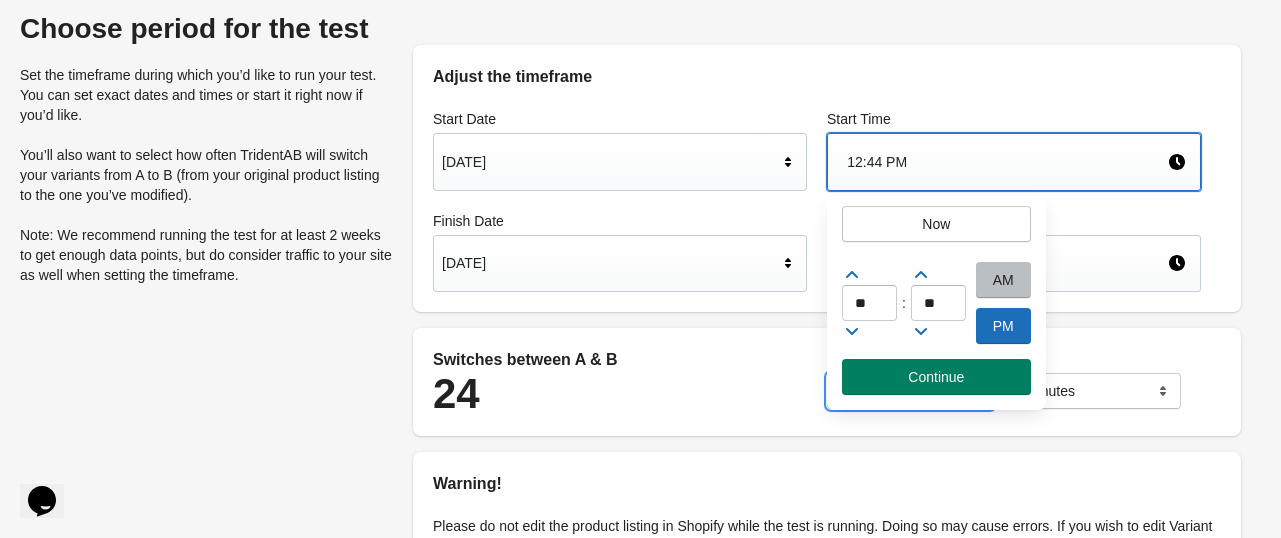 click 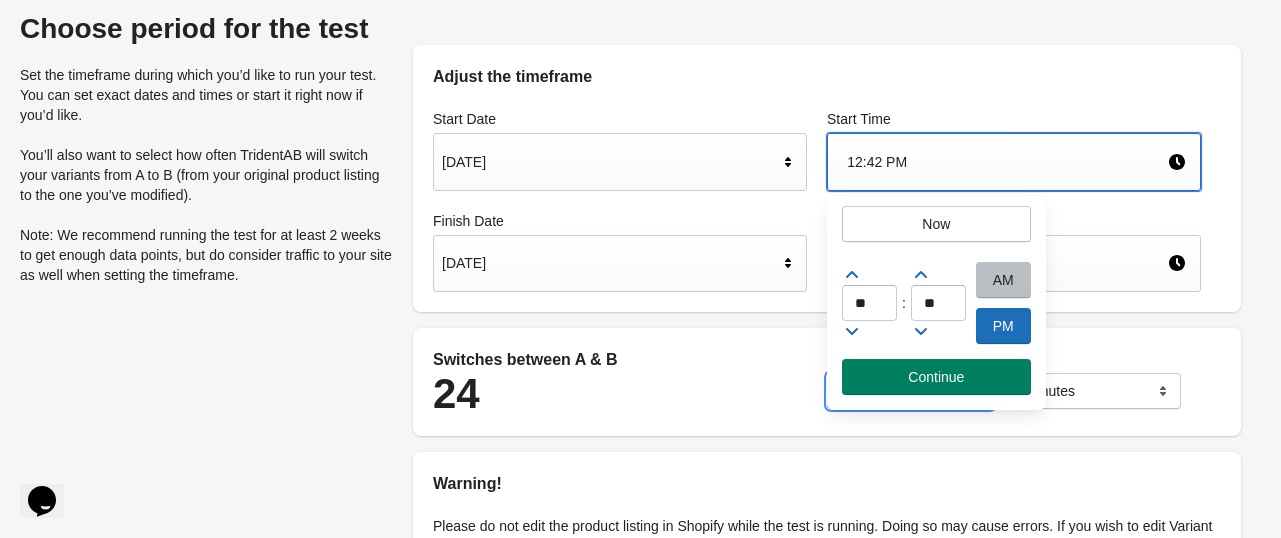 click 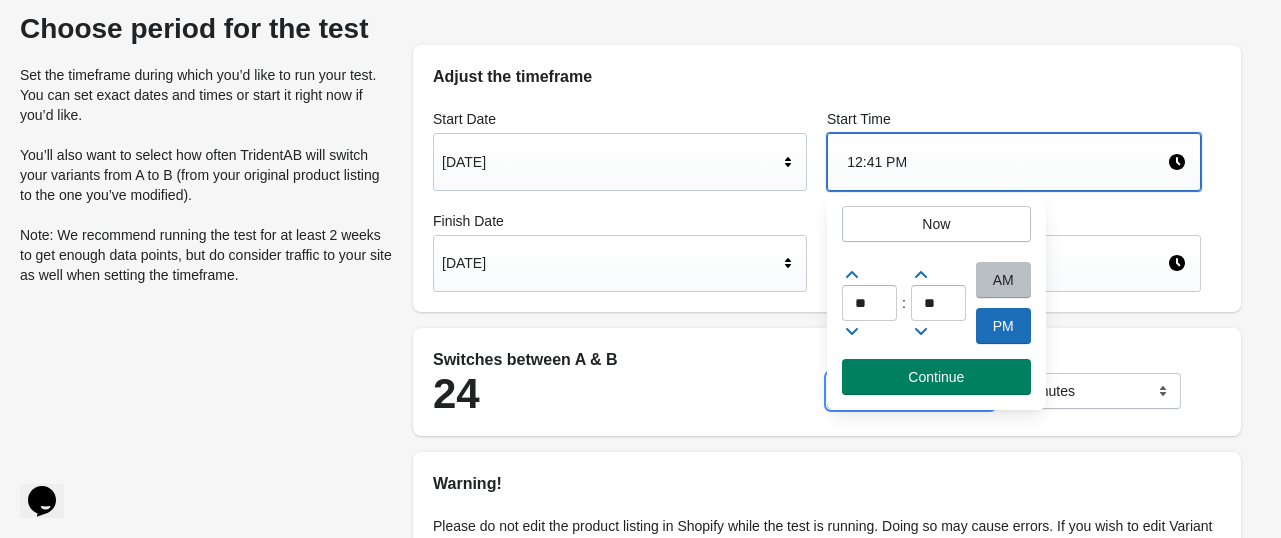 click 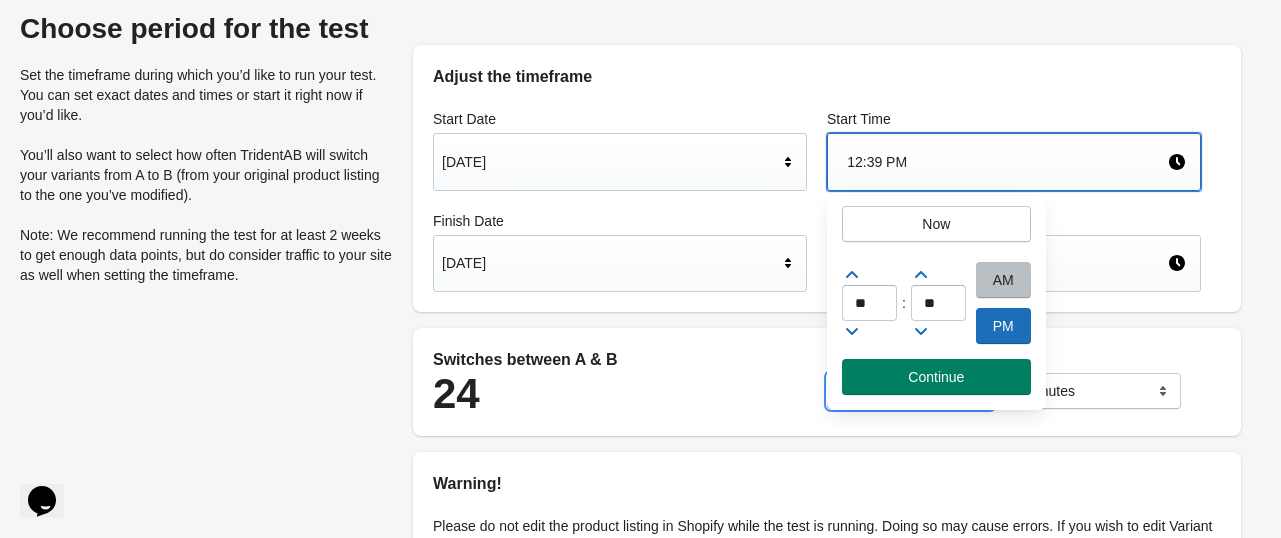 click 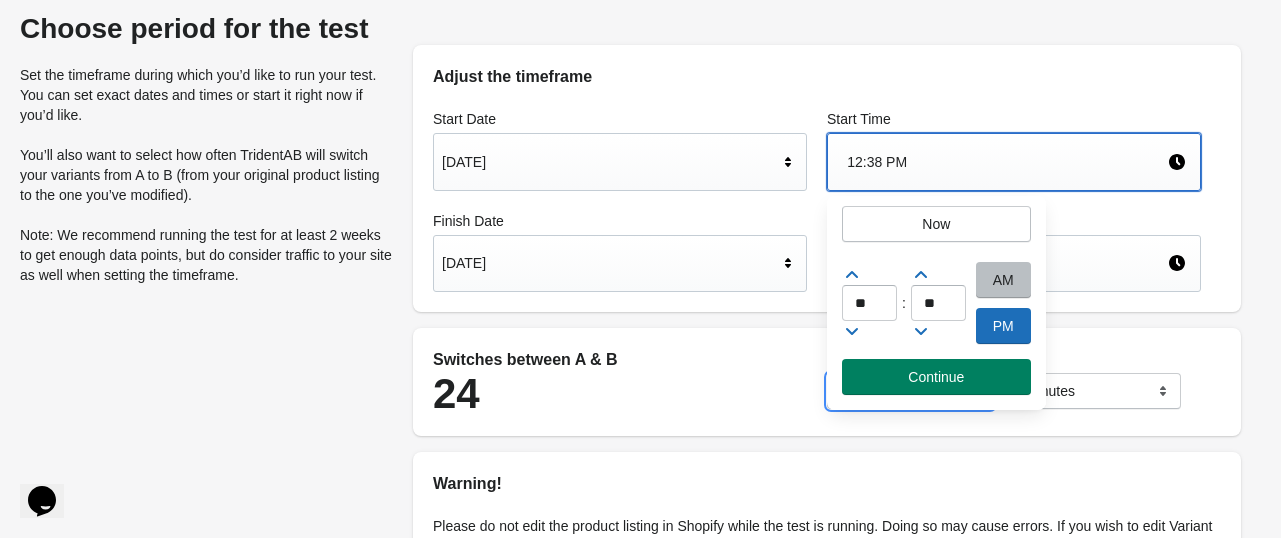 click 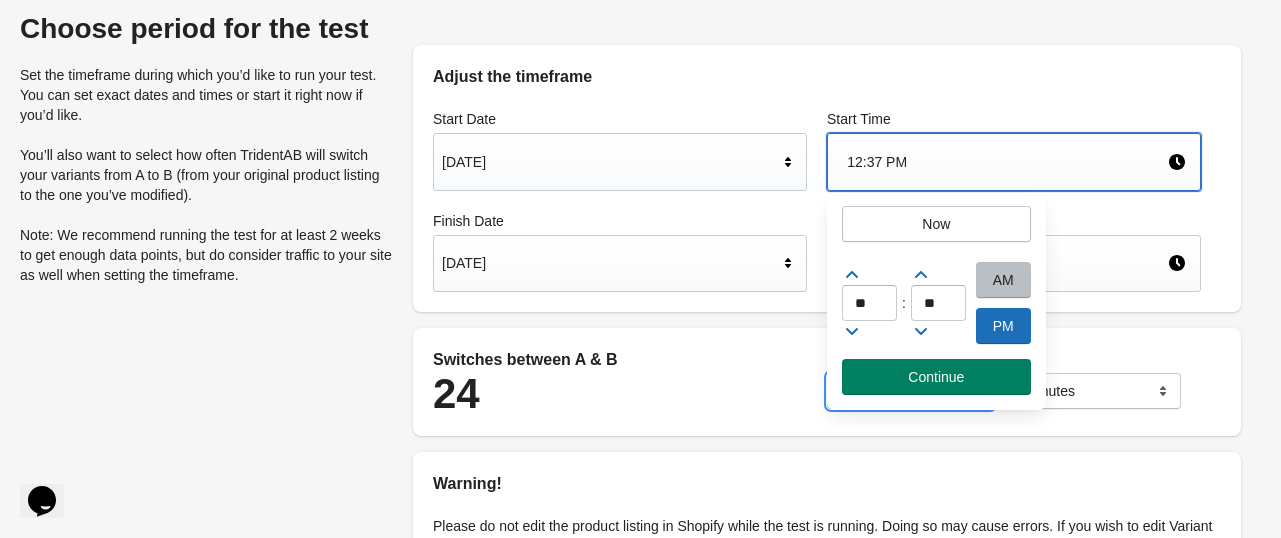 click 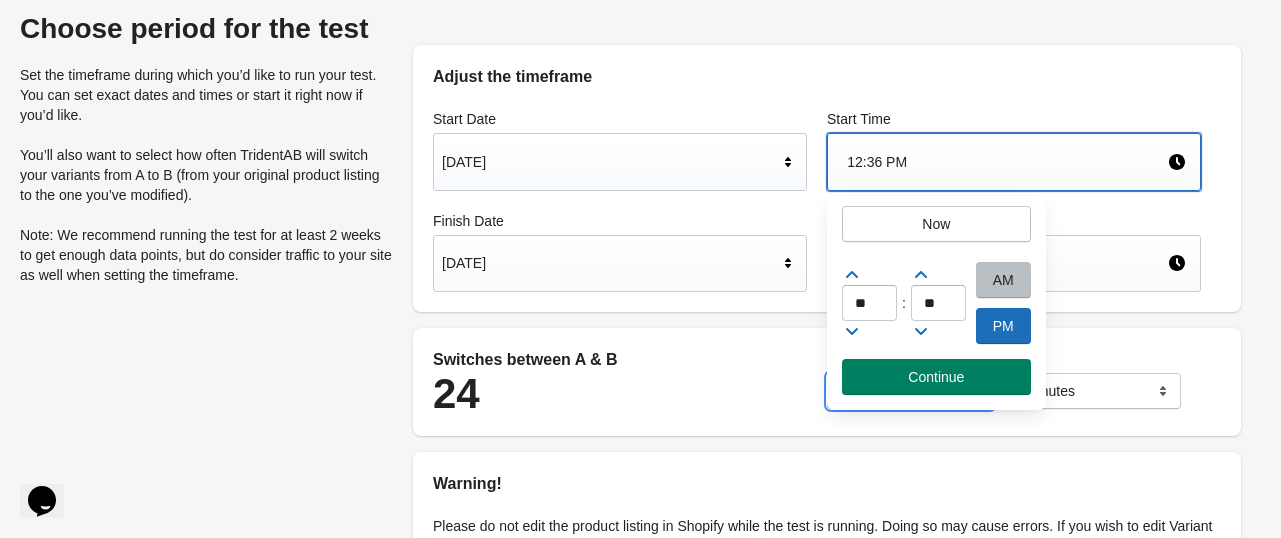 click 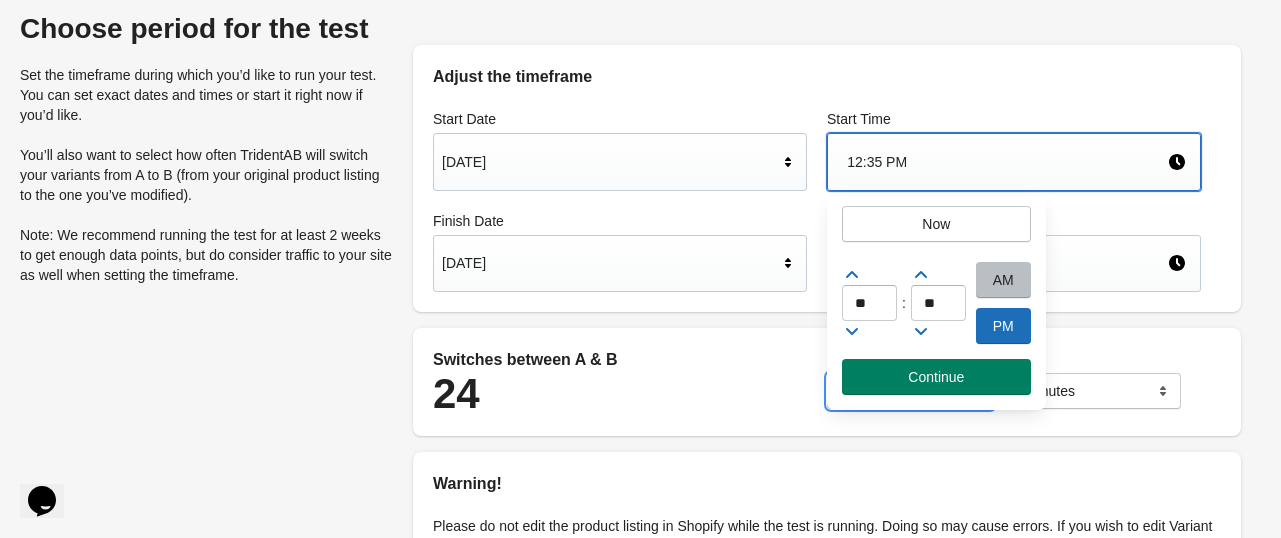 click 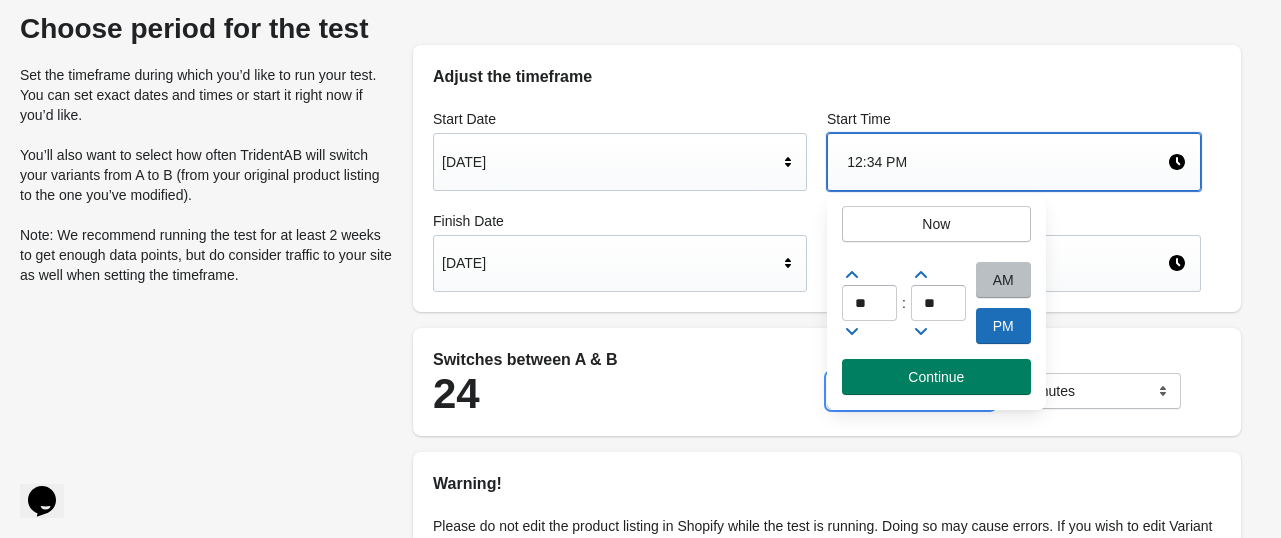 click 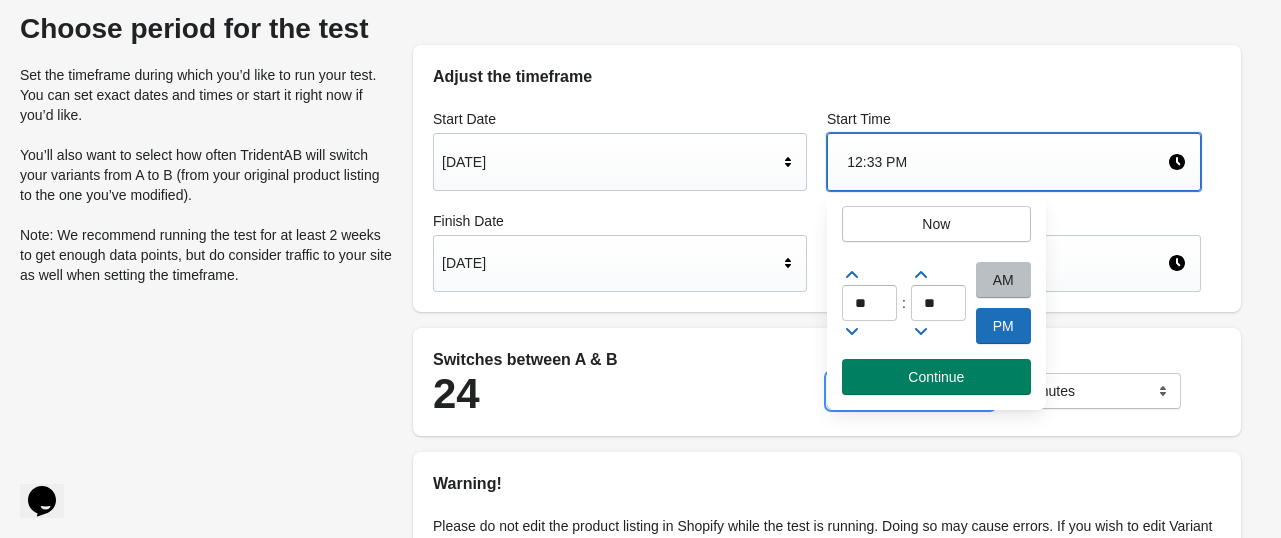 click 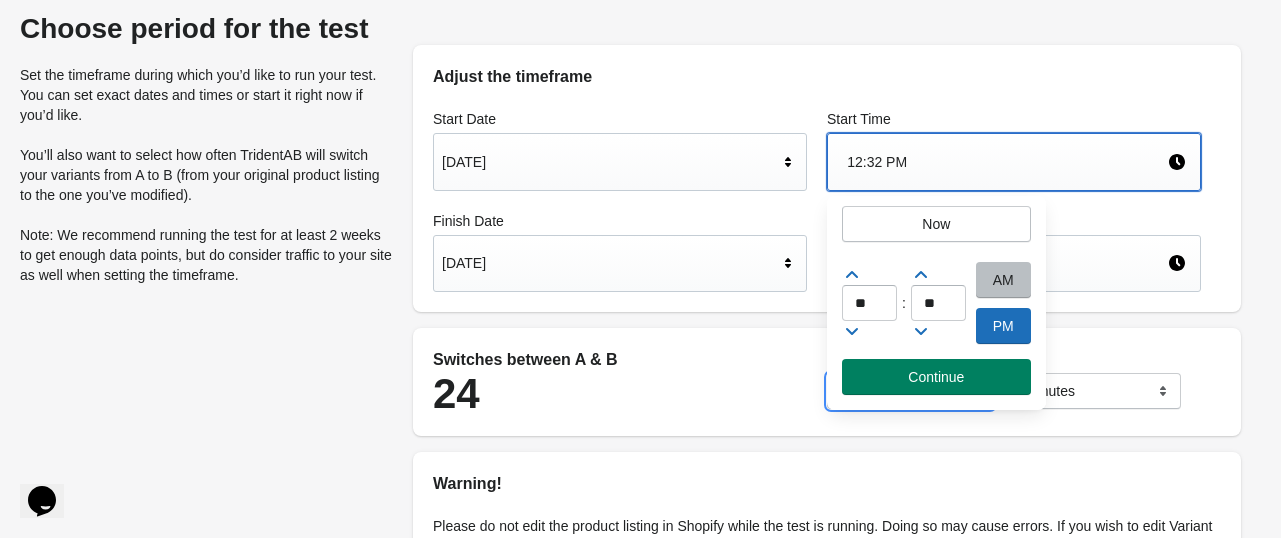 click 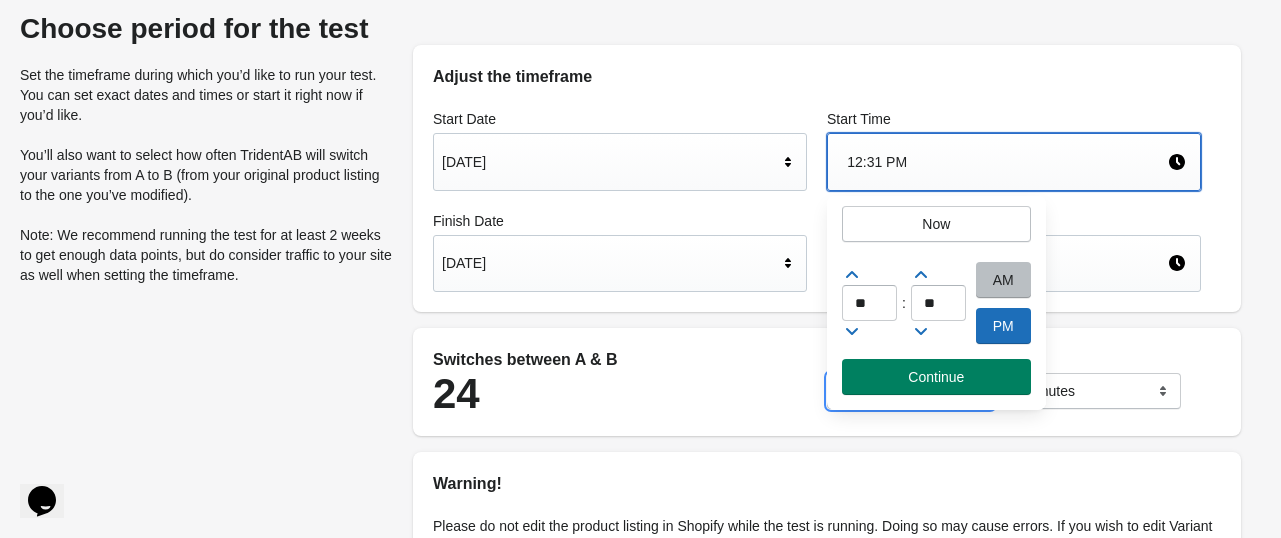 click 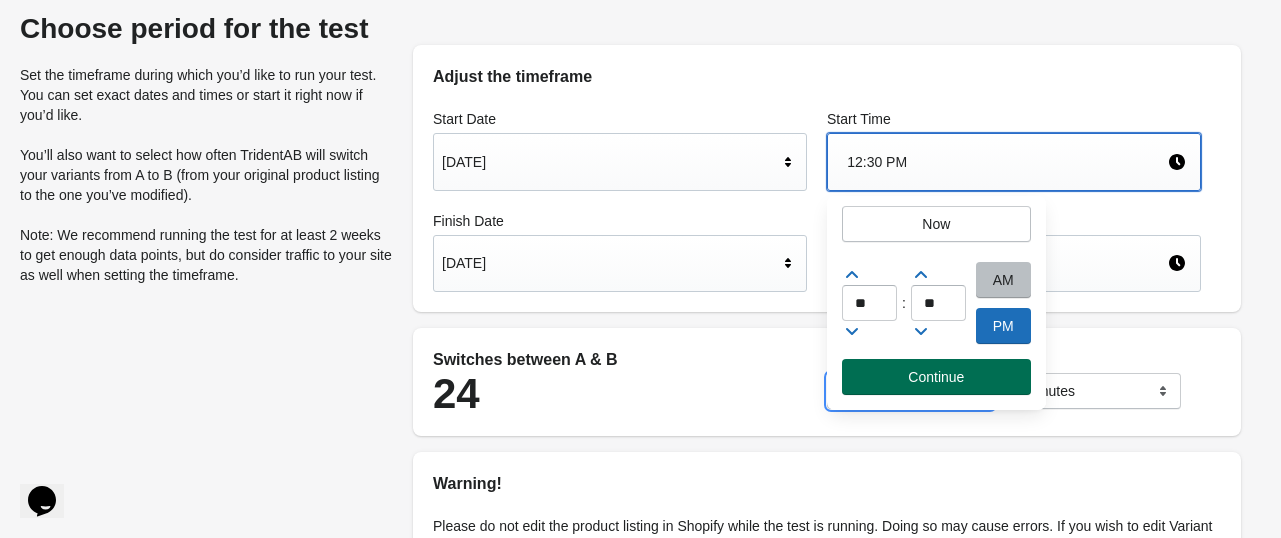 click on "Continue" at bounding box center (936, 377) 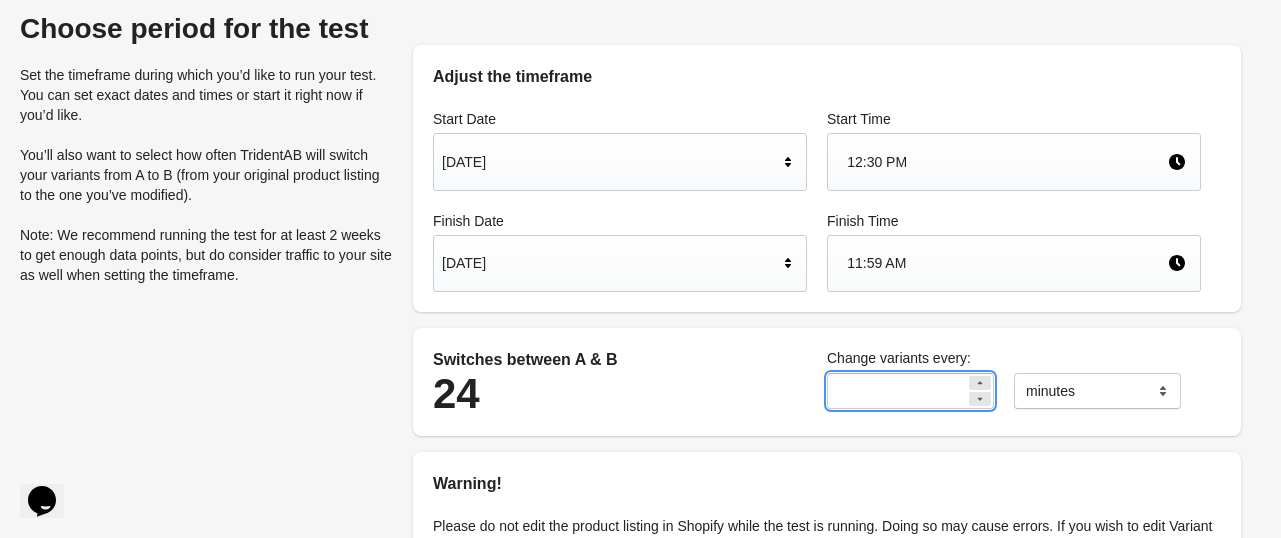 click 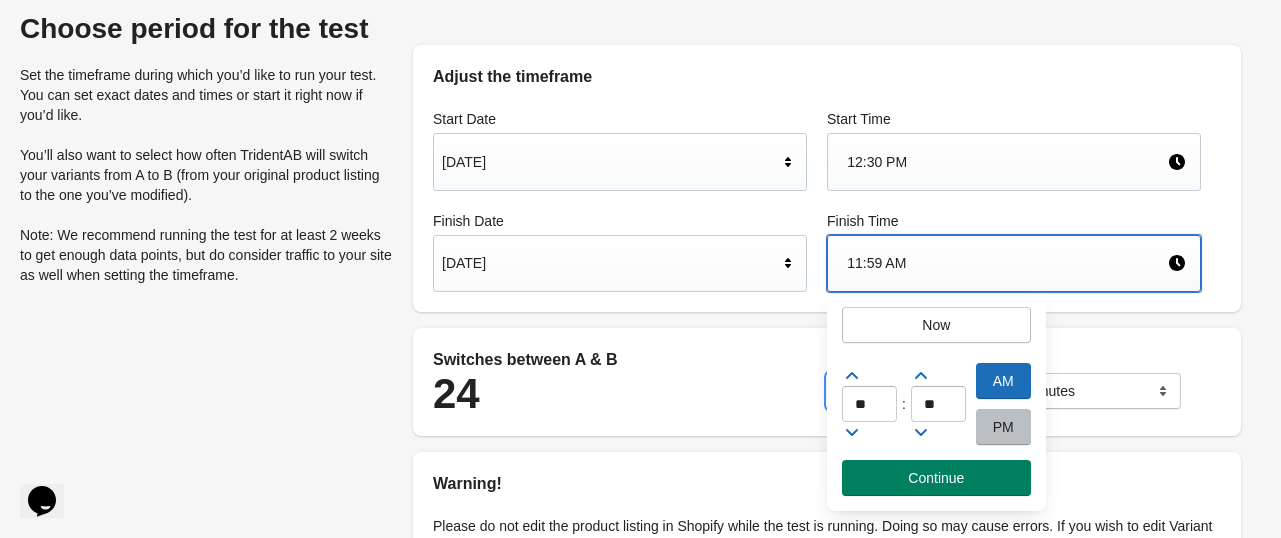 click 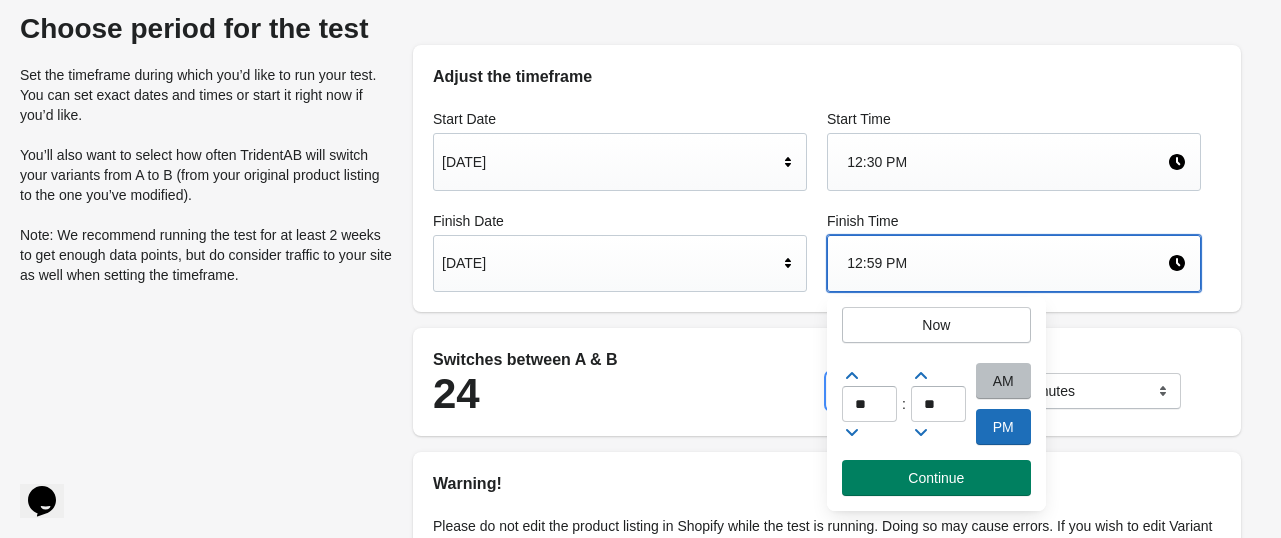 click 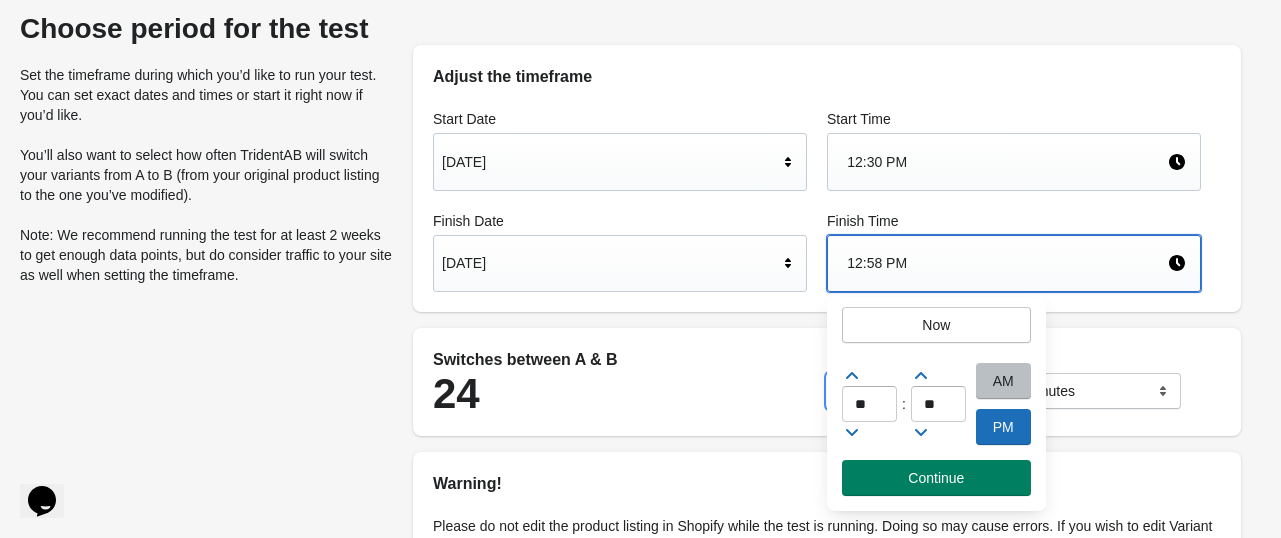 click 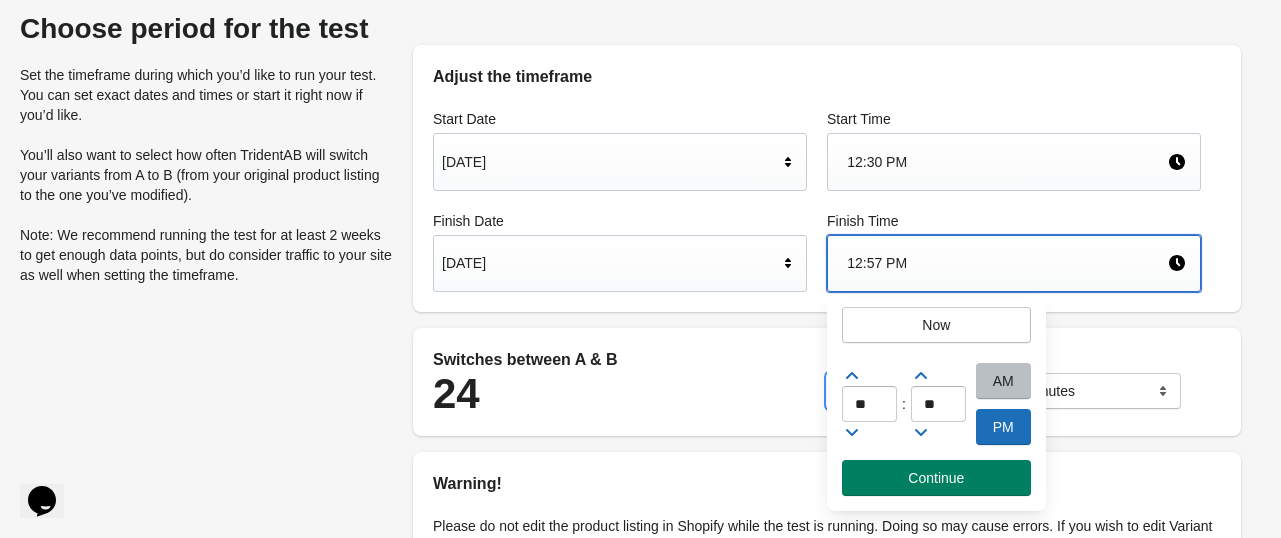 click 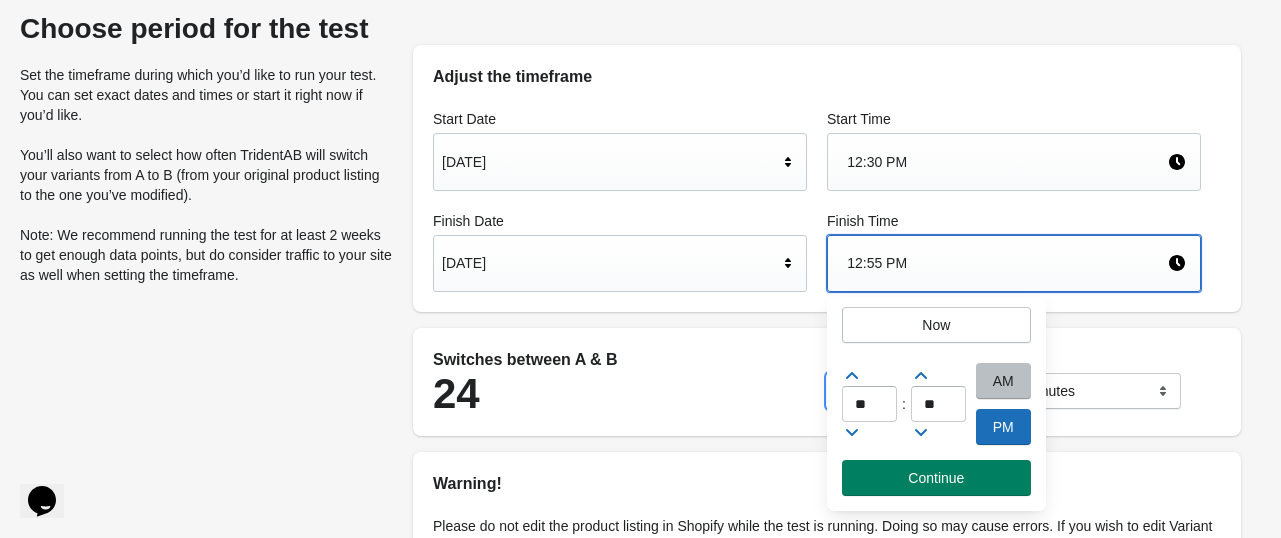 click 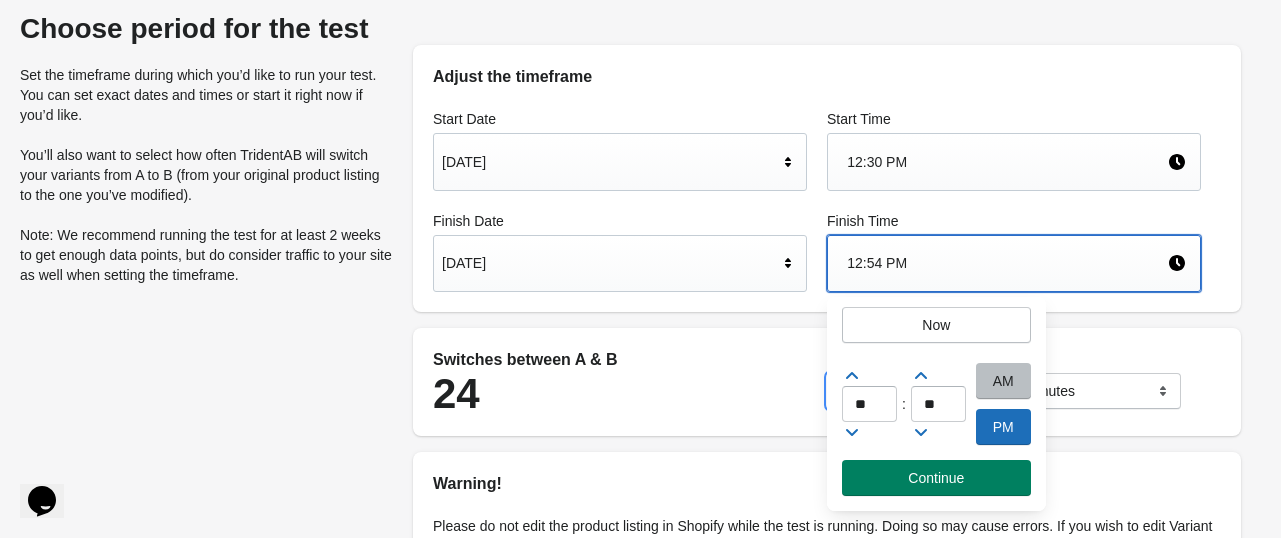 click 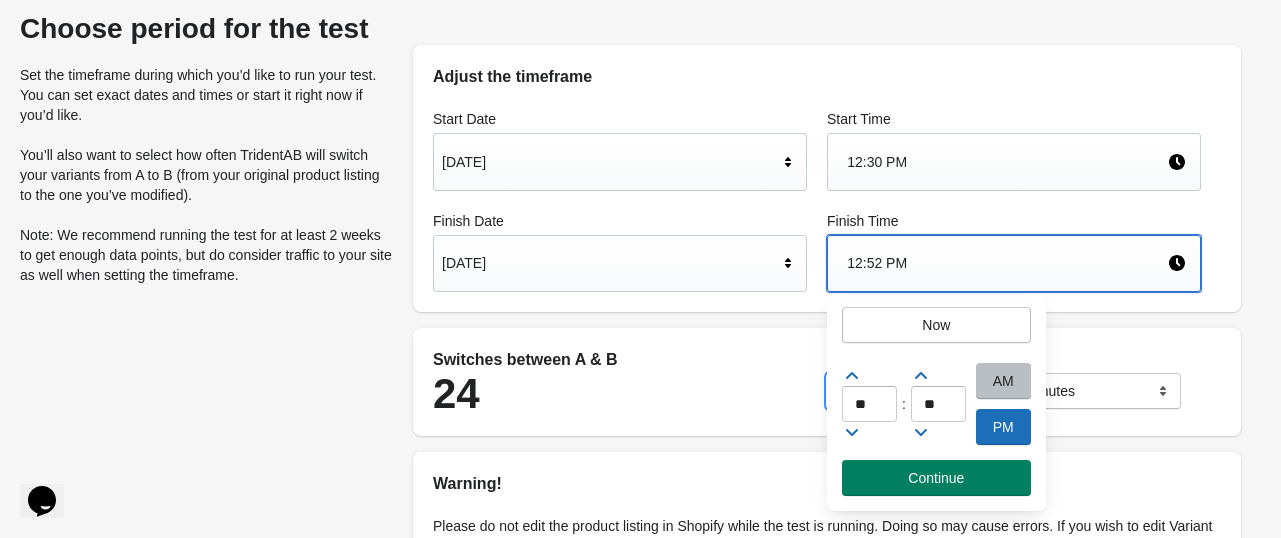 click 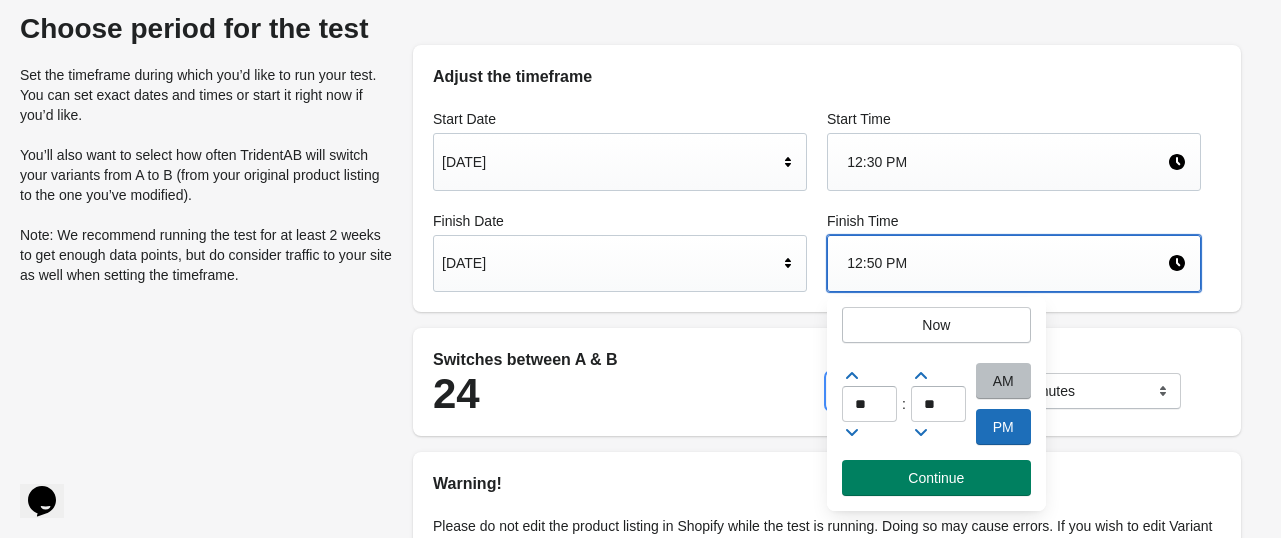 click 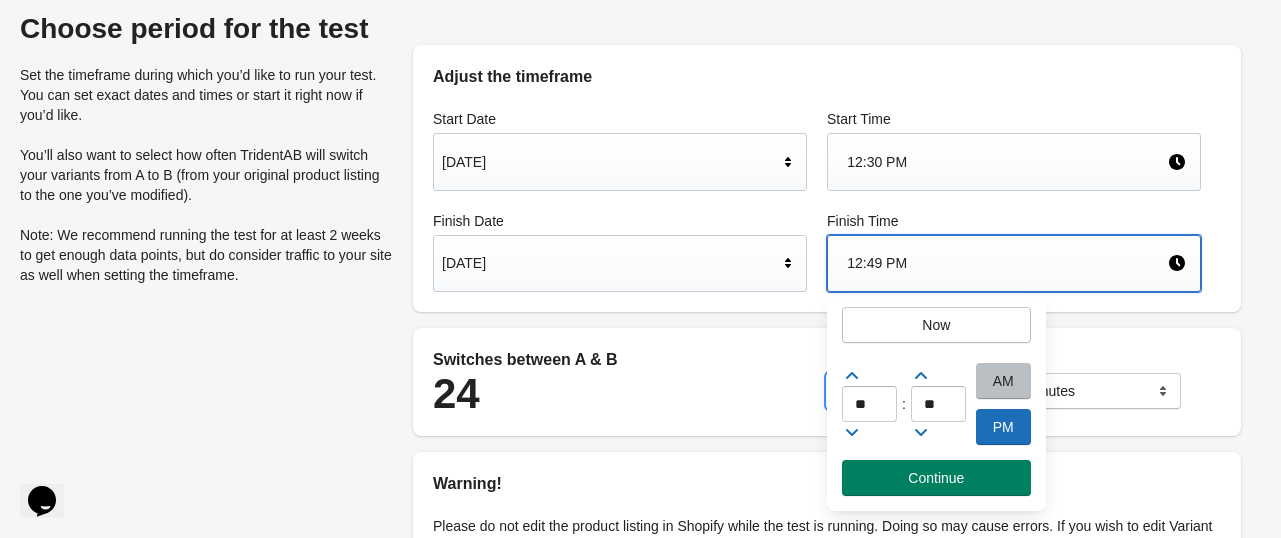 click 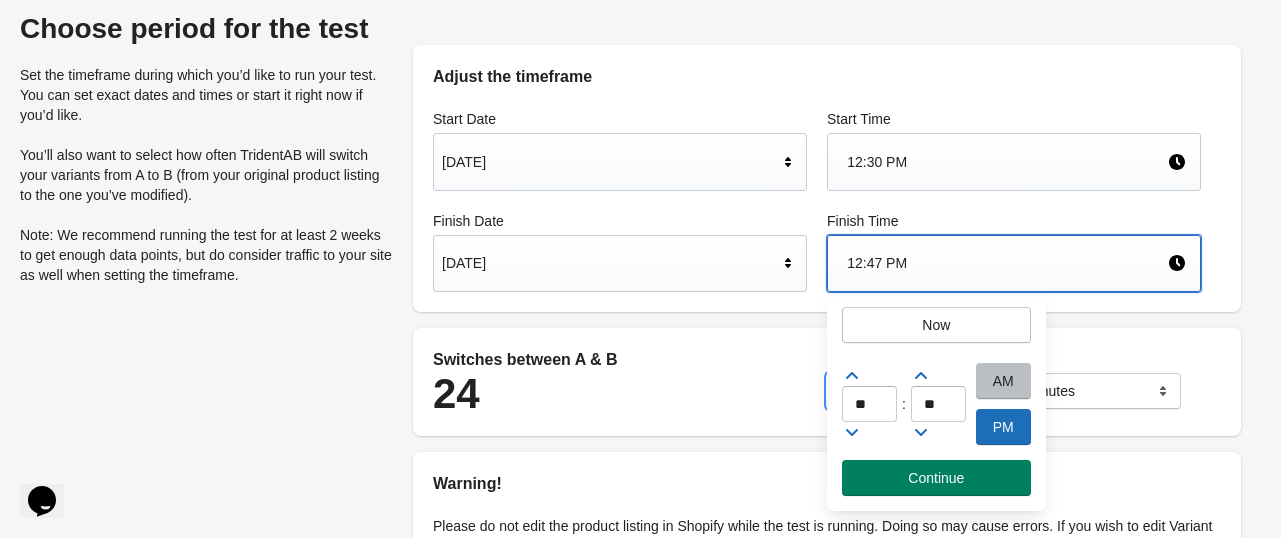 click 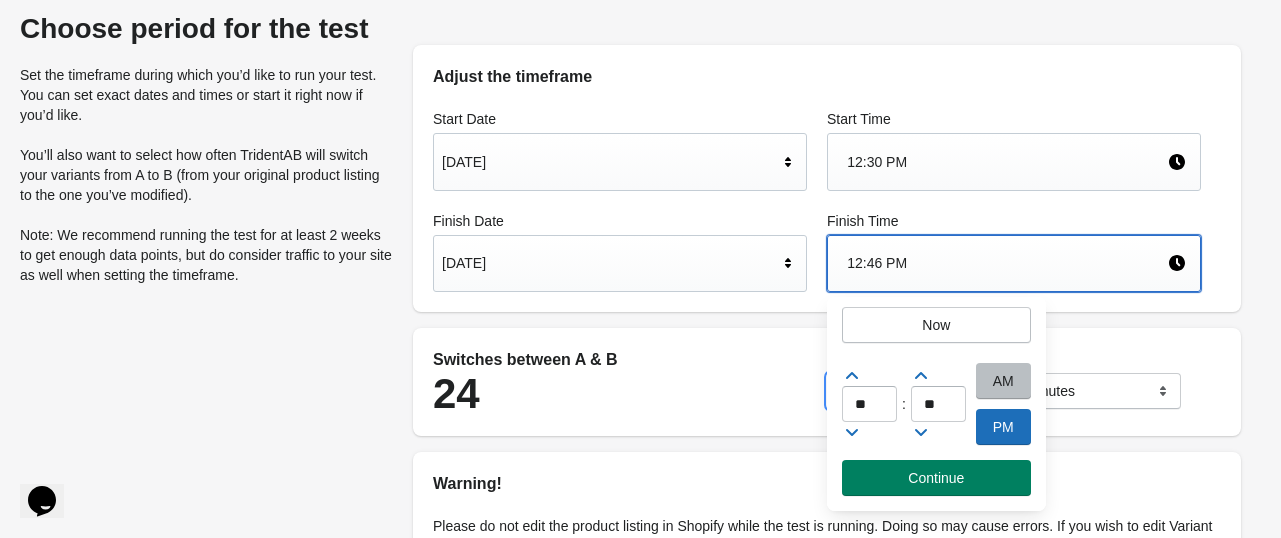 click 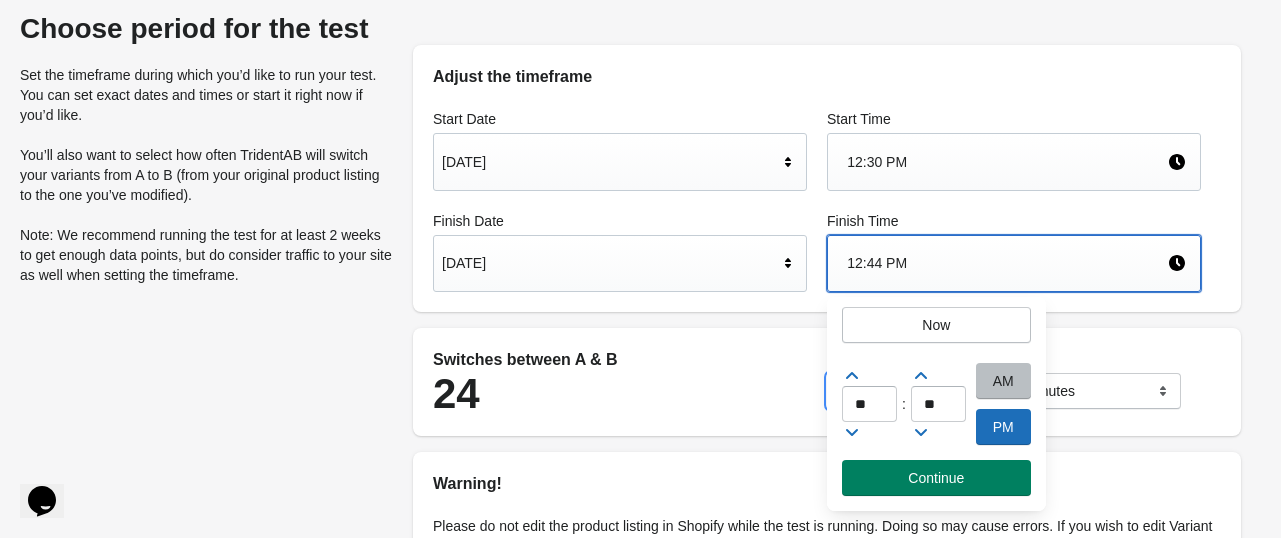 click 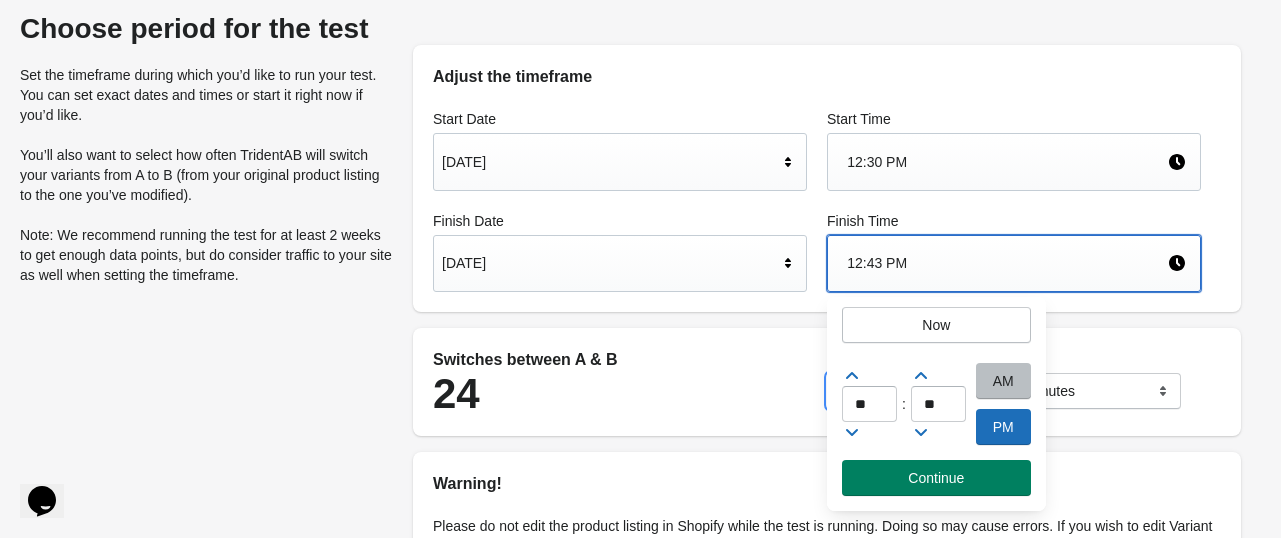 click 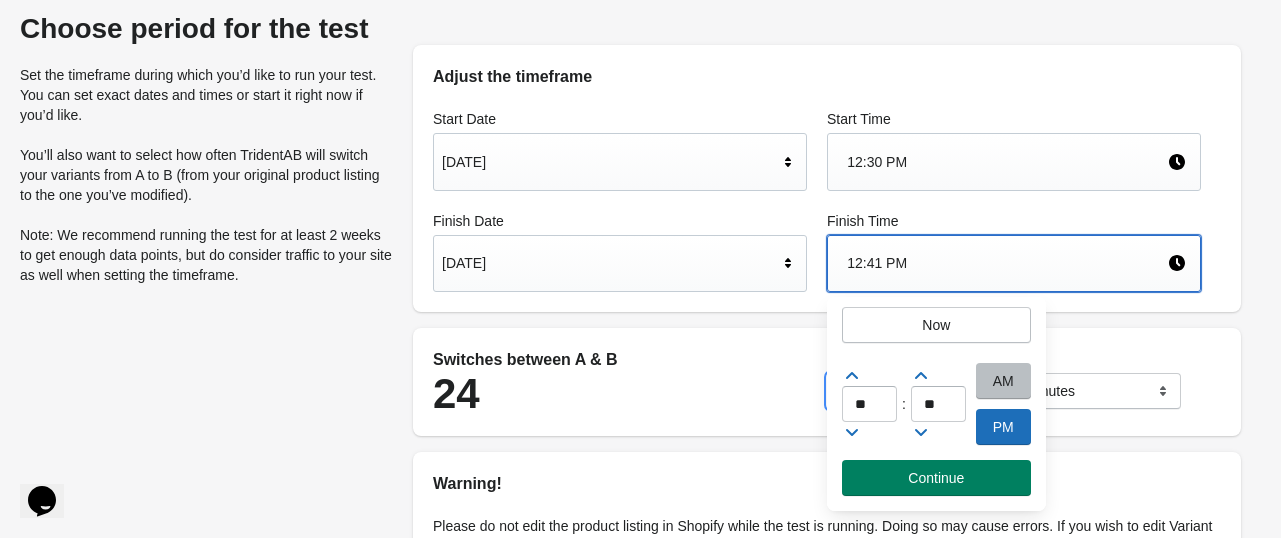 click 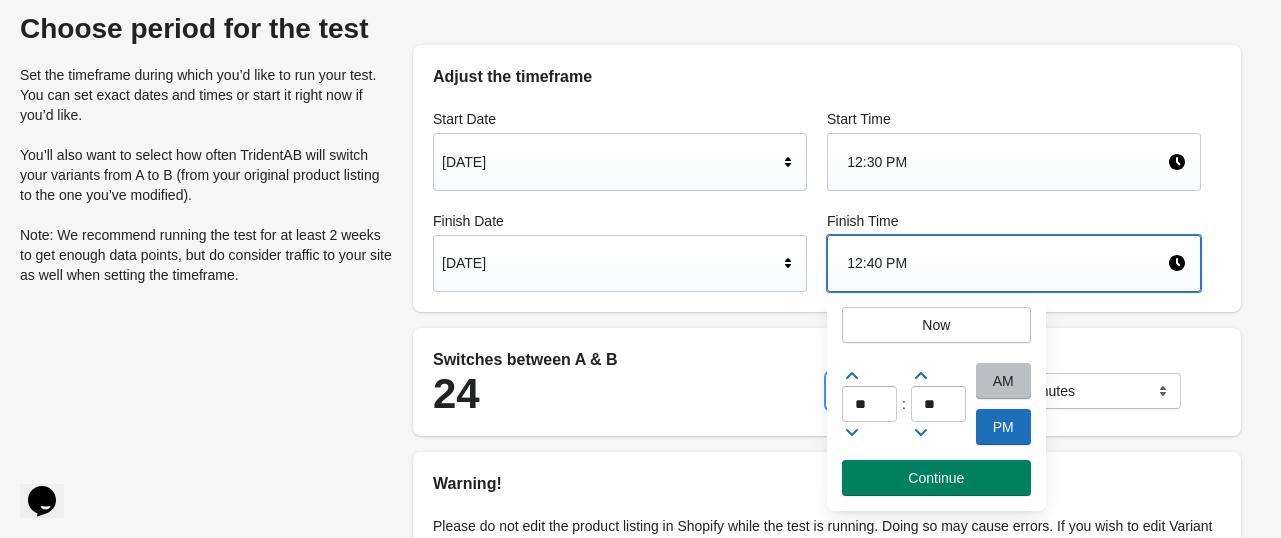 click 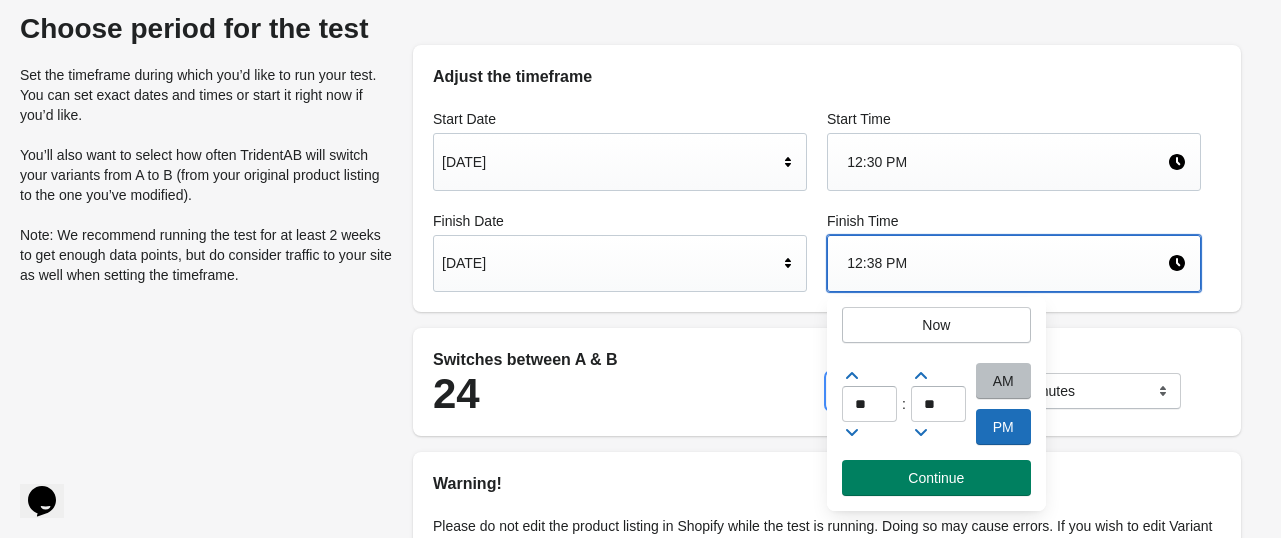 click 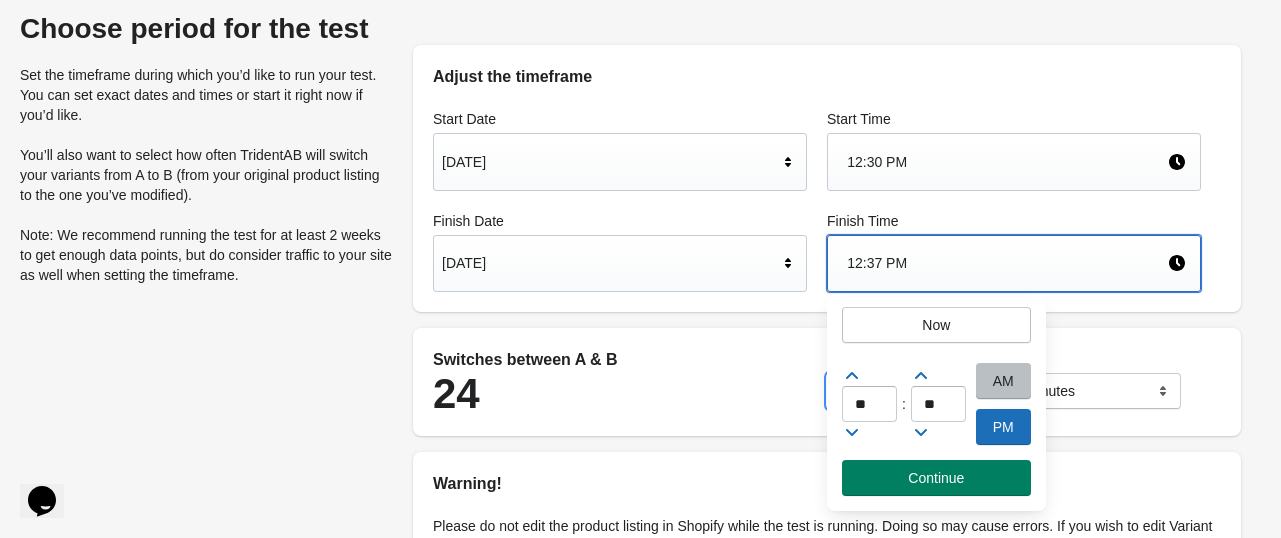click 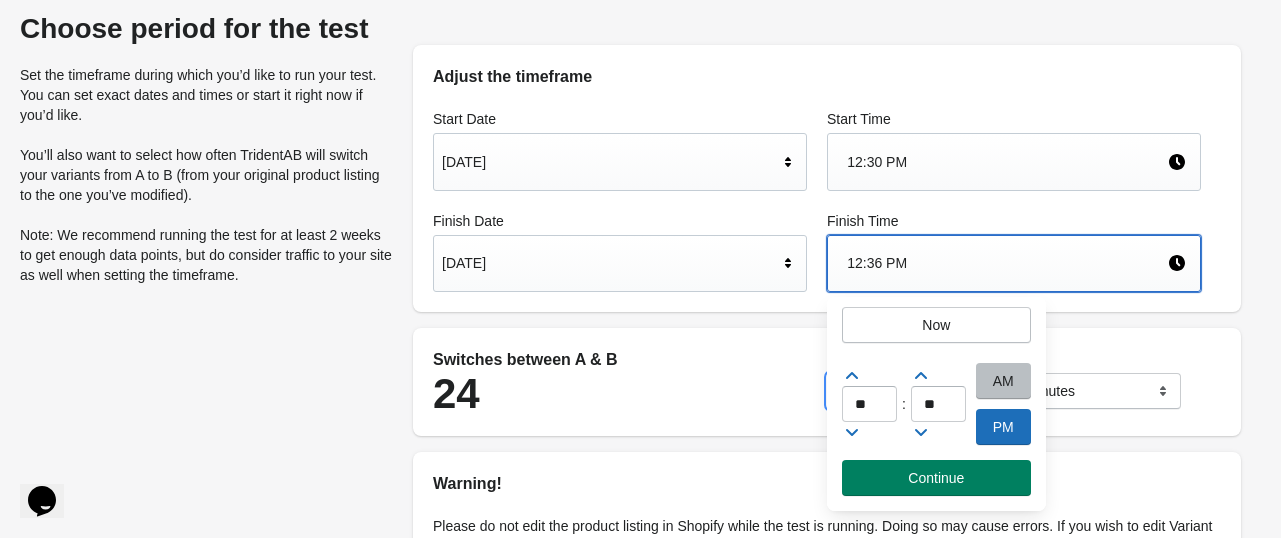 click 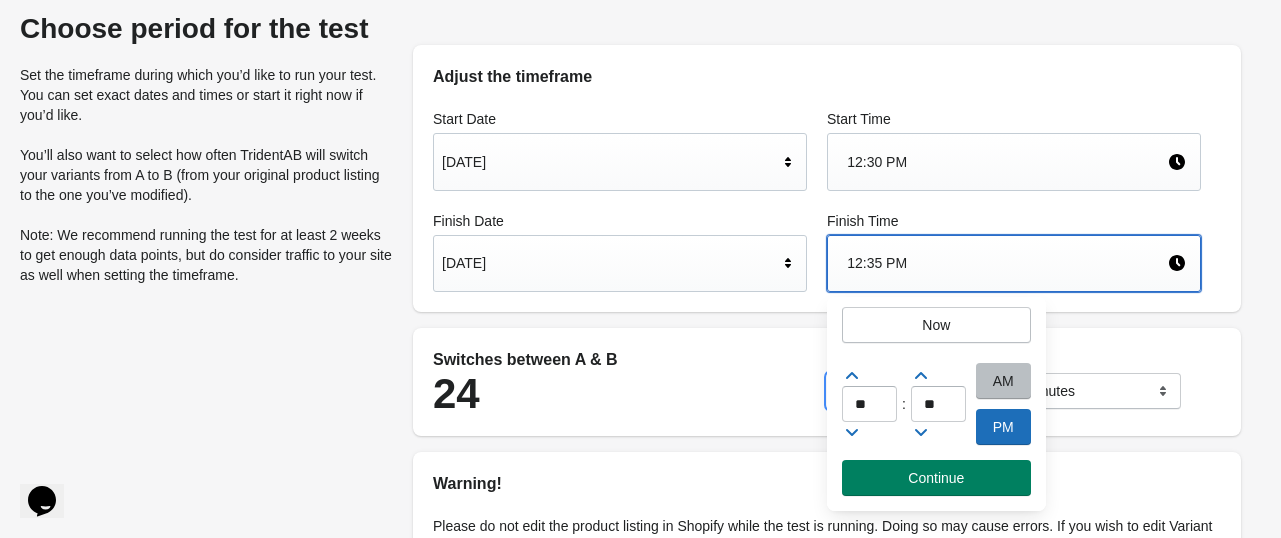 click 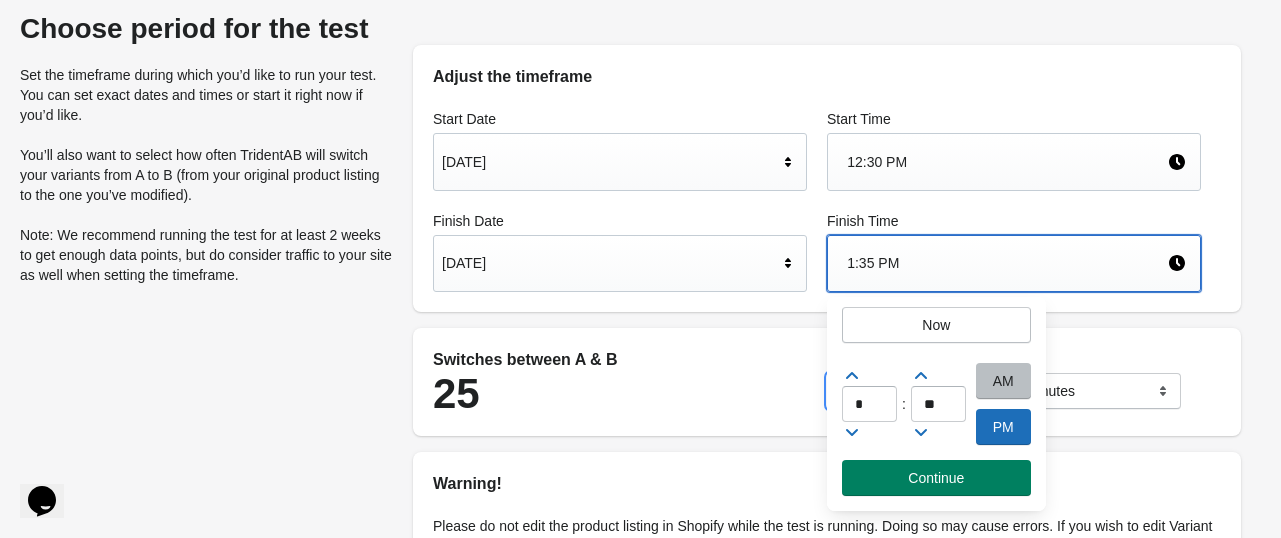 click 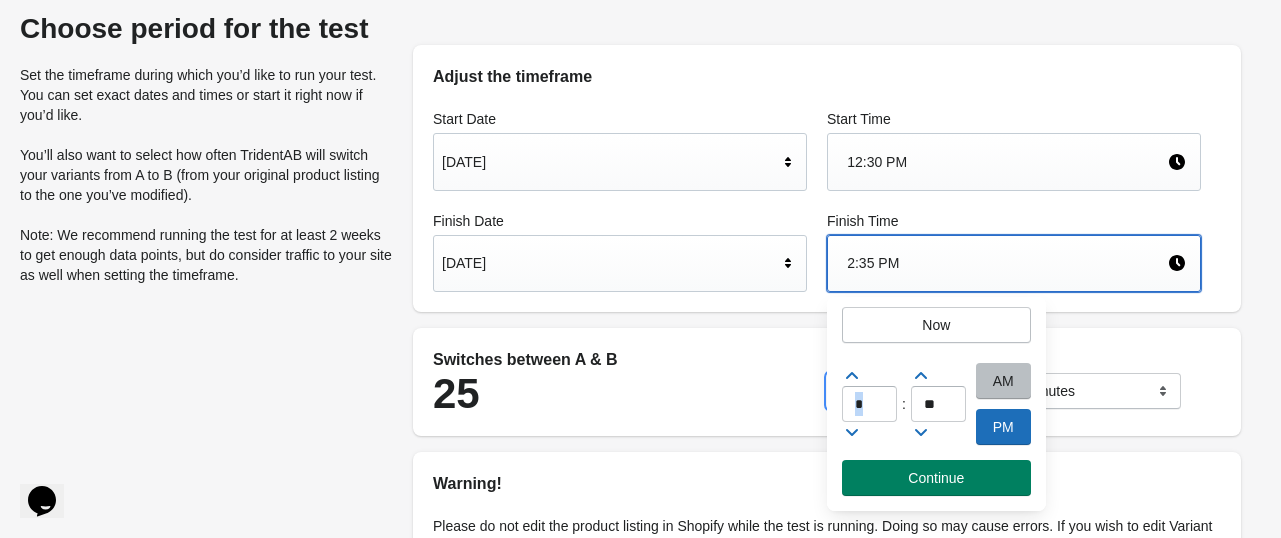 click 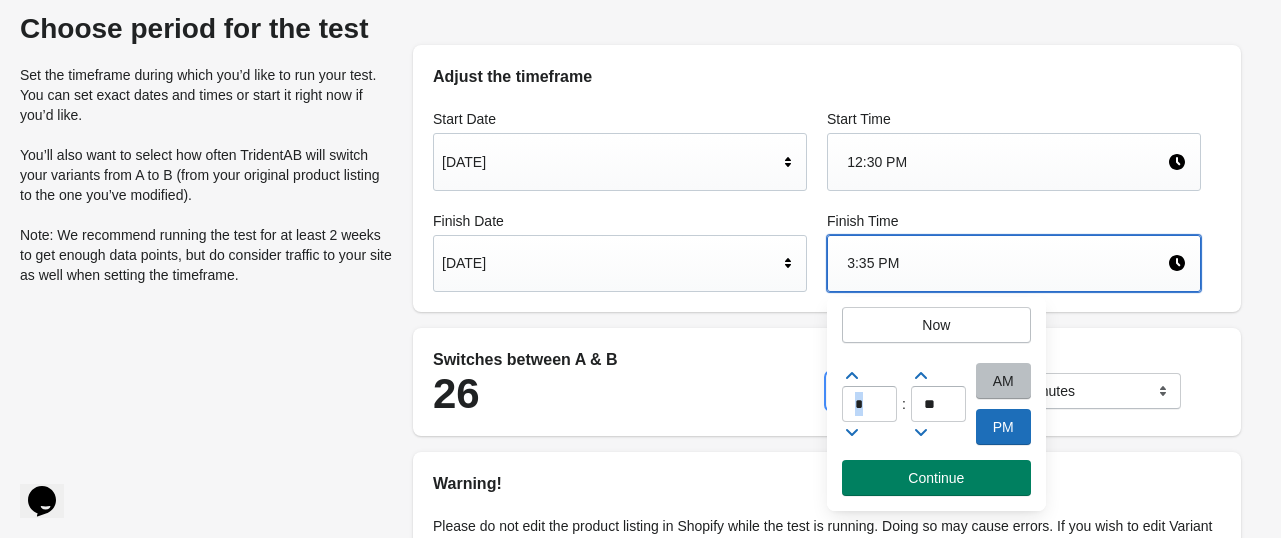 click 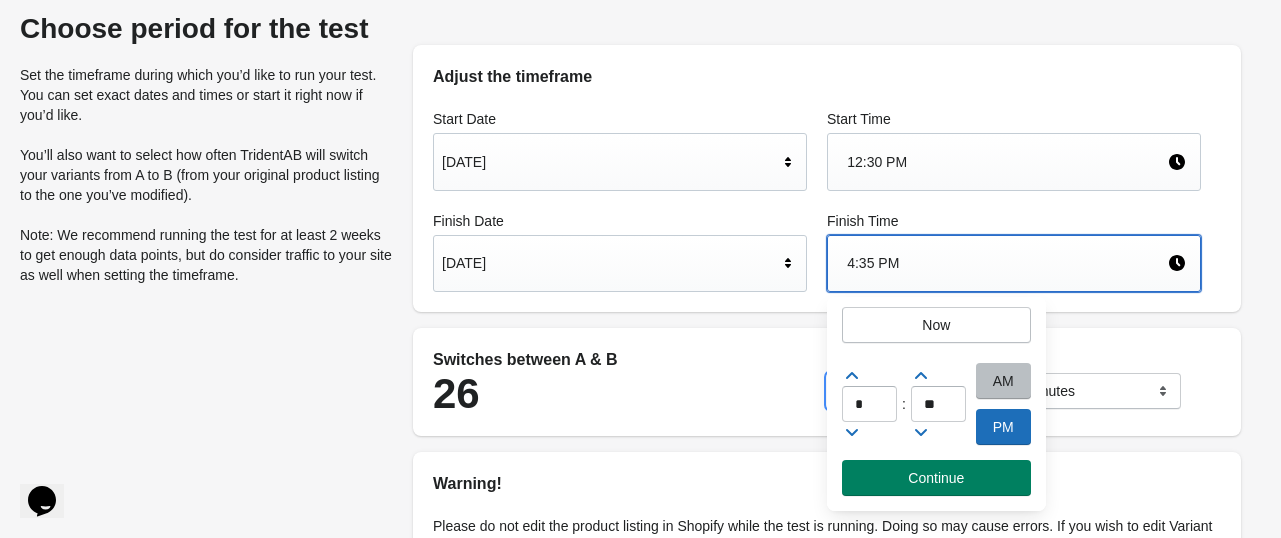 click 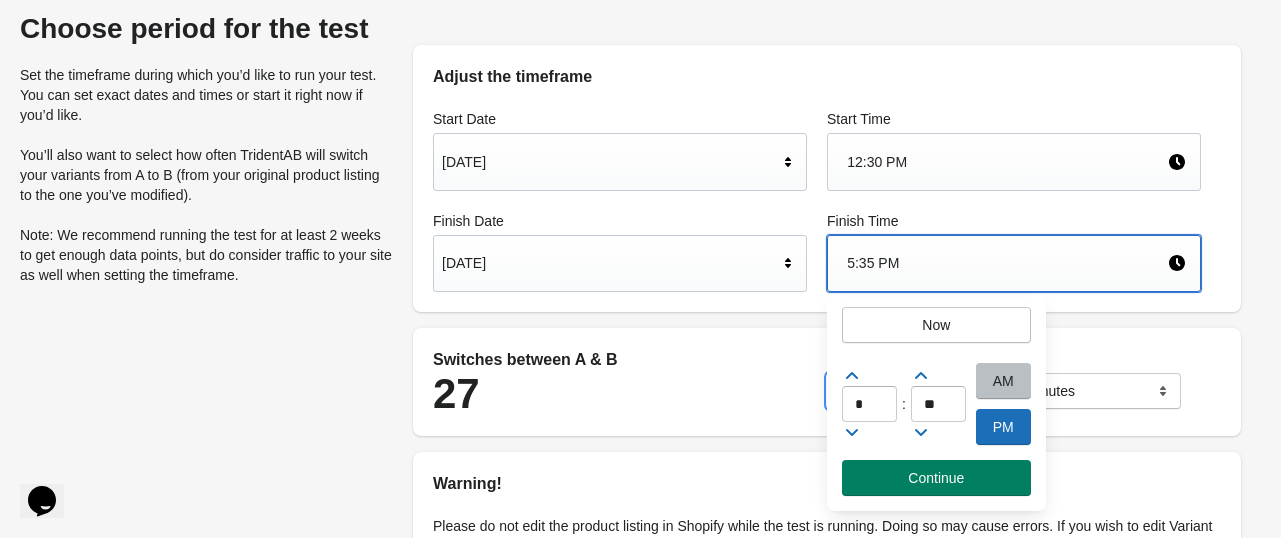 click 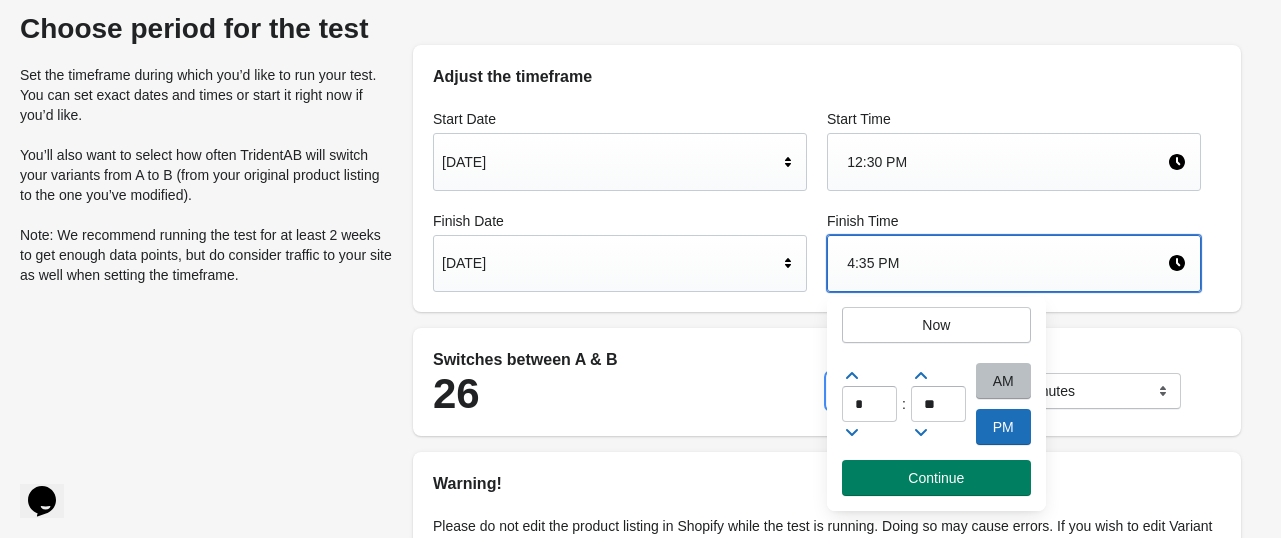 click 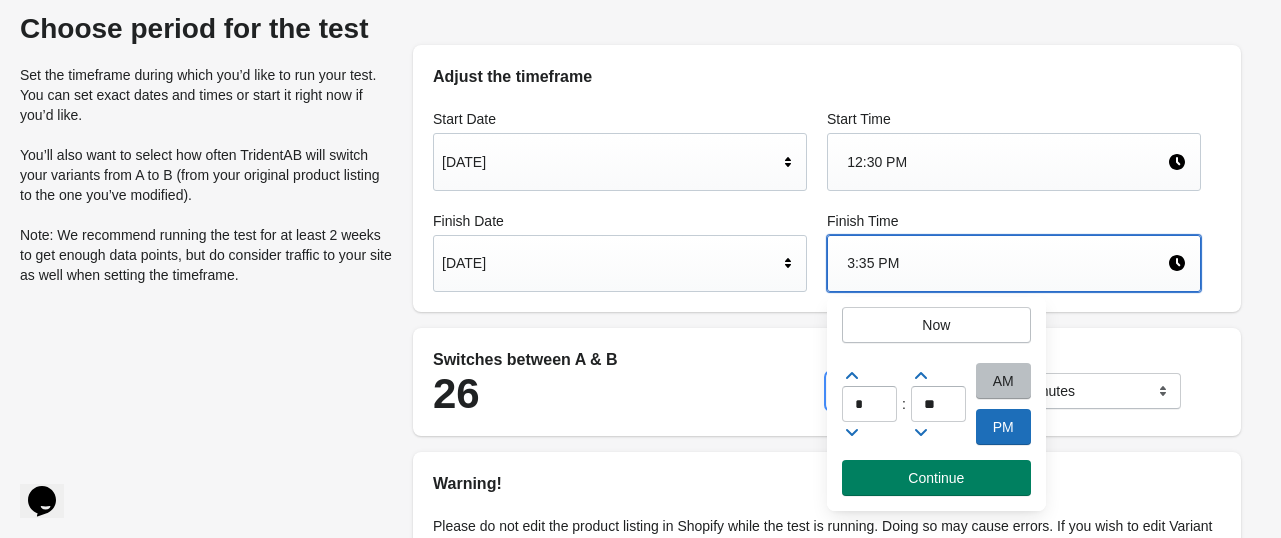 click 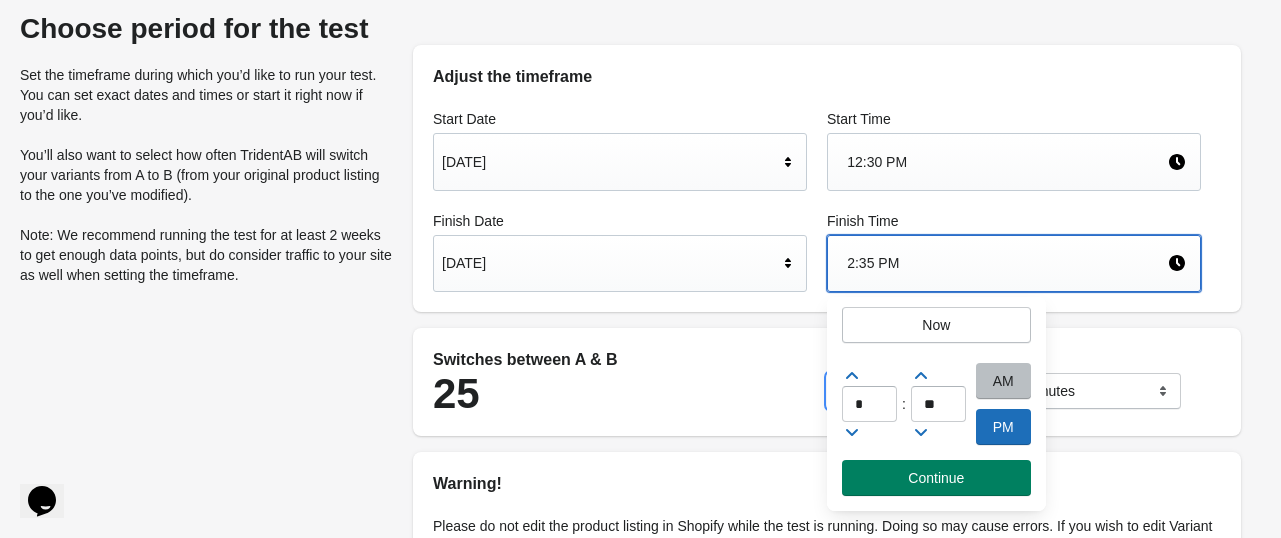 click 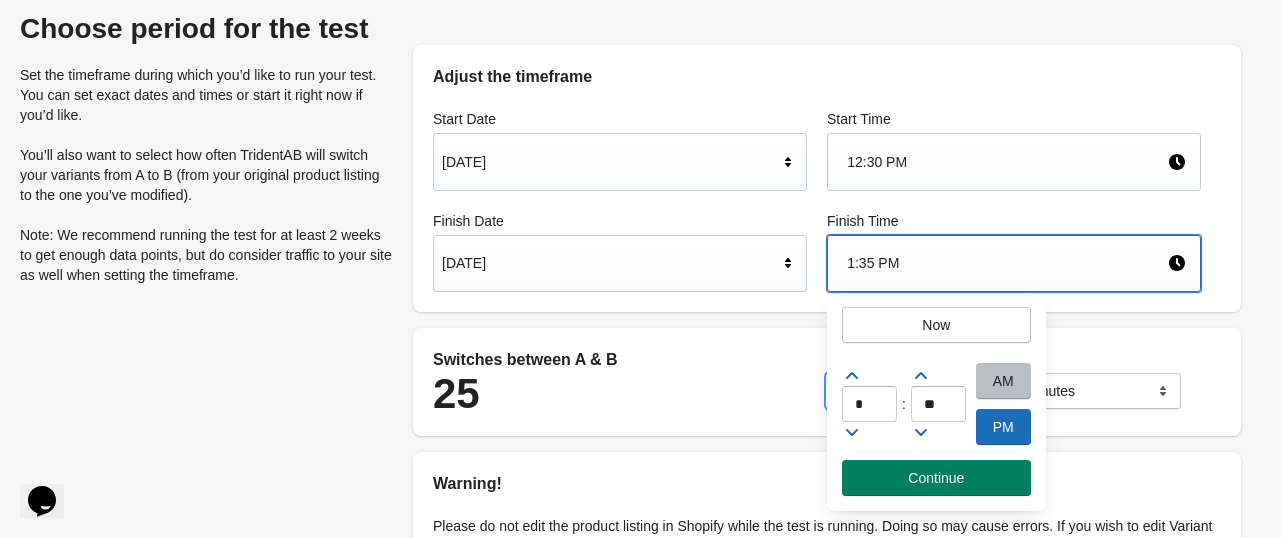 click 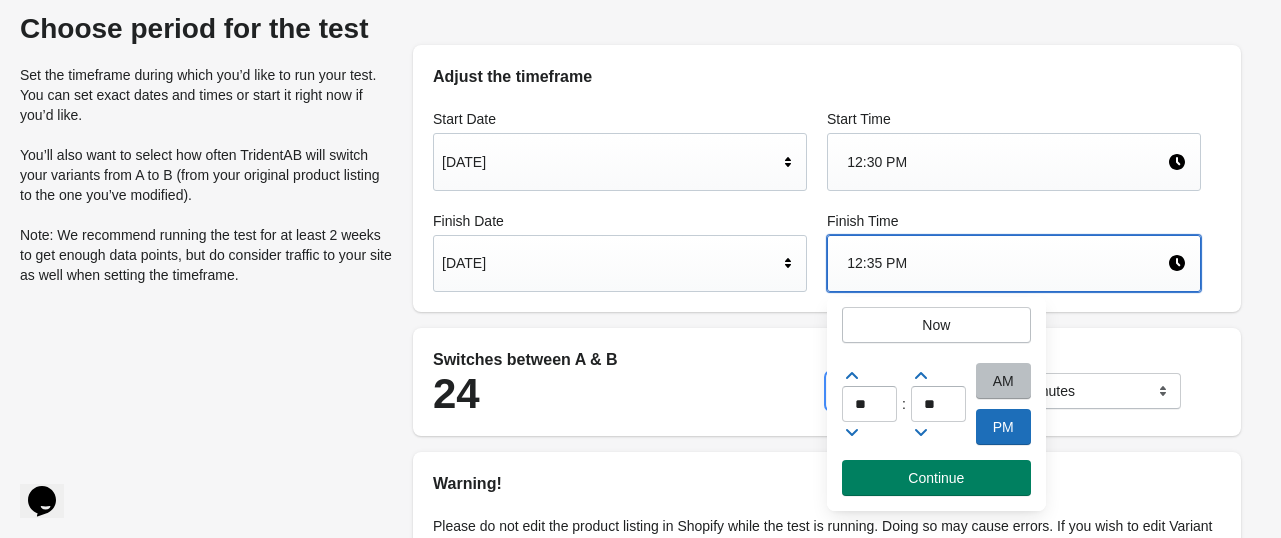 click on "AM" at bounding box center (1003, 381) 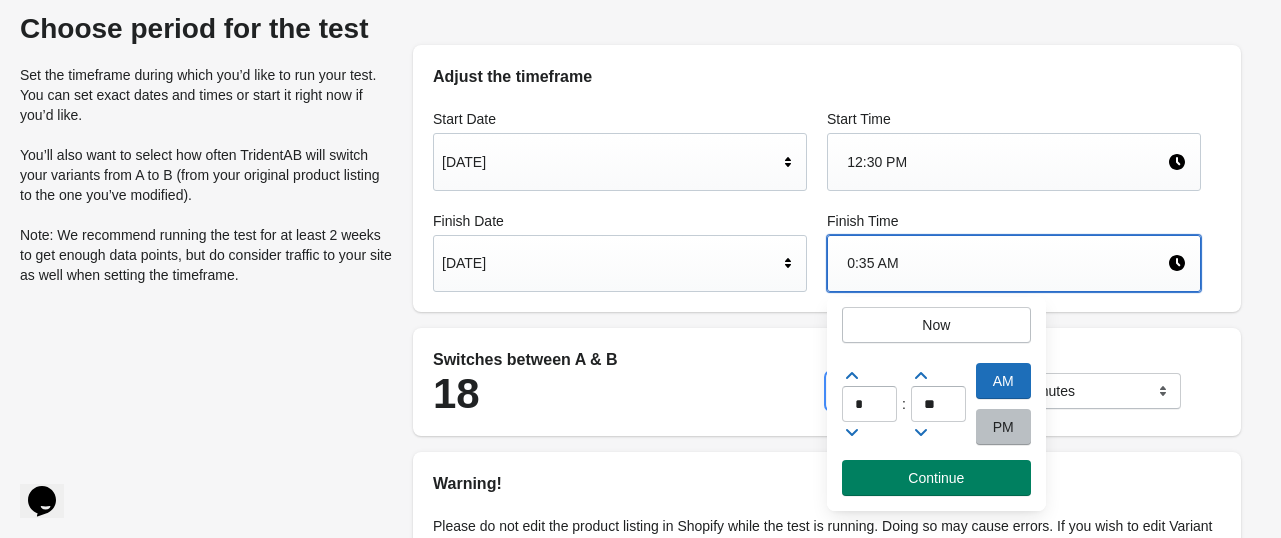 click 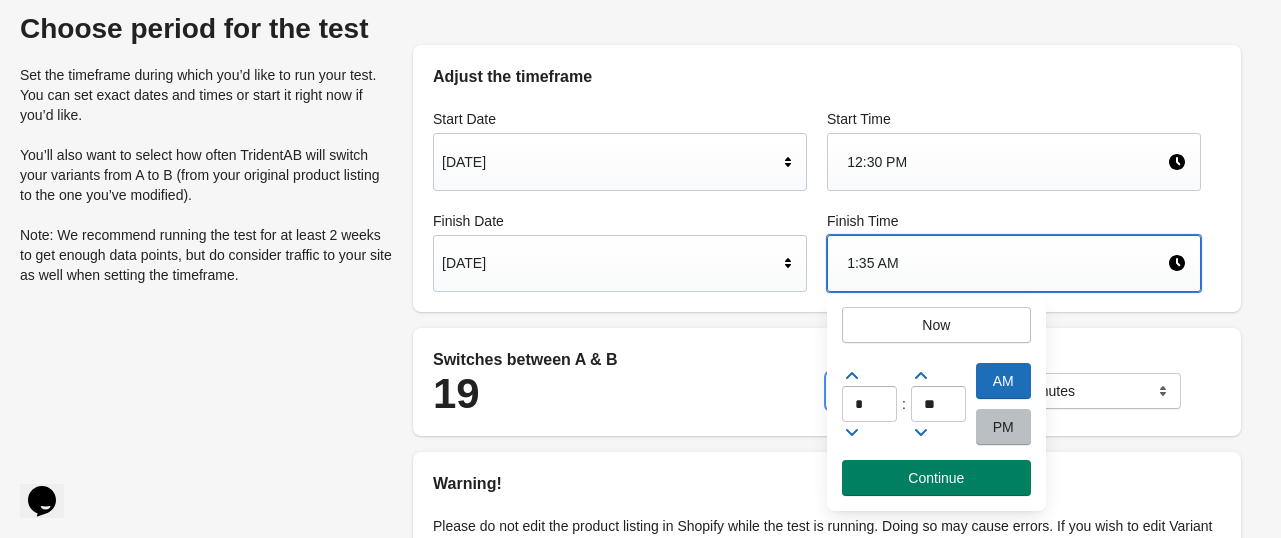 click 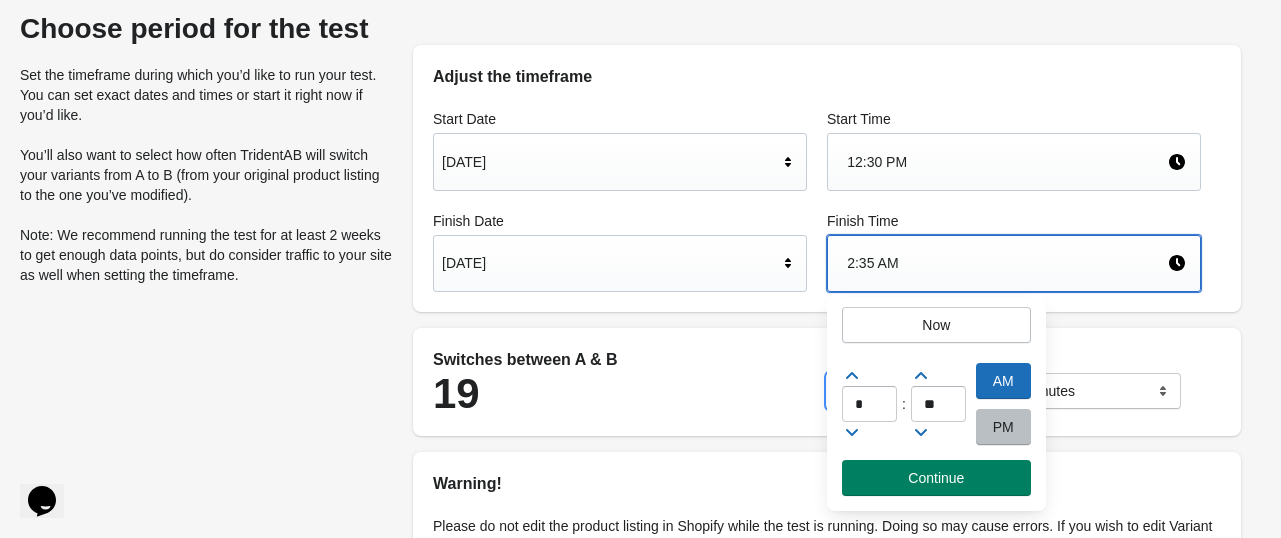 click 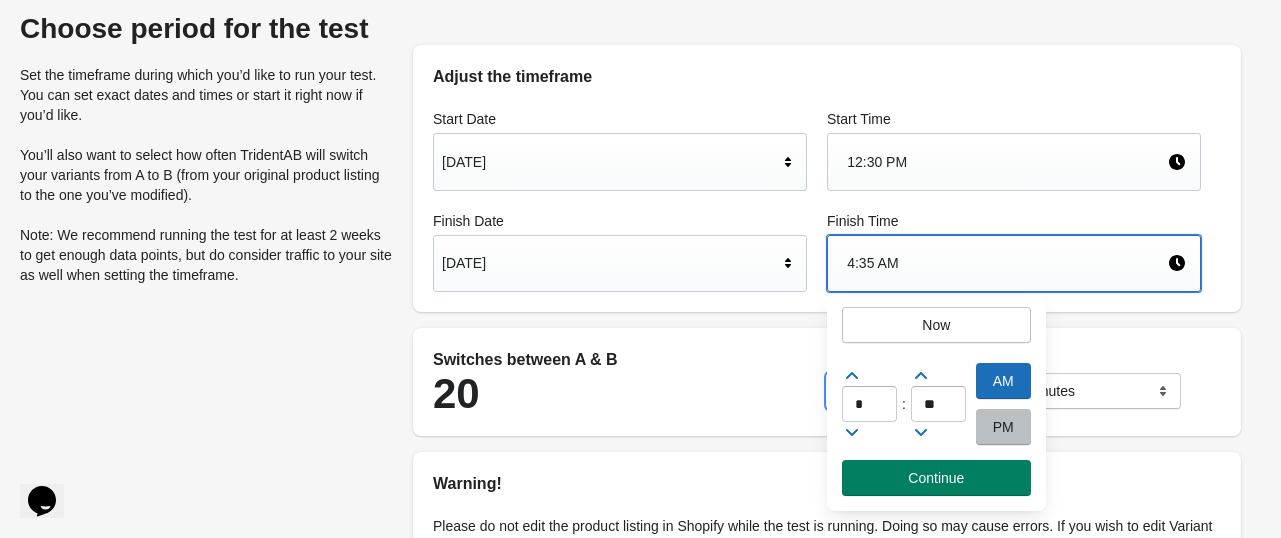click 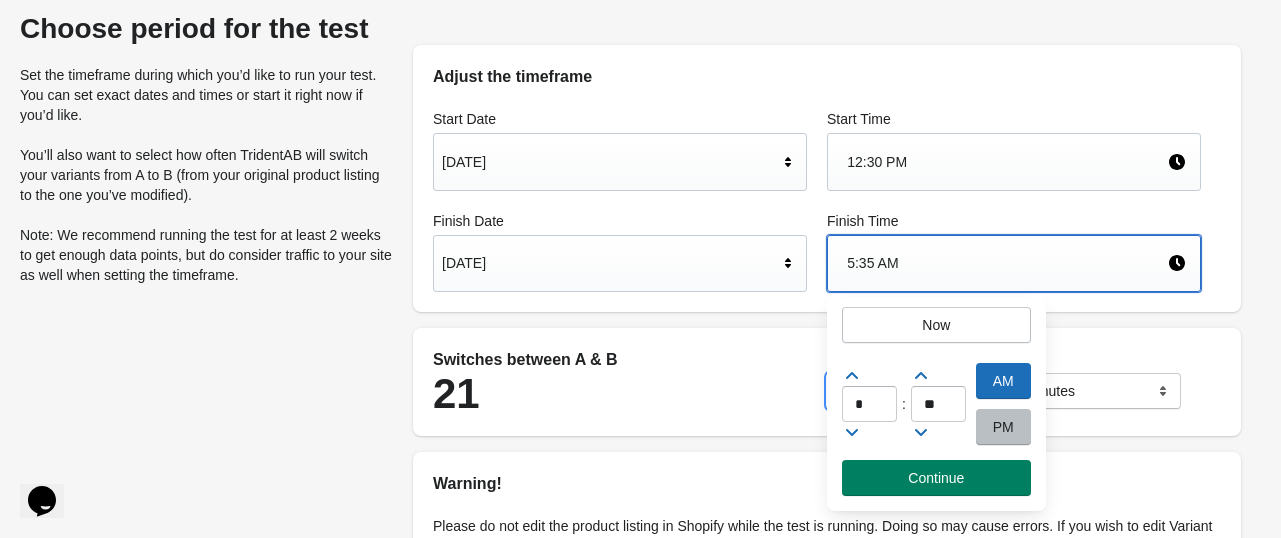 click 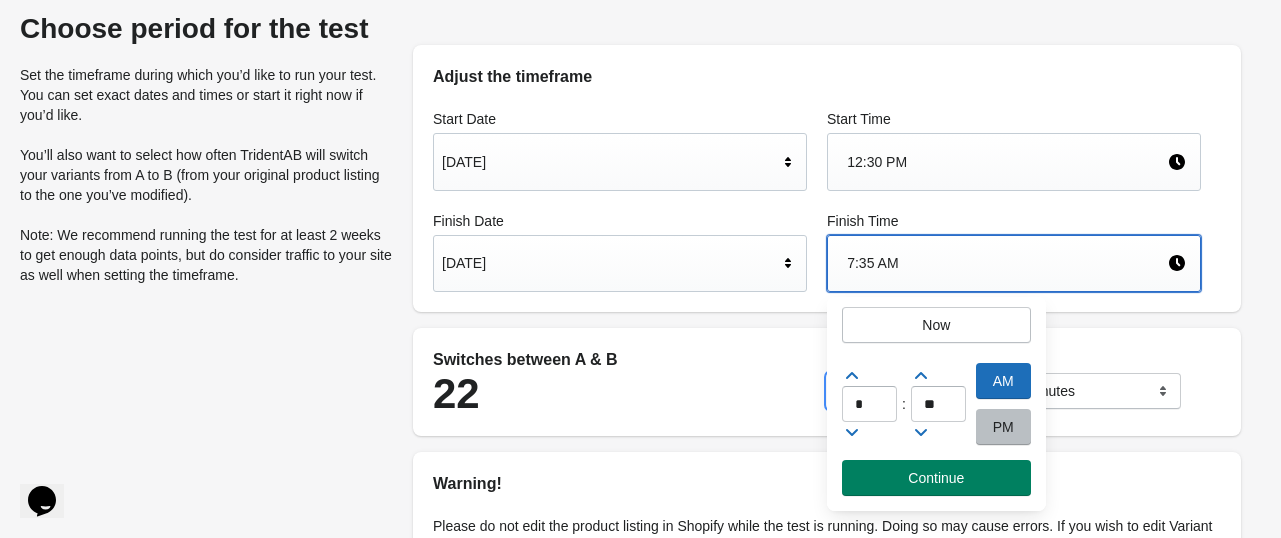 click 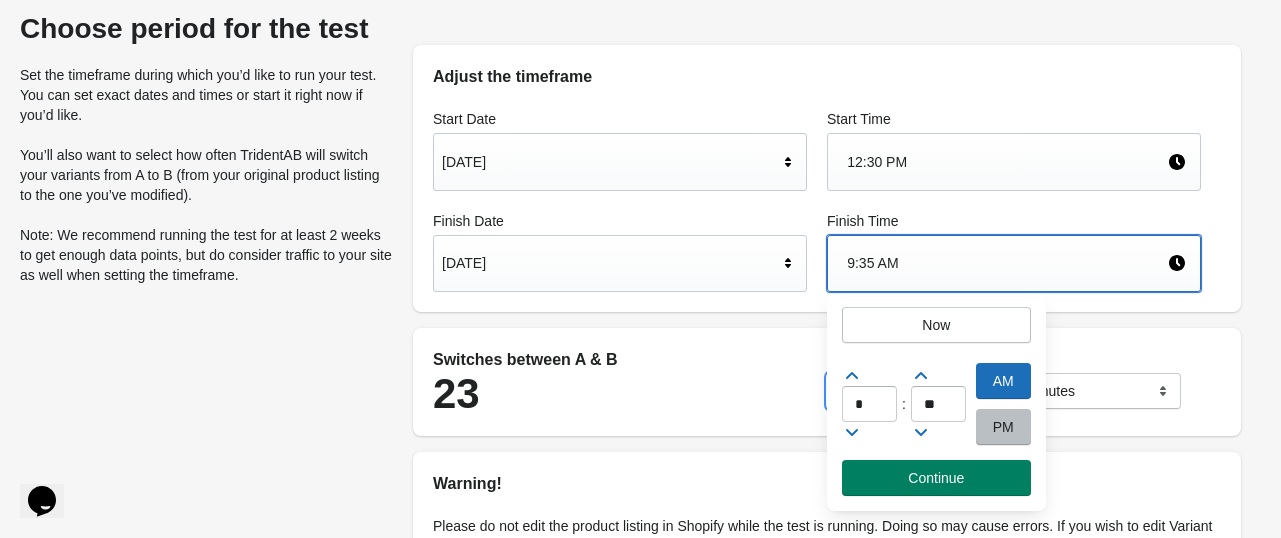 click 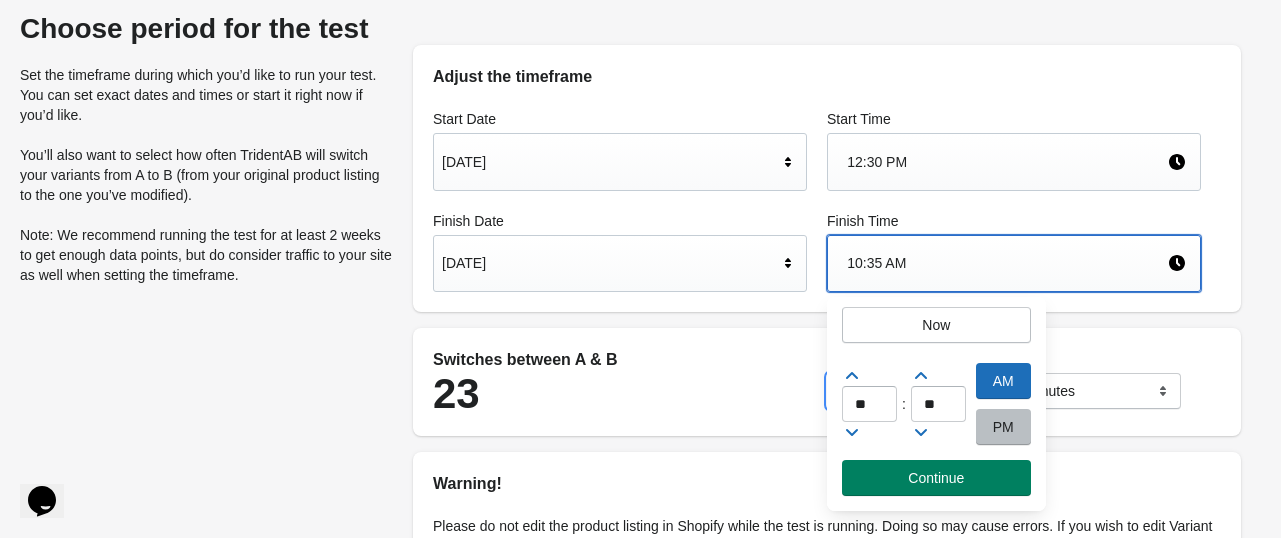 click 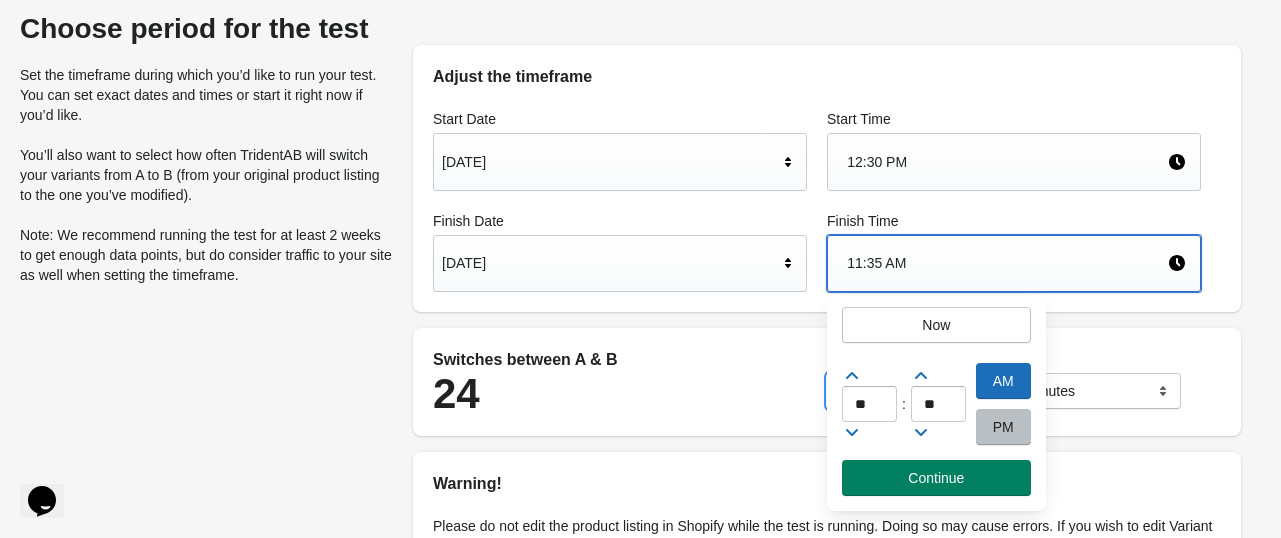 click 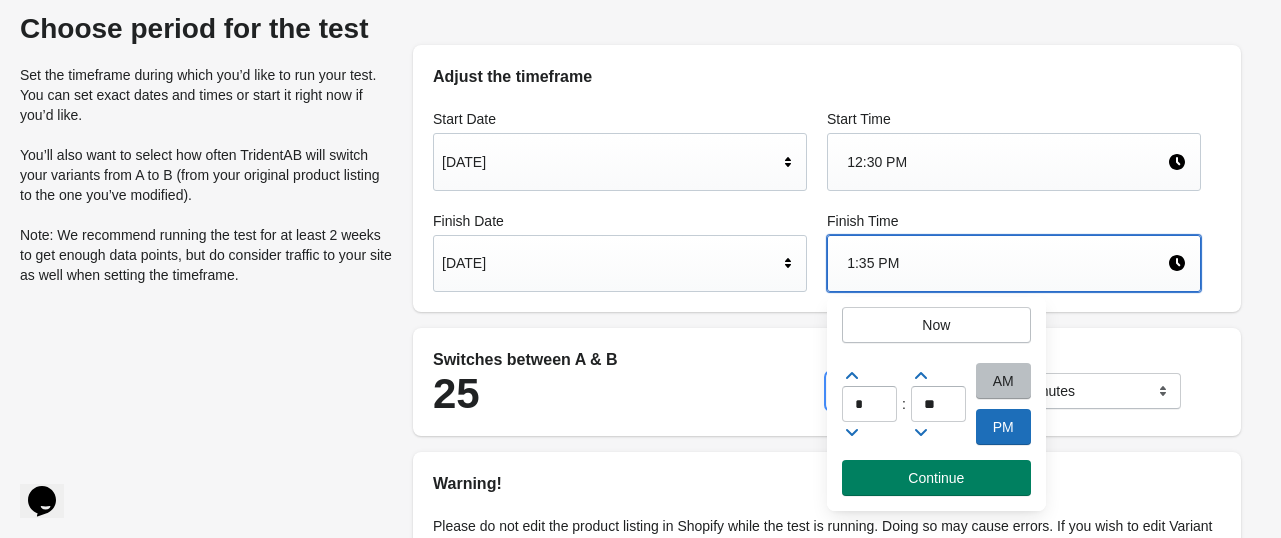 click 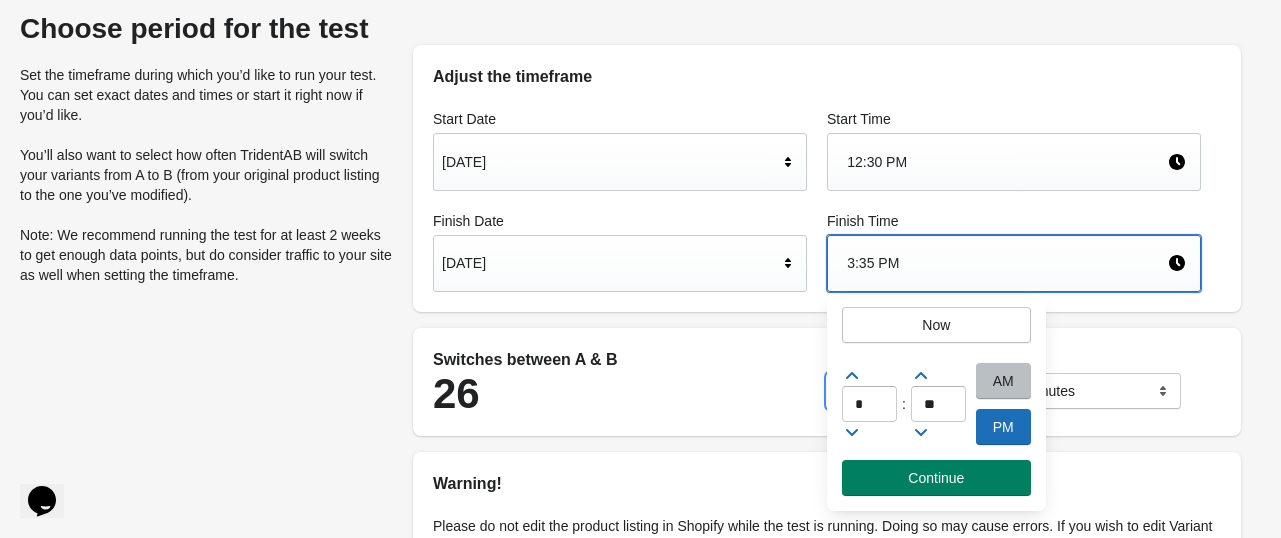 click 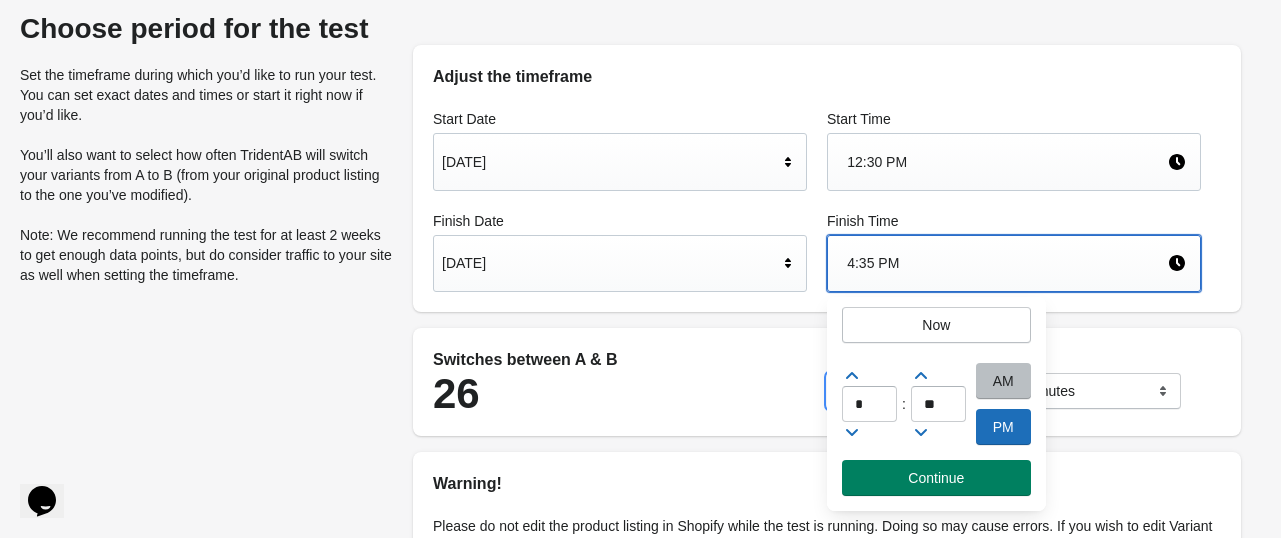 click 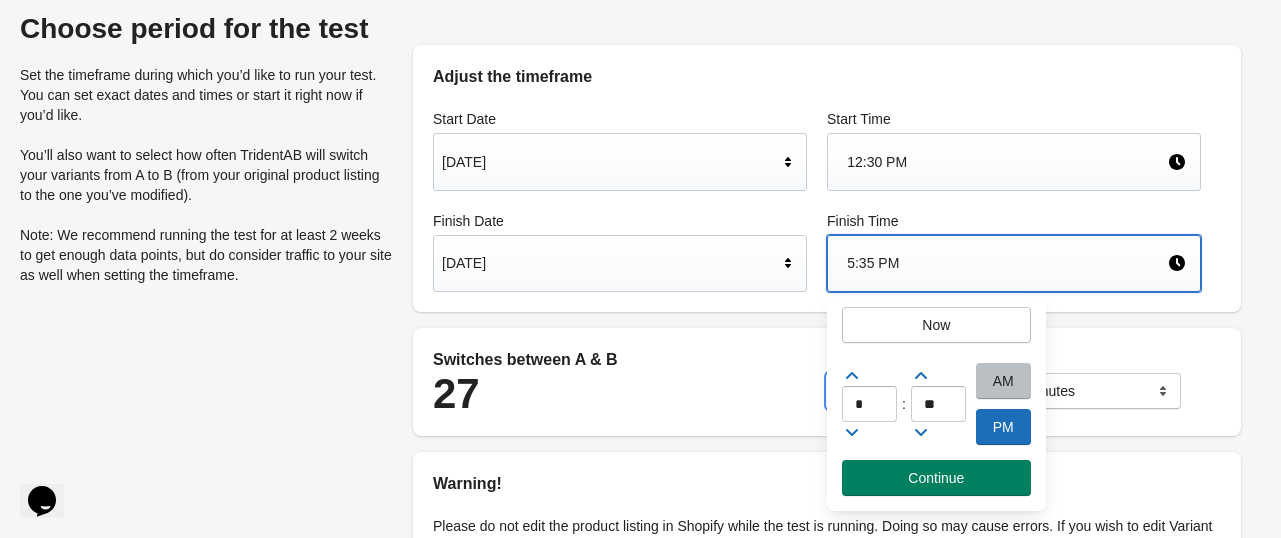 click 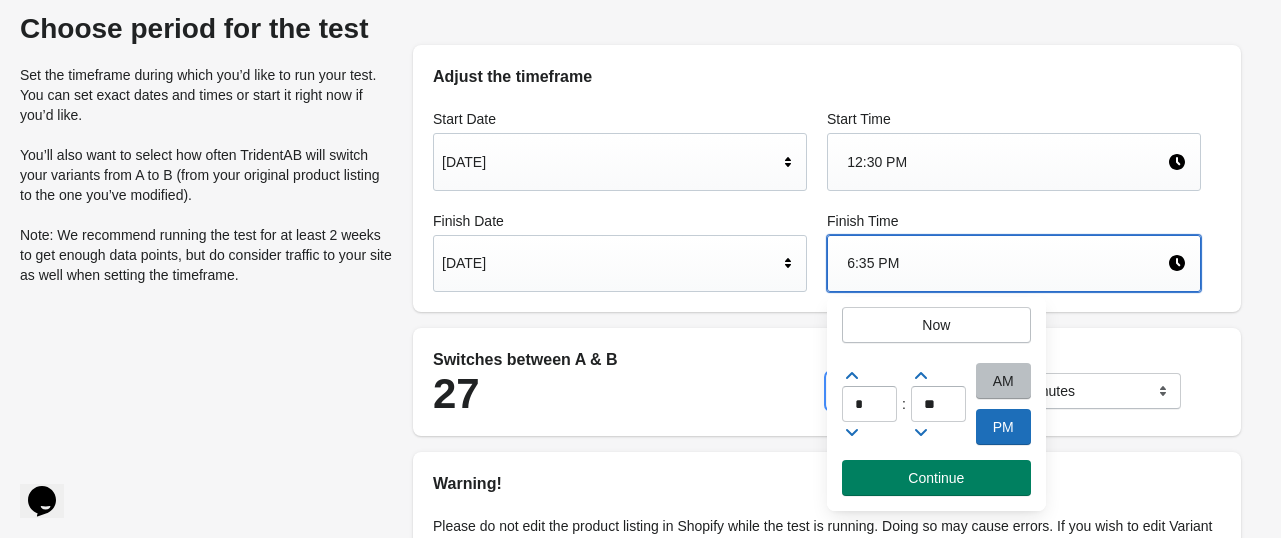 click 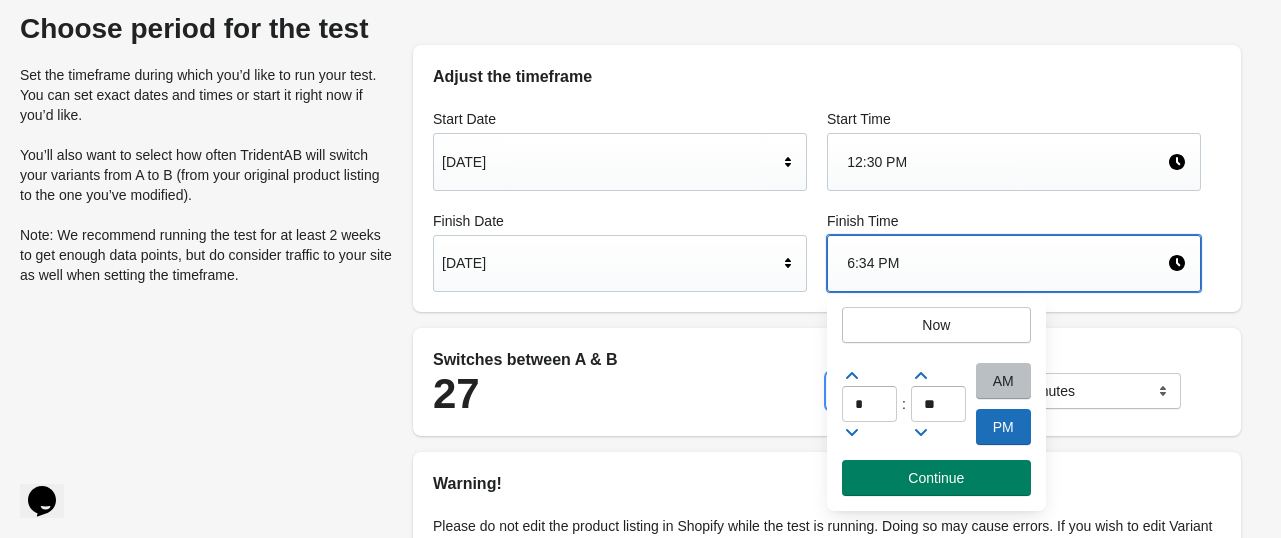 click 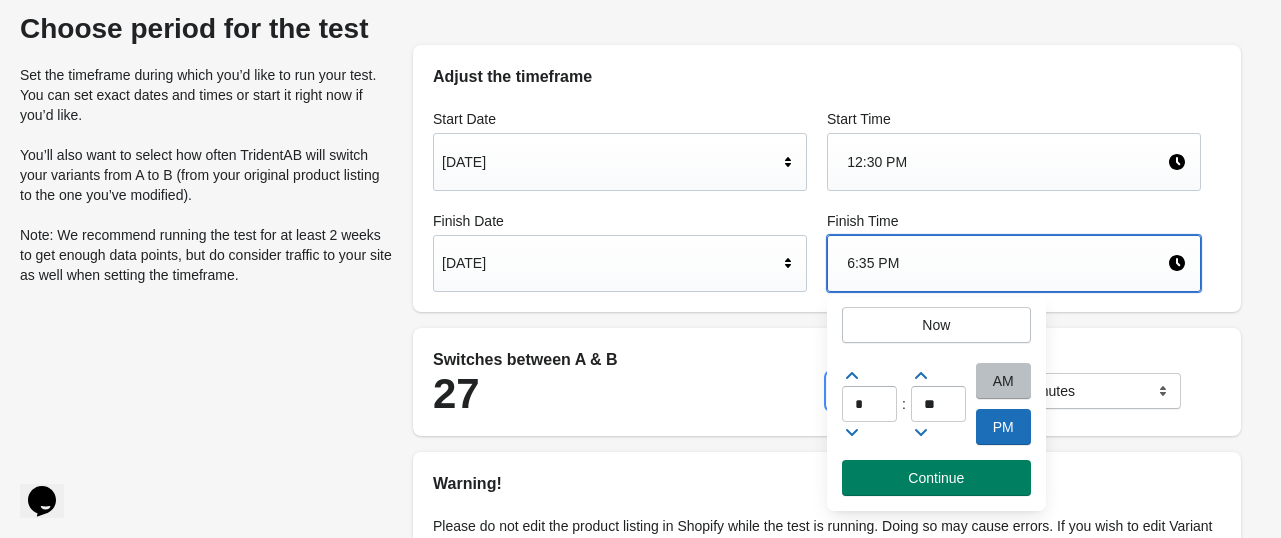 click 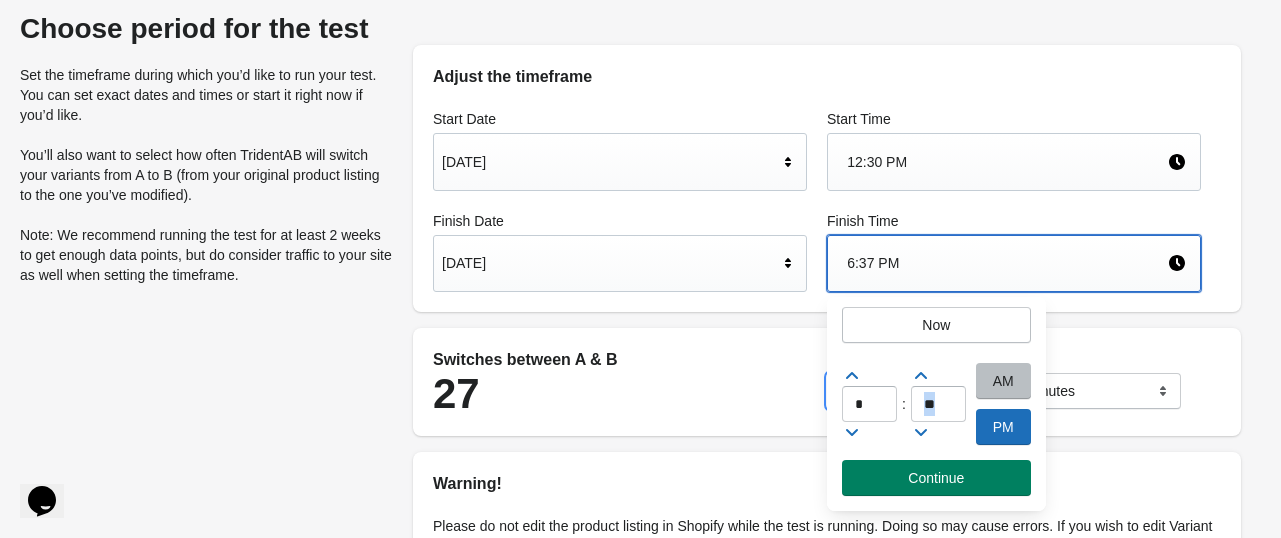 click 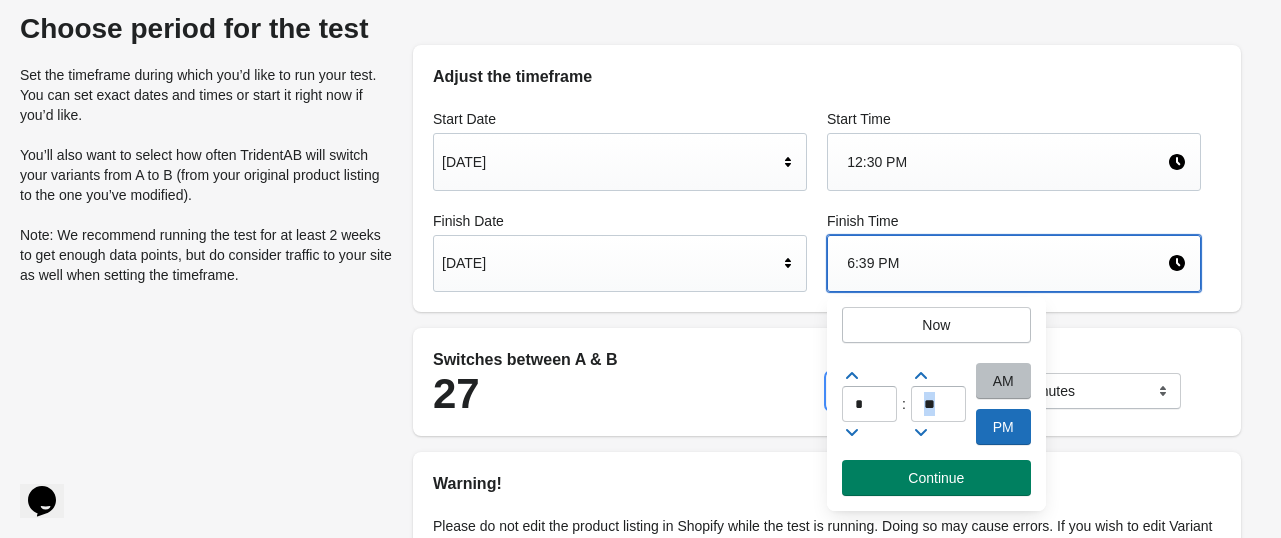 click 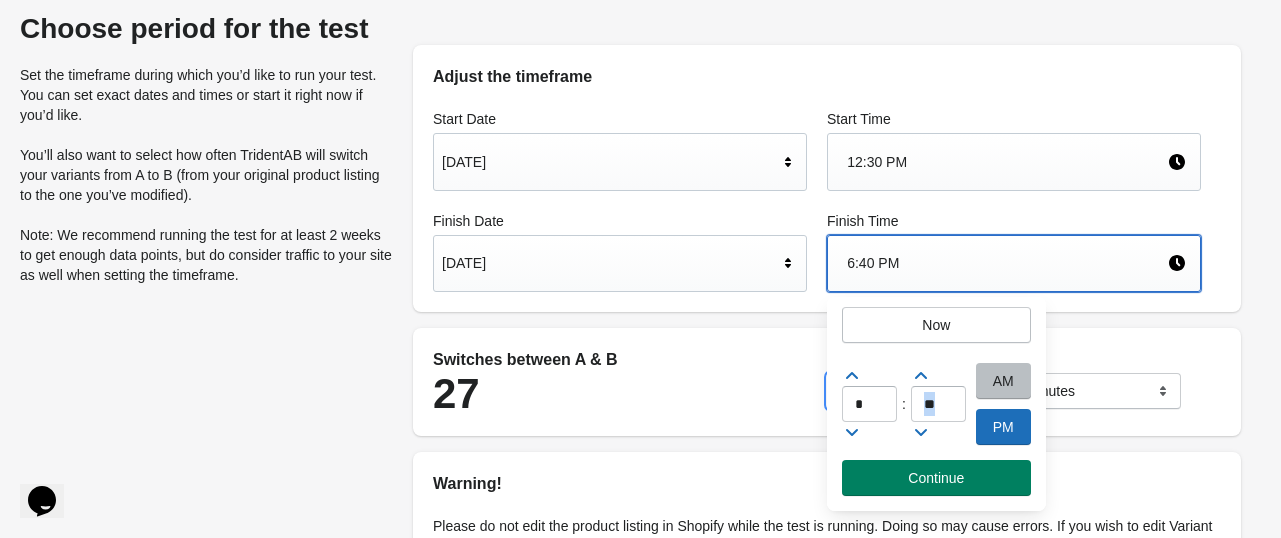 click 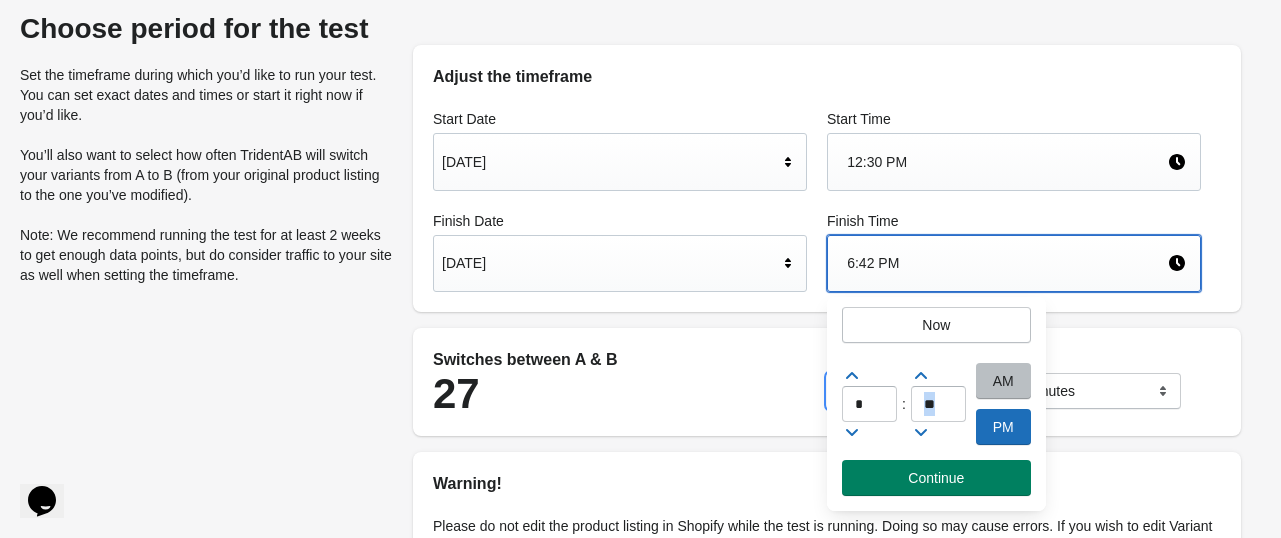 click 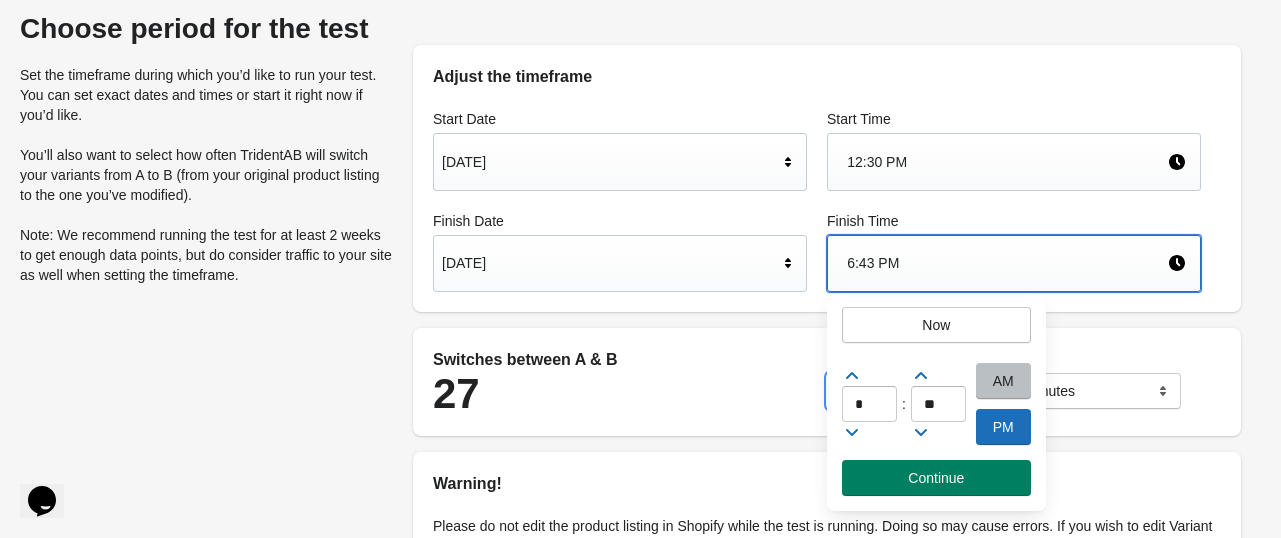 click 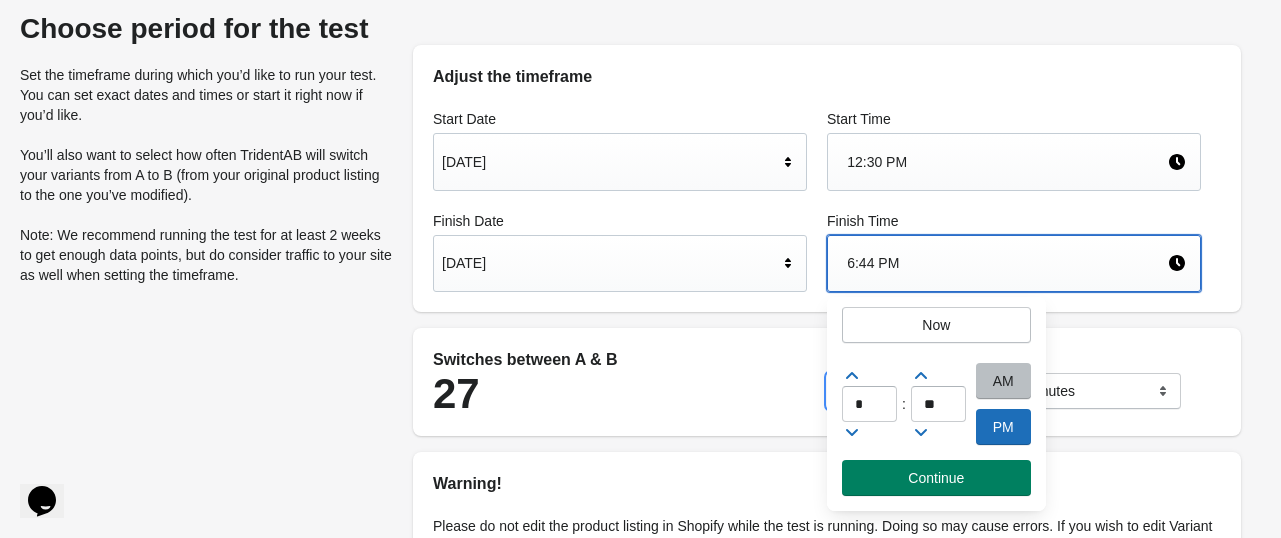 click 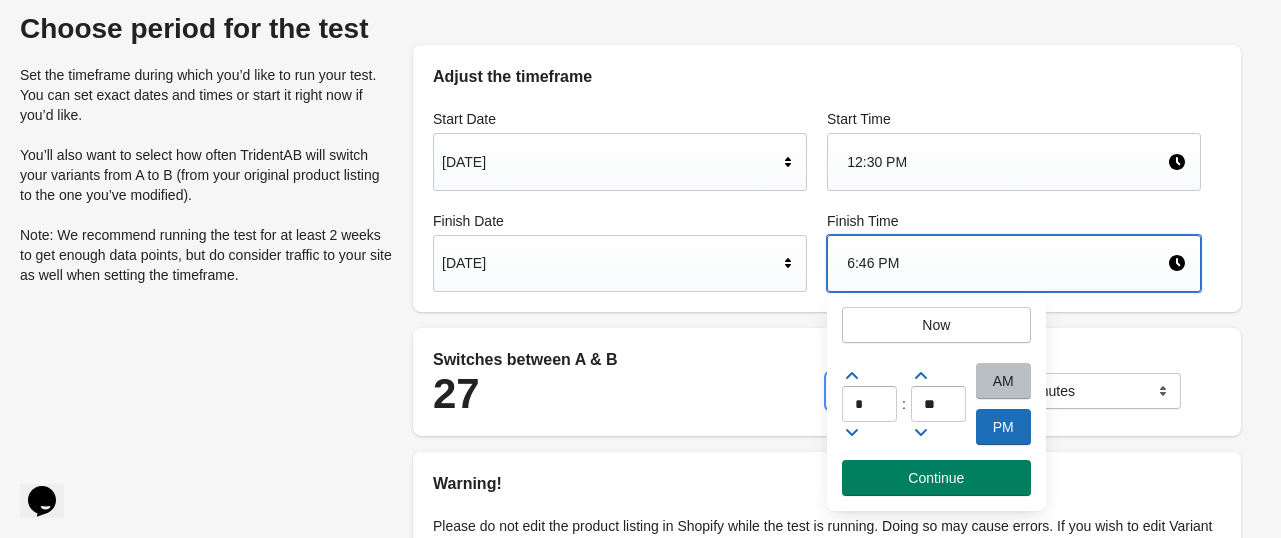 click 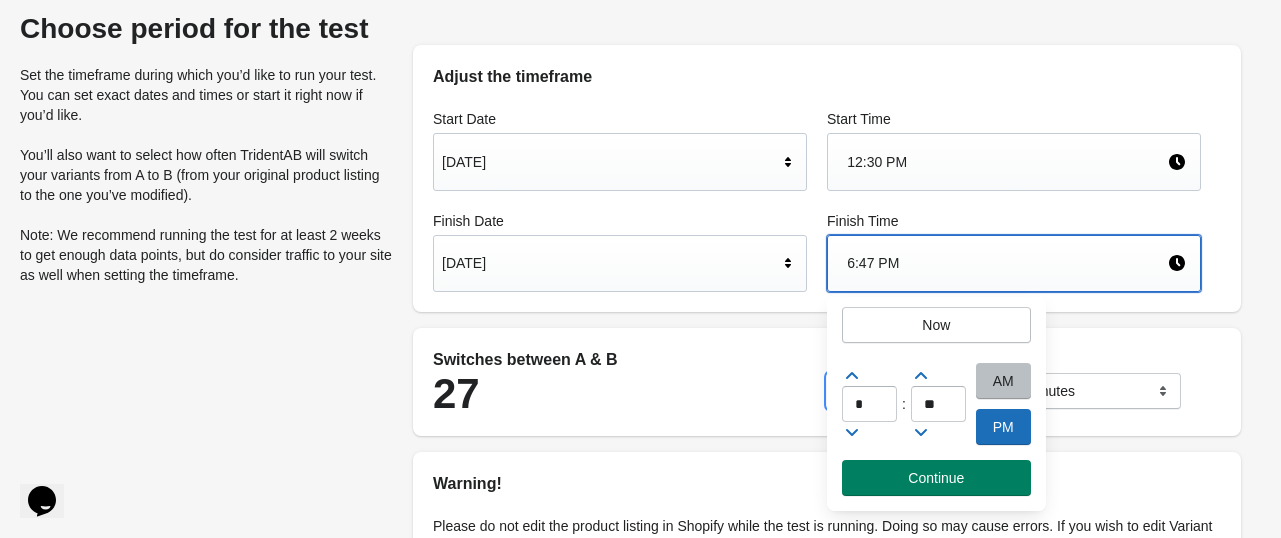 click 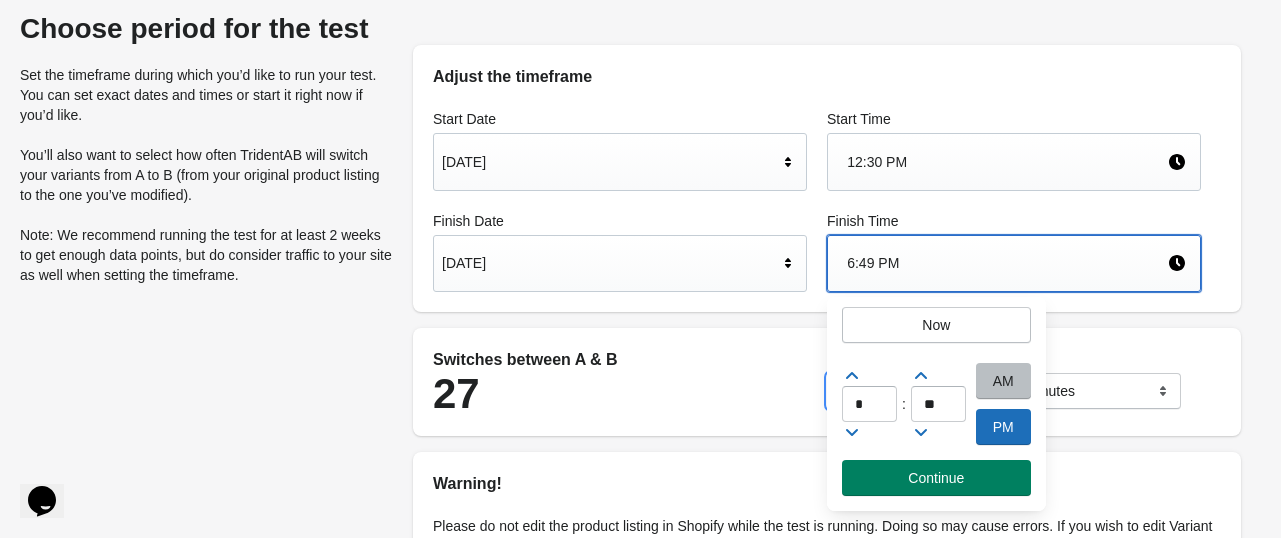 click 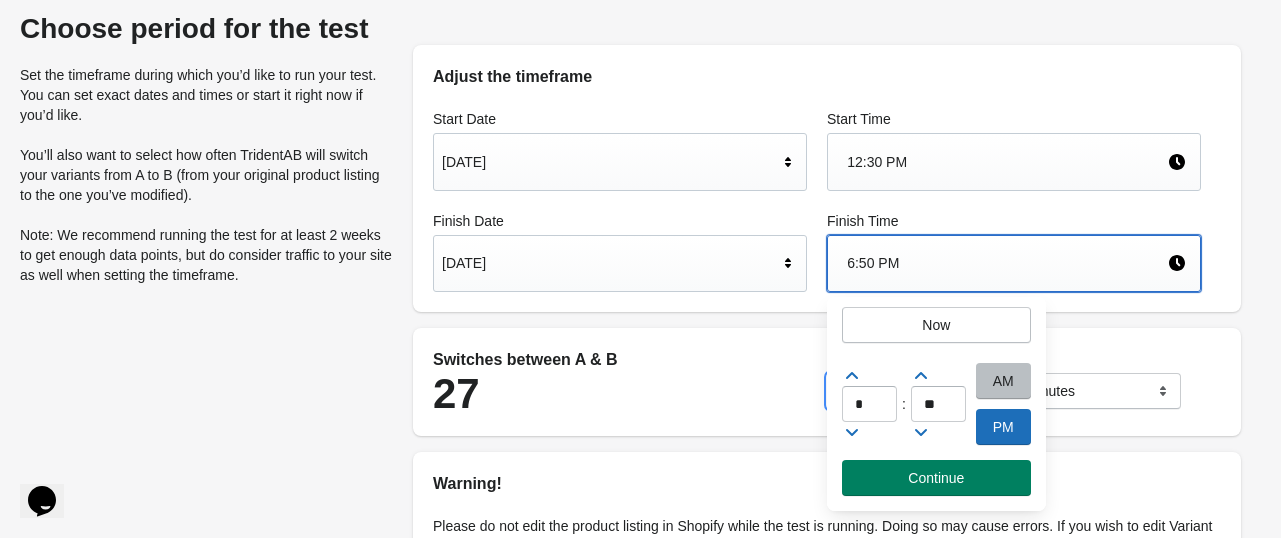 click 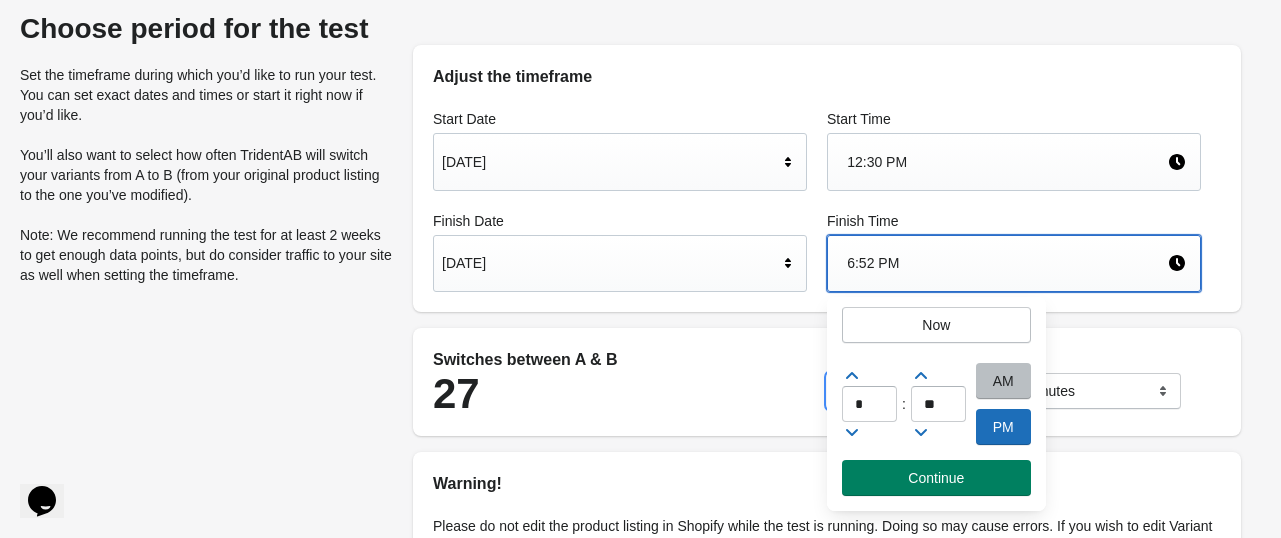 click 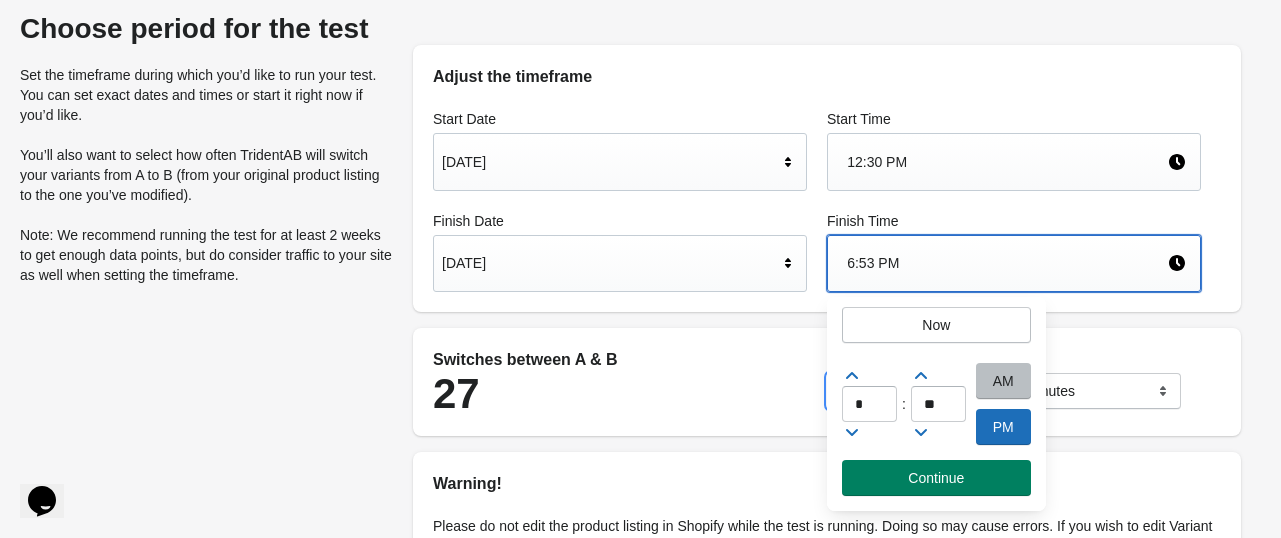 click 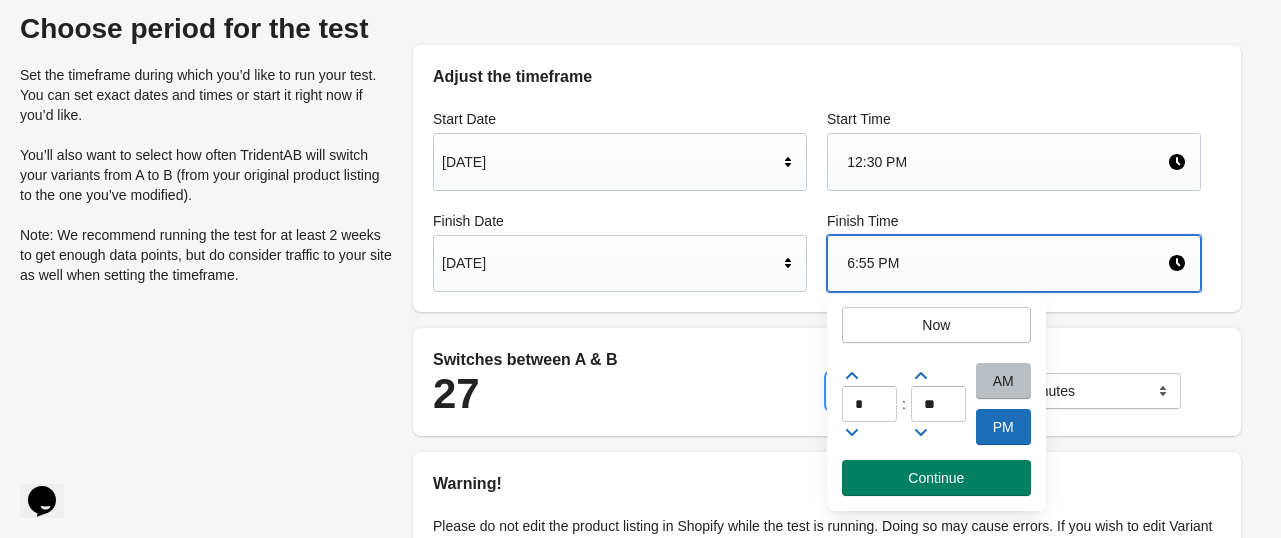 click 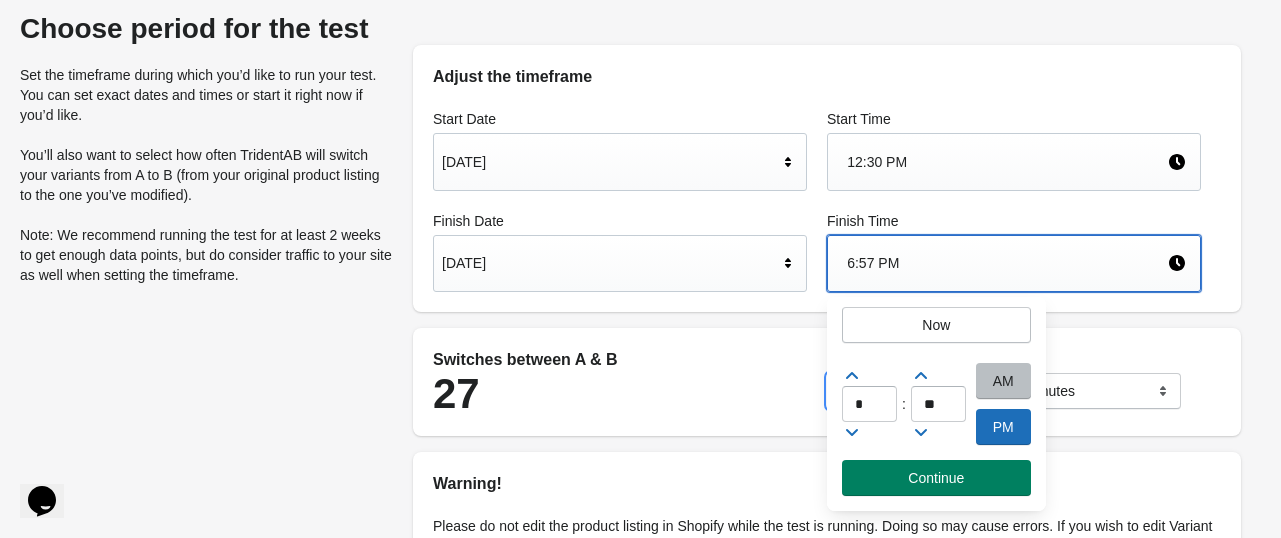 click 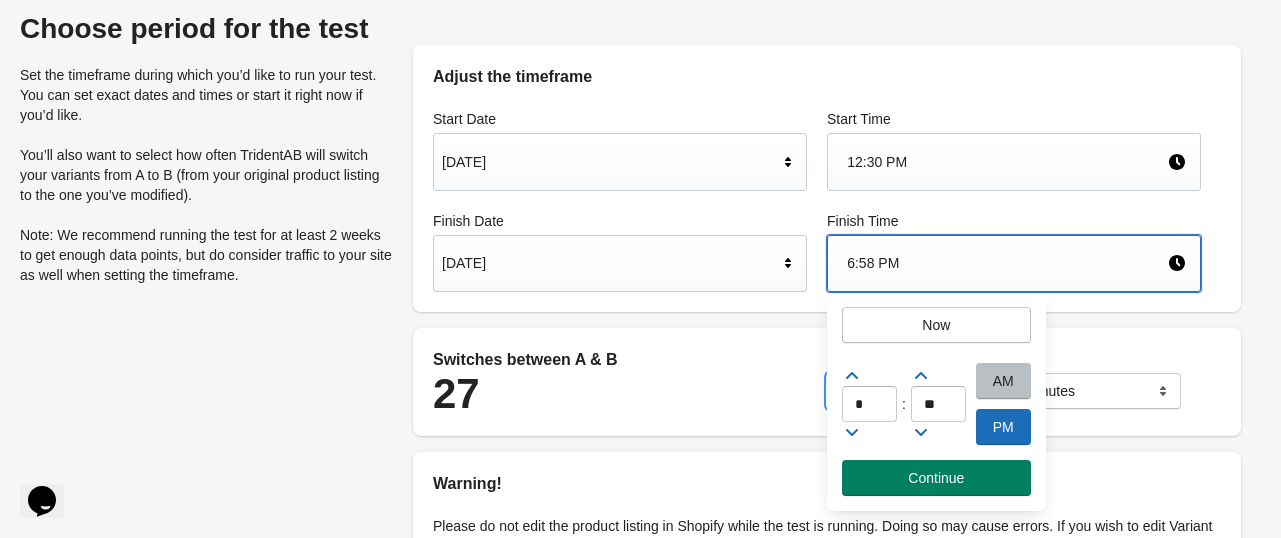 click 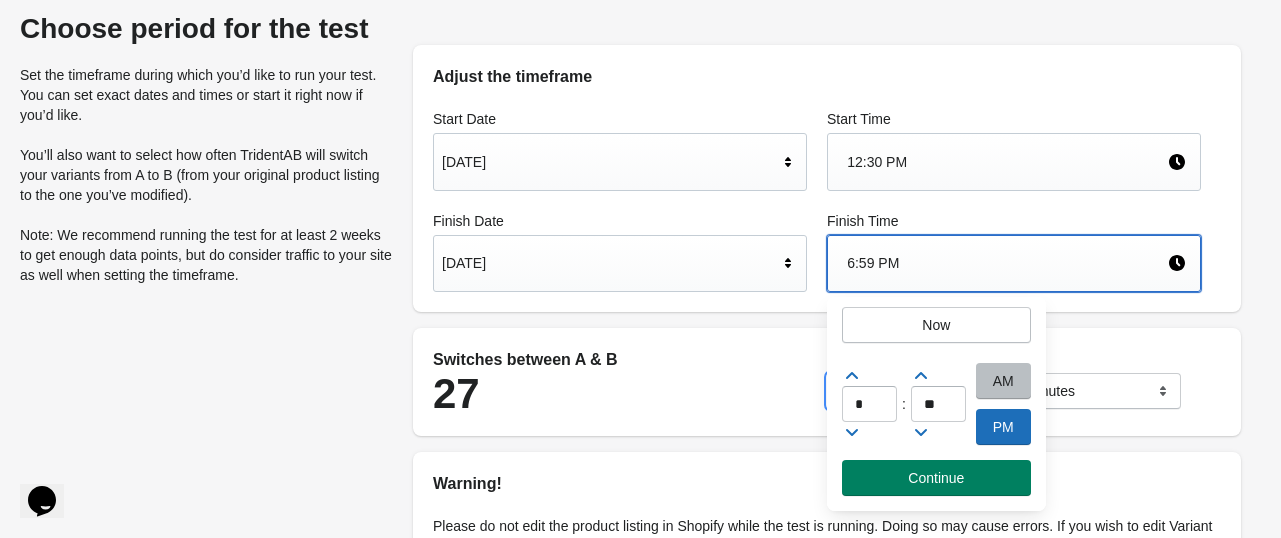 click 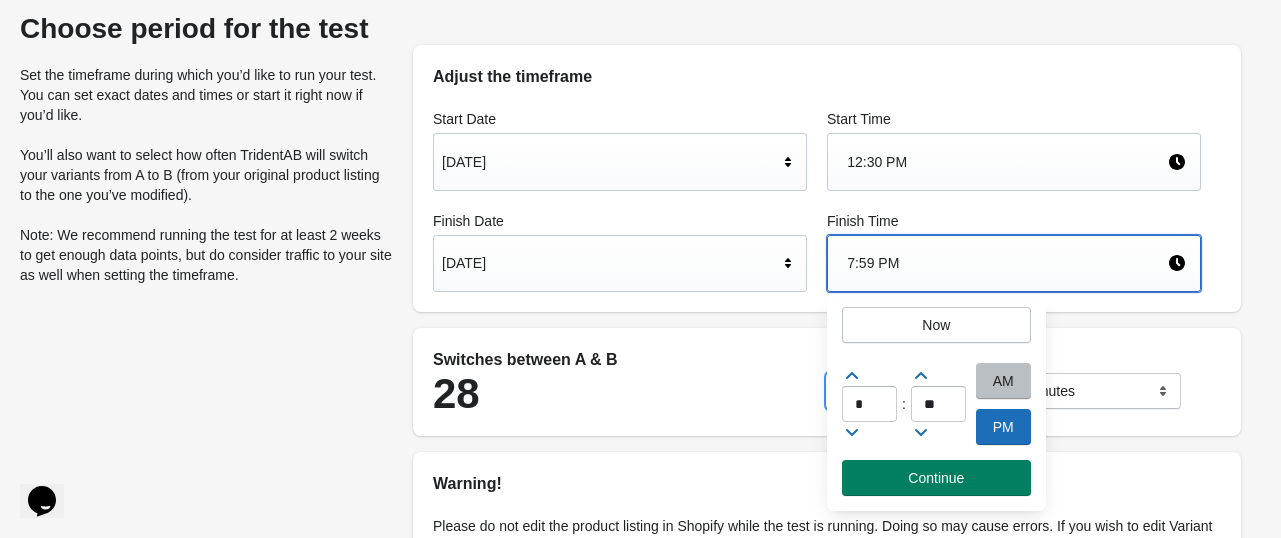 click 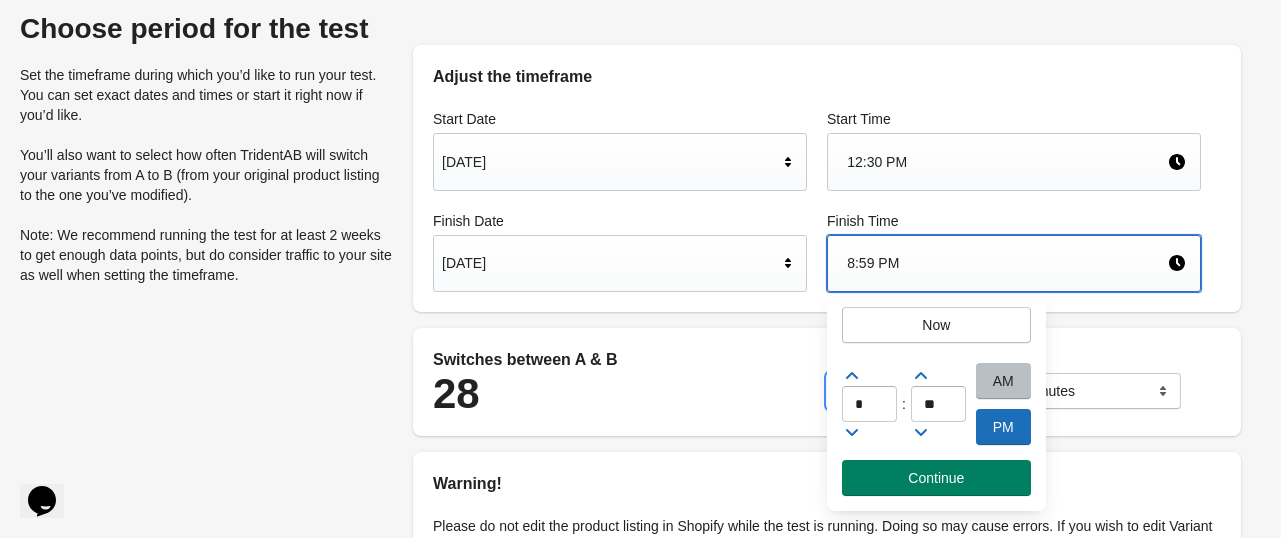click 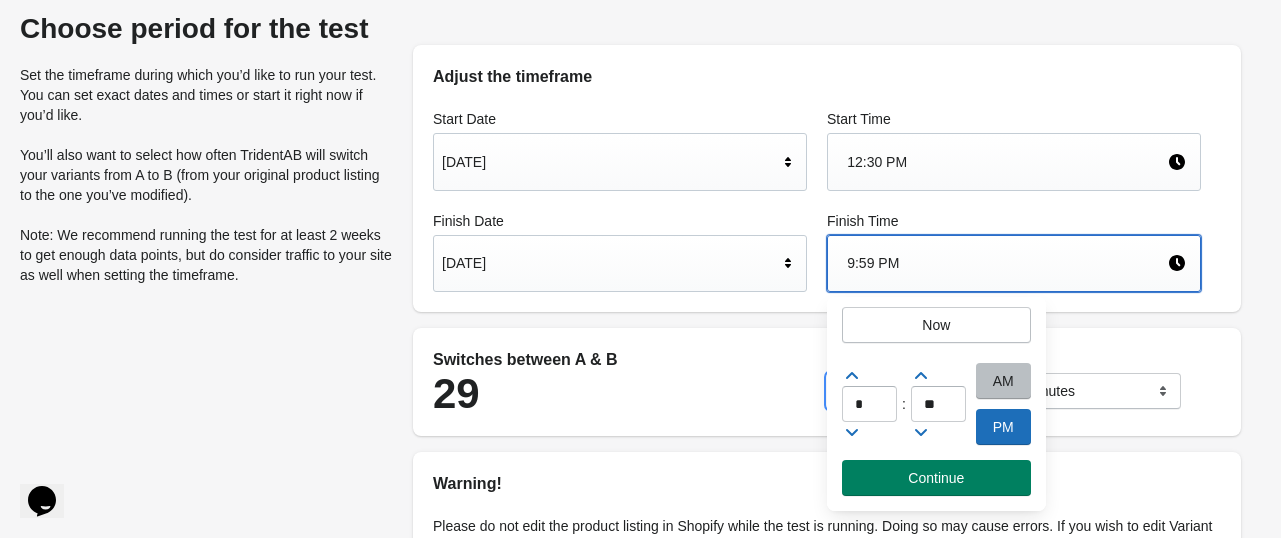 click 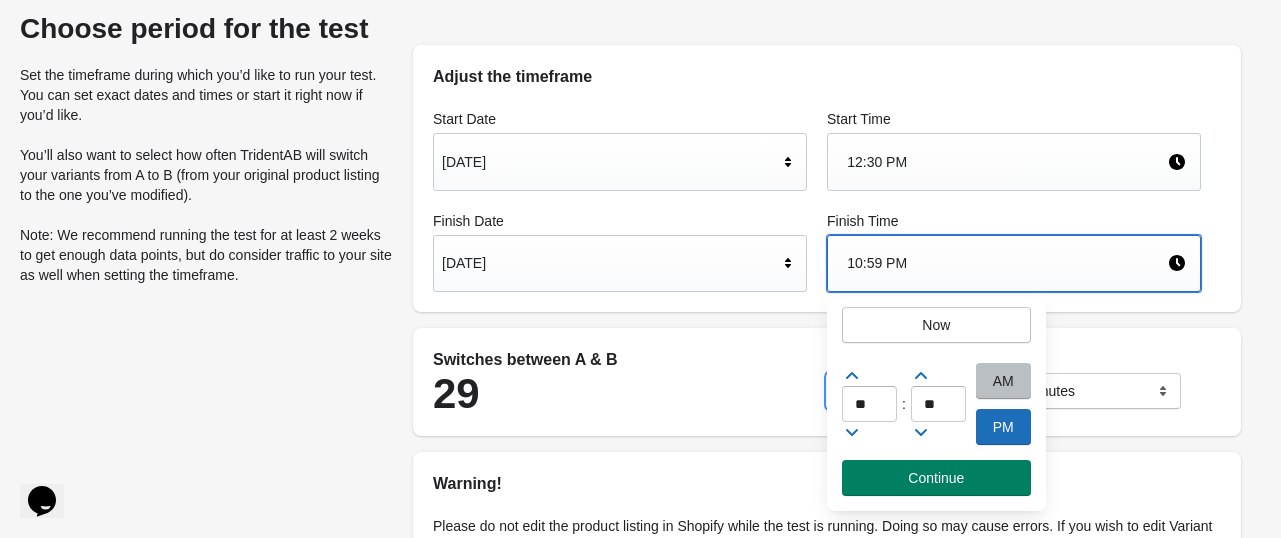 click 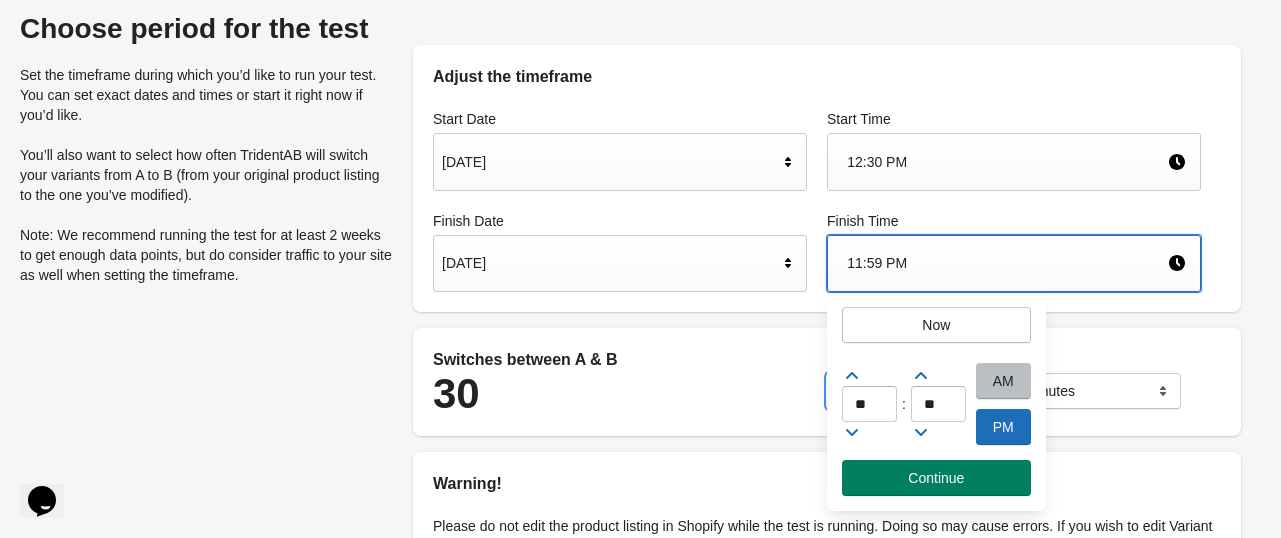 click on "Adjust the timeframe Start Date Jul 10, 2025 Start Time 12:30 PM Finish Date Jul 12, 2025 Finish Time 11:59 PM Switches between A & B 30 Change variants every: *** ******* ***** **** minutes Warning! Please do not edit the product listing in Shopify while the test is running. Doing so may cause errors. If you wish to edit Variant B, please do it in the test itself. If you wish to edit the original variant, please finish or delete the test first. I understand Set winner automatically Do you want the variant with best performance to be automatically chosen after the test is finished?" at bounding box center (827, 372) 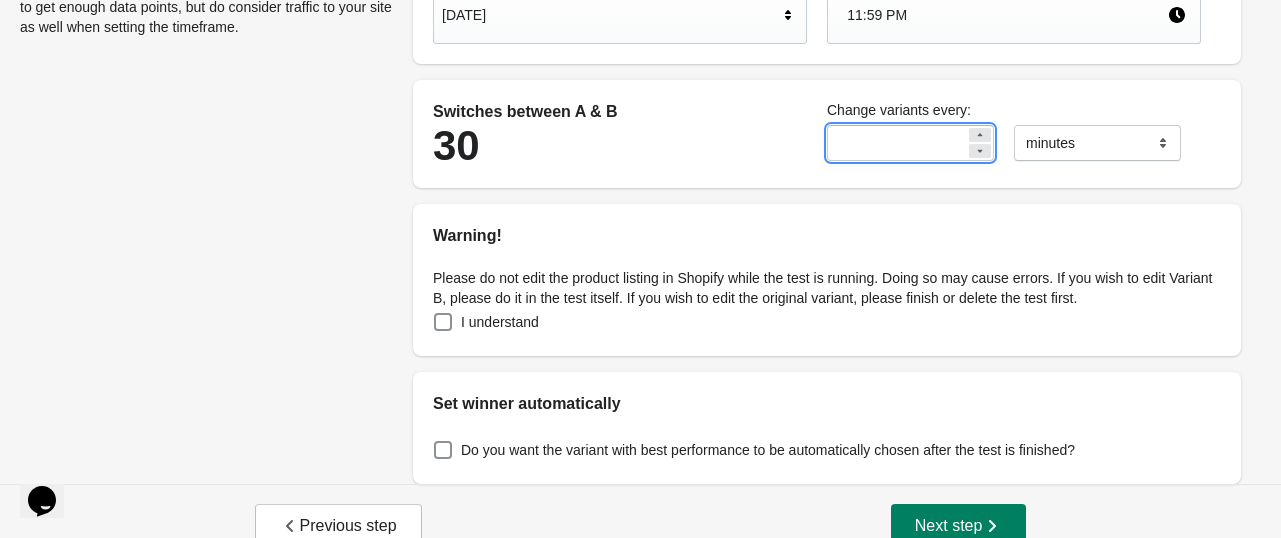 scroll, scrollTop: 348, scrollLeft: 0, axis: vertical 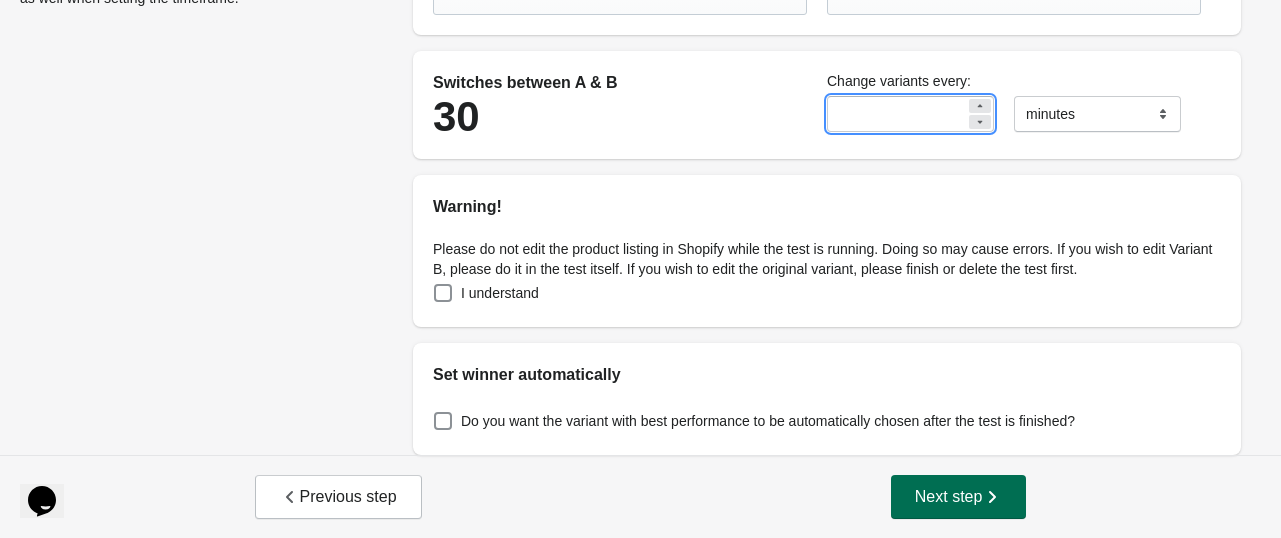 click 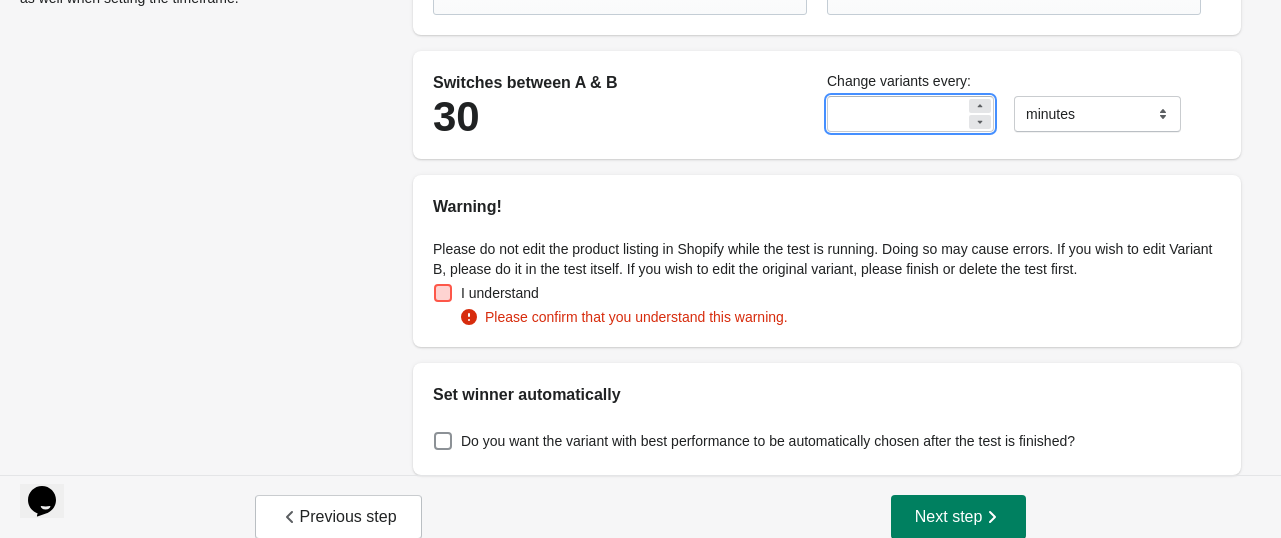 click at bounding box center (443, 293) 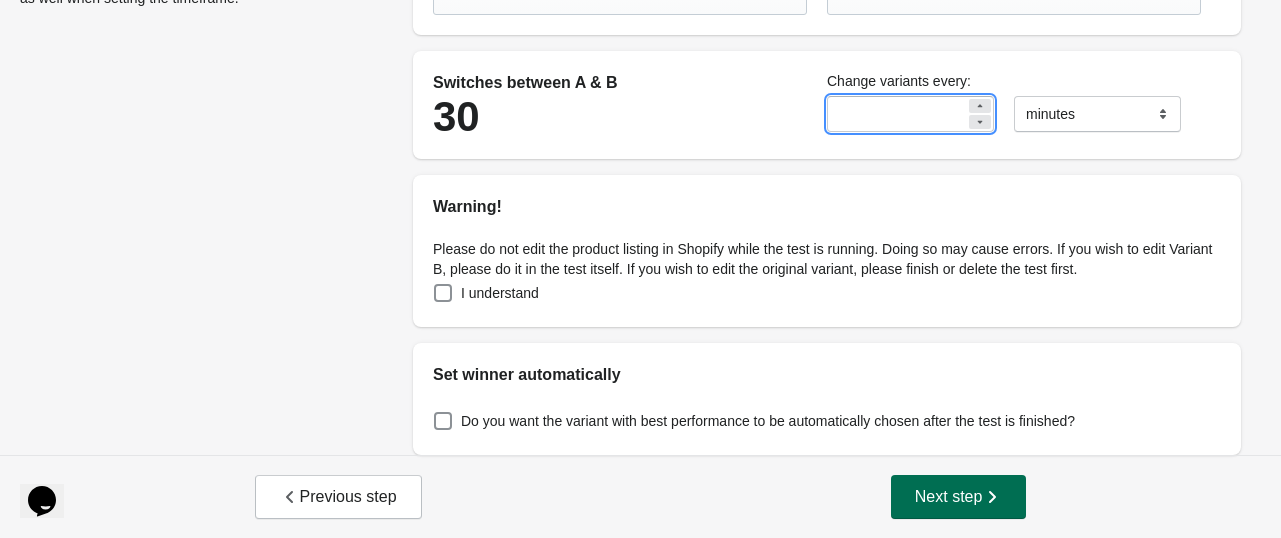 click on "Next step" at bounding box center [959, 497] 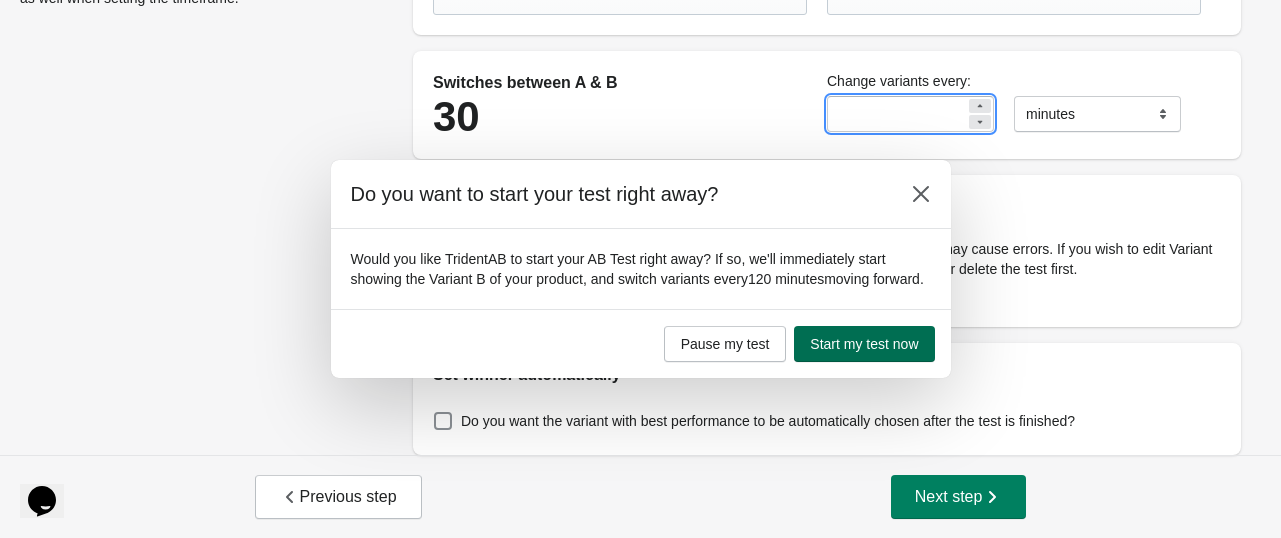 click on "Start my test now" at bounding box center (864, 344) 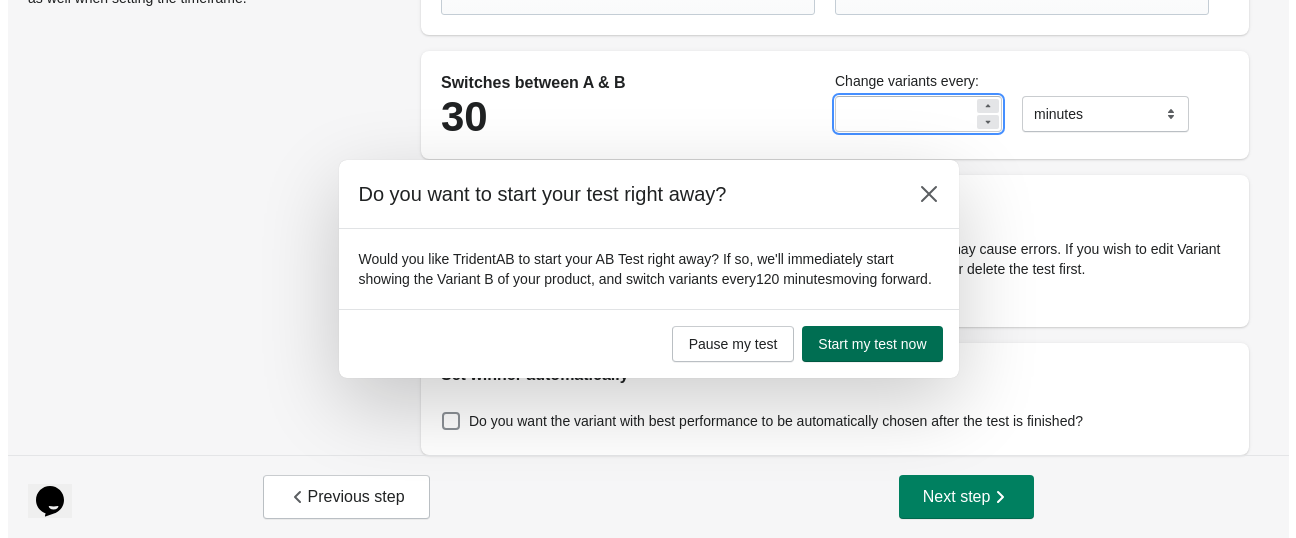 scroll, scrollTop: 0, scrollLeft: 0, axis: both 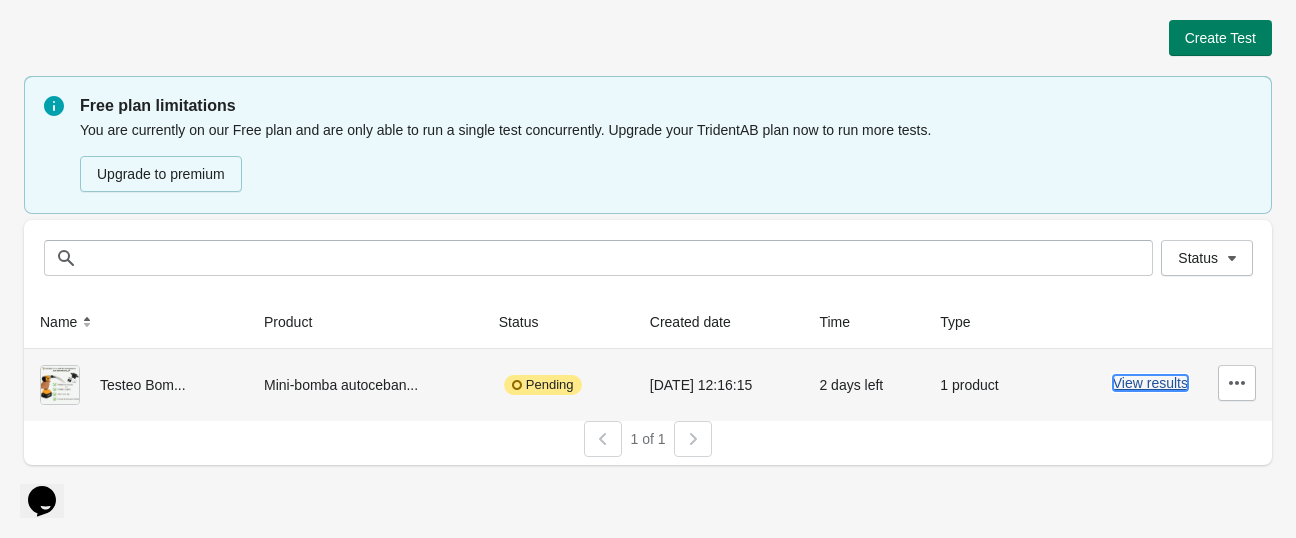 click on "View results" at bounding box center (1150, 383) 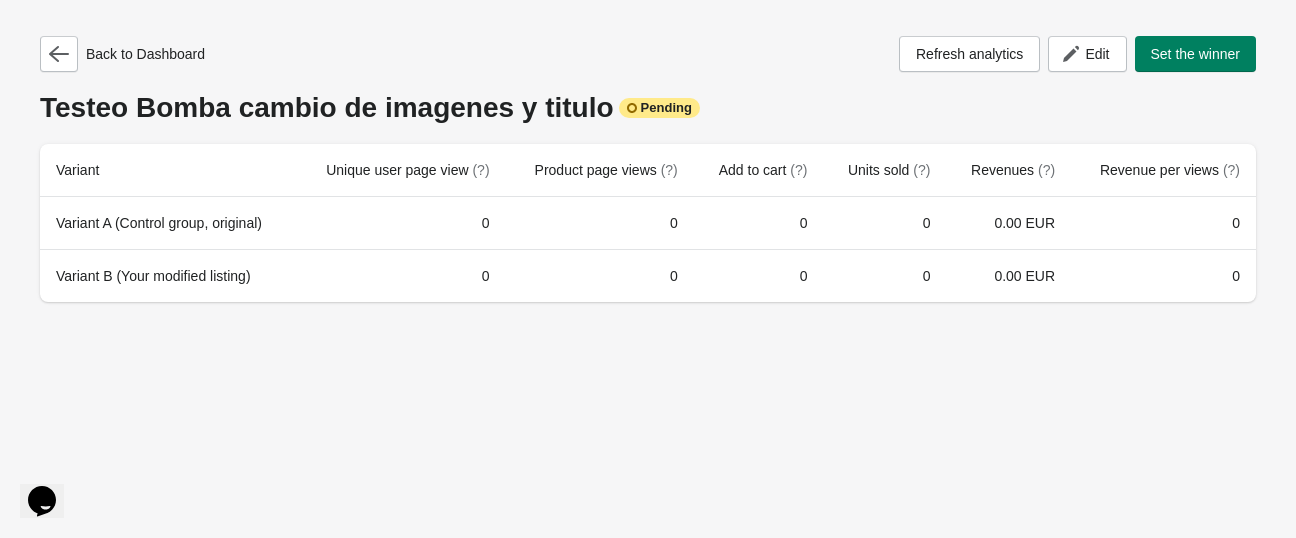 scroll, scrollTop: 0, scrollLeft: 0, axis: both 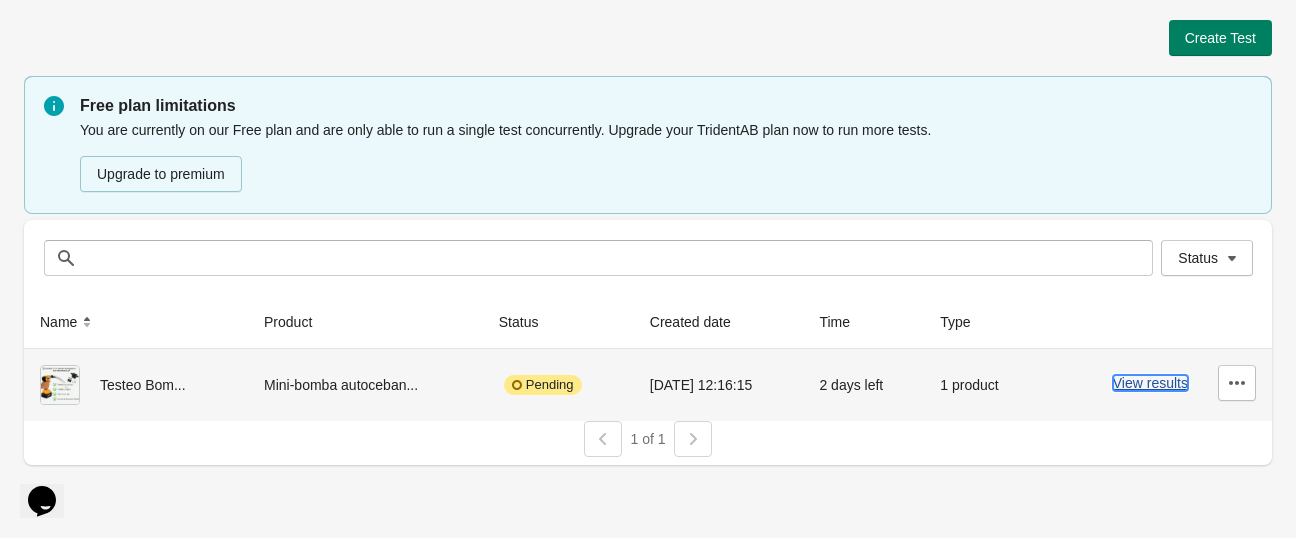click on "View results" at bounding box center [1150, 383] 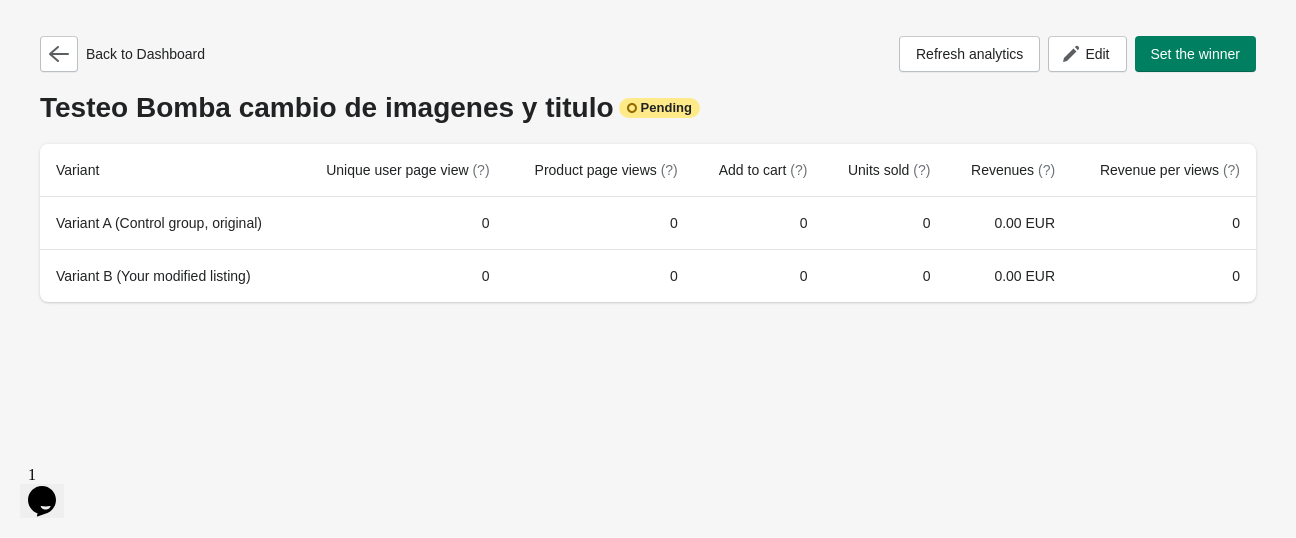scroll, scrollTop: 0, scrollLeft: 0, axis: both 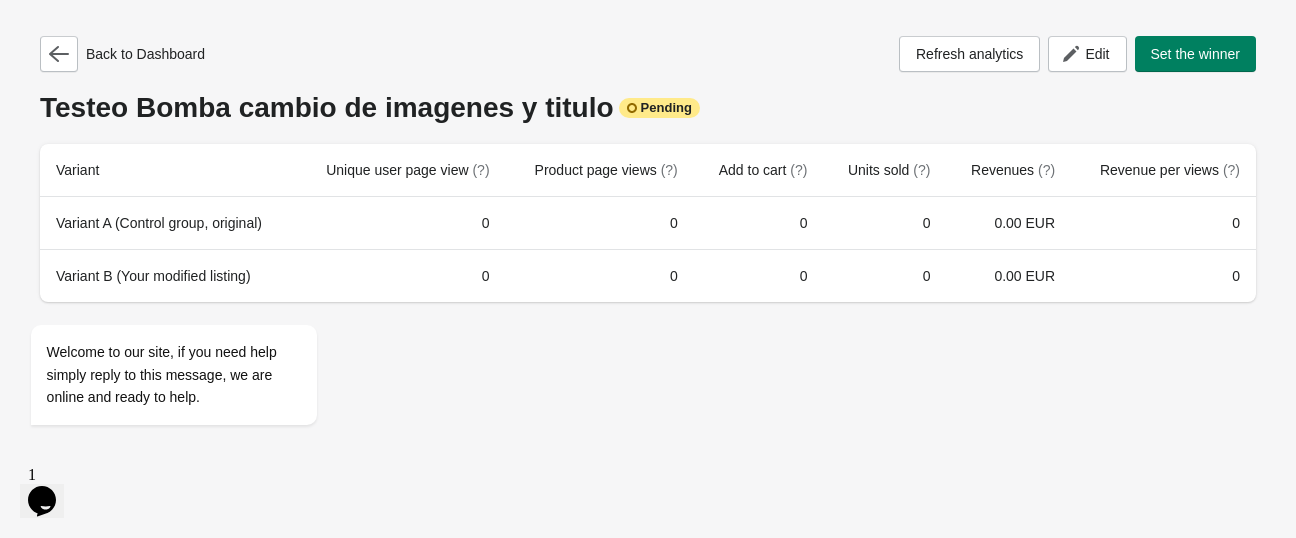 click on "Opens Chat This icon Opens the chat window." 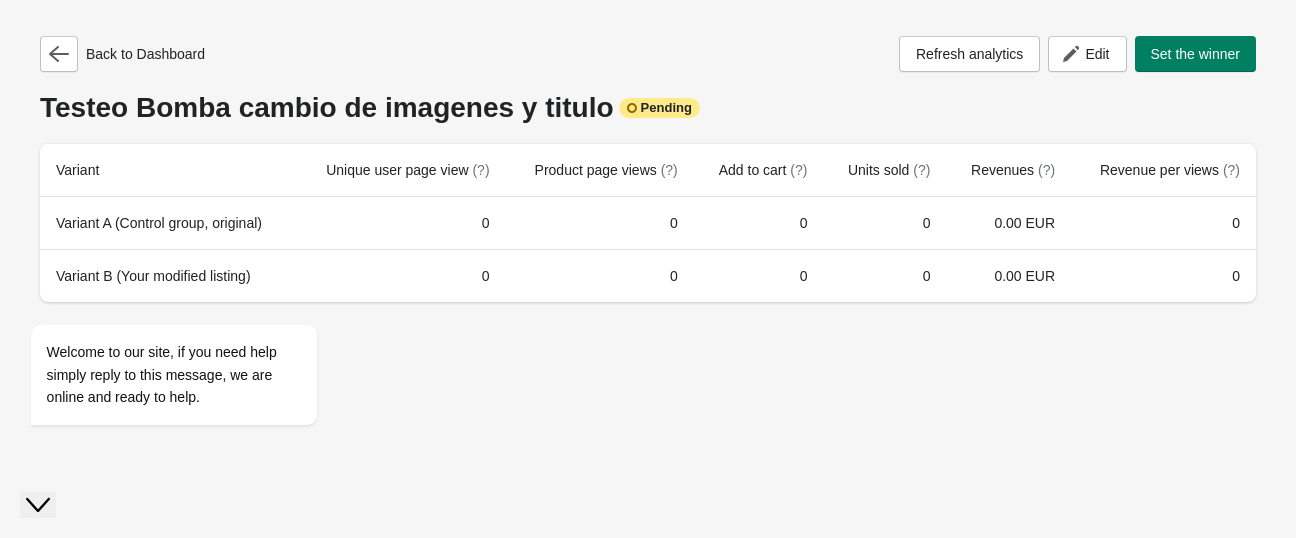 scroll, scrollTop: 0, scrollLeft: 0, axis: both 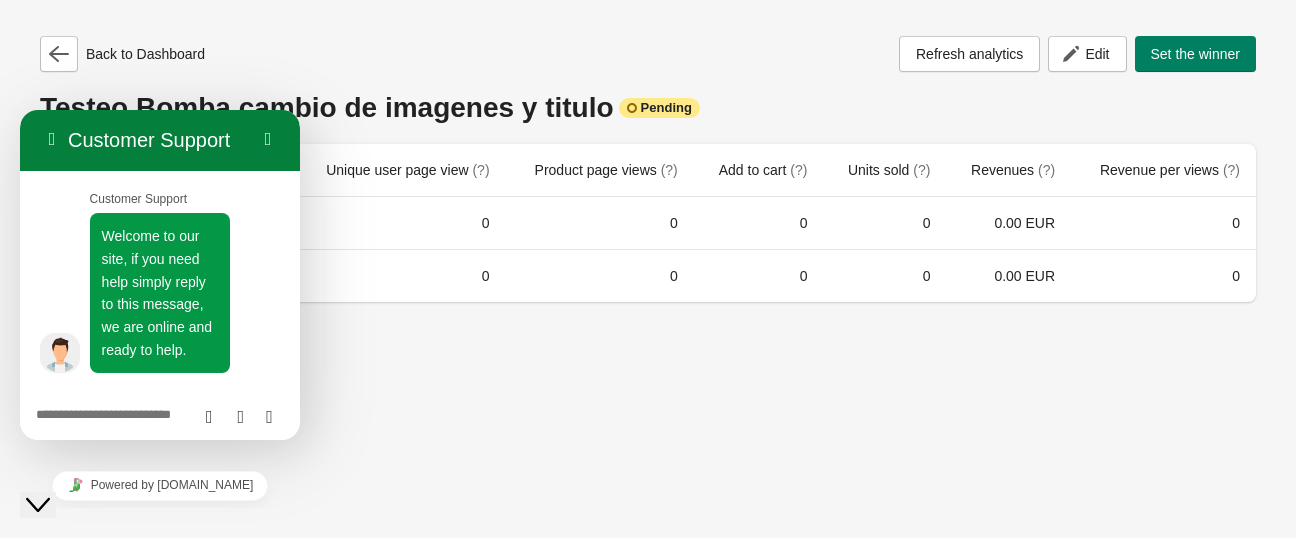 click on "Back to Dashboard Refresh analytics Edit Set the winner Testeo Bomba cambio de imagenes y titulo     Pending Variant Unique user page view   (?) Product page views   (?) Add to cart   (?) Units sold   (?) Revenues   (?) Revenue per views   (?) Variant A (Control group, original) 0 0 0 0 0.00 EUR 0 Variant B (Your modified listing) 0 0 0 0 0.00 EUR 0" at bounding box center [648, 269] 